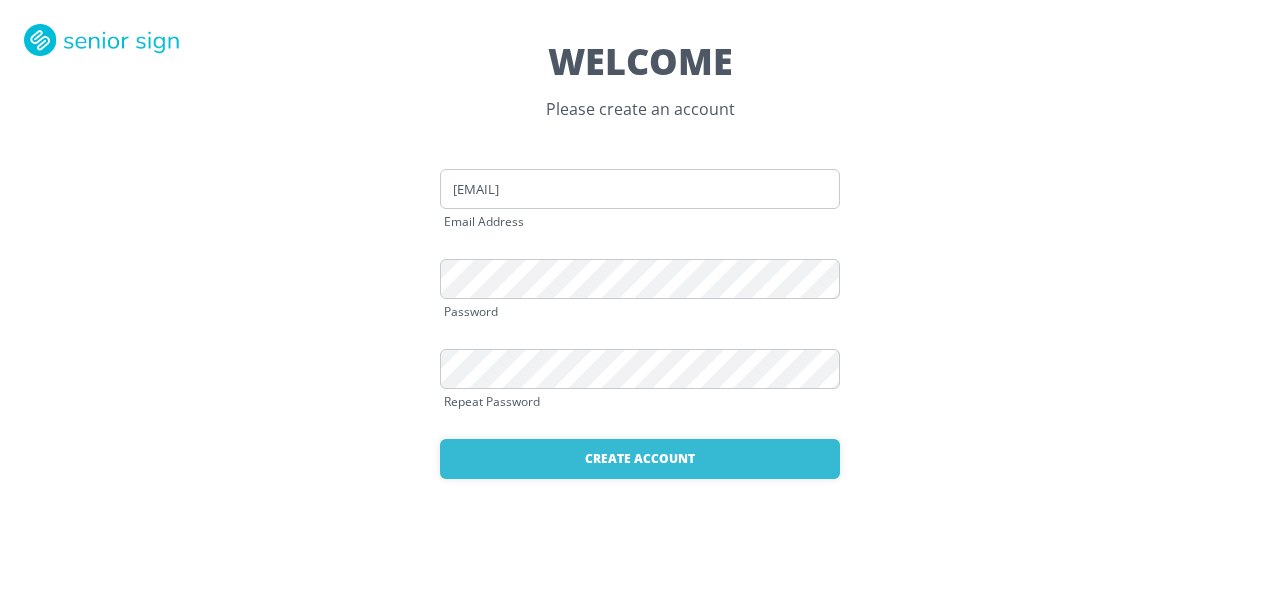 scroll, scrollTop: 0, scrollLeft: 0, axis: both 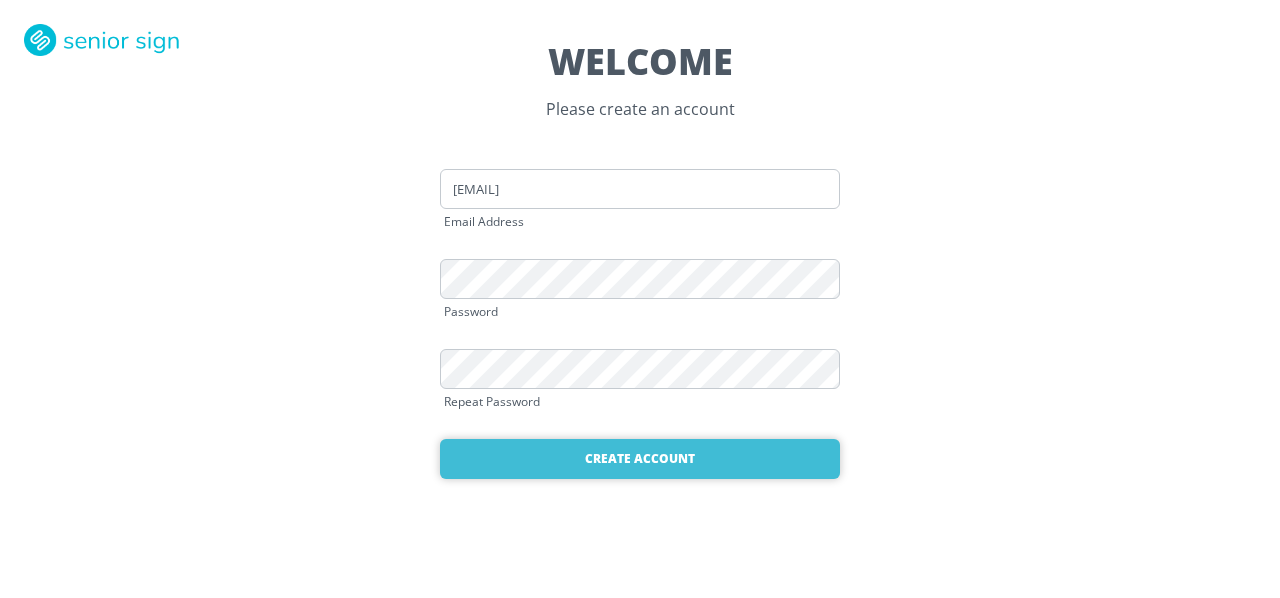 click on "Create Account" at bounding box center [640, 459] 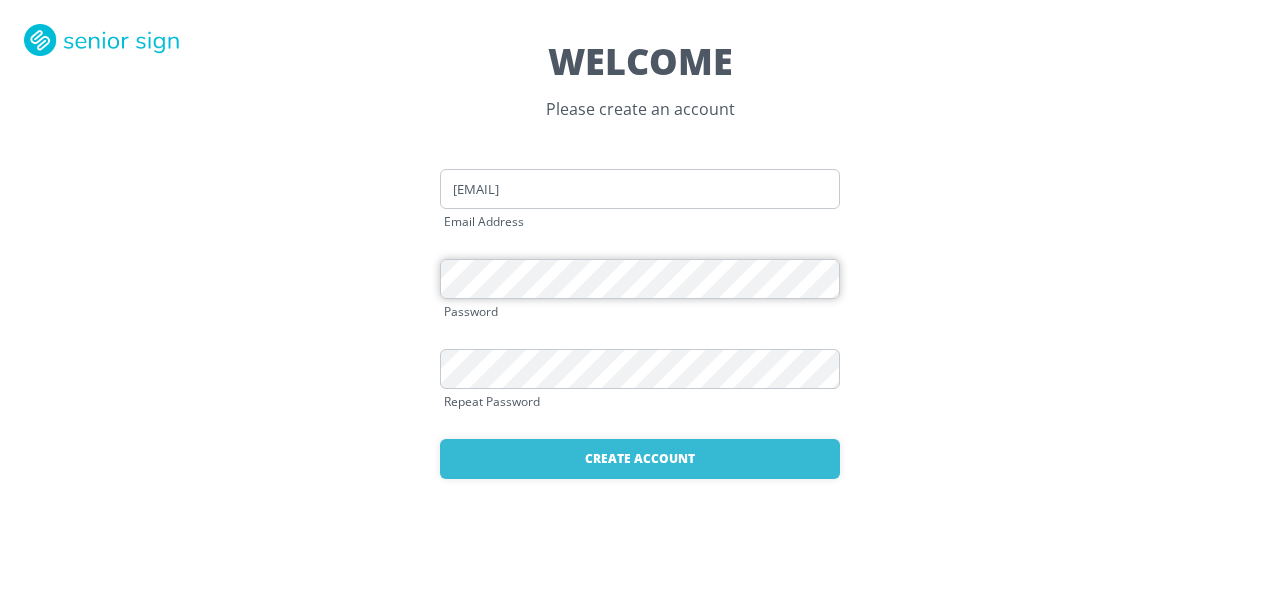 click on "WELCOME Please create an account [EMAIL] Email Address Password Repeat Password Create Account Already have an account?  Login here" at bounding box center (640, 299) 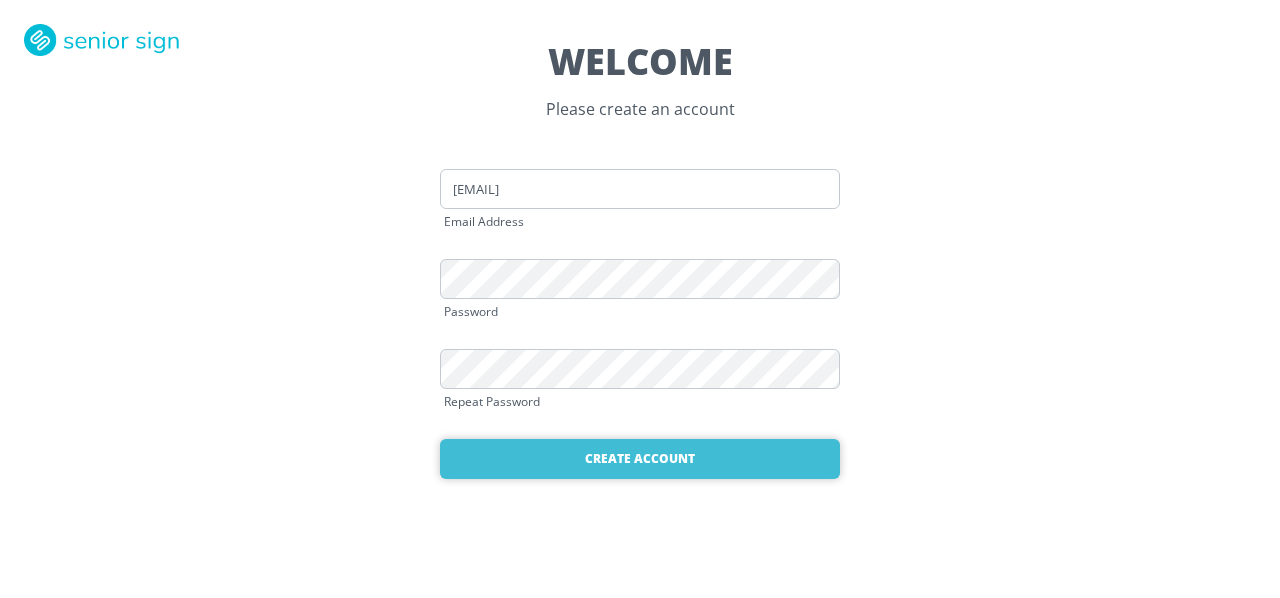 click on "Create Account" at bounding box center [640, 459] 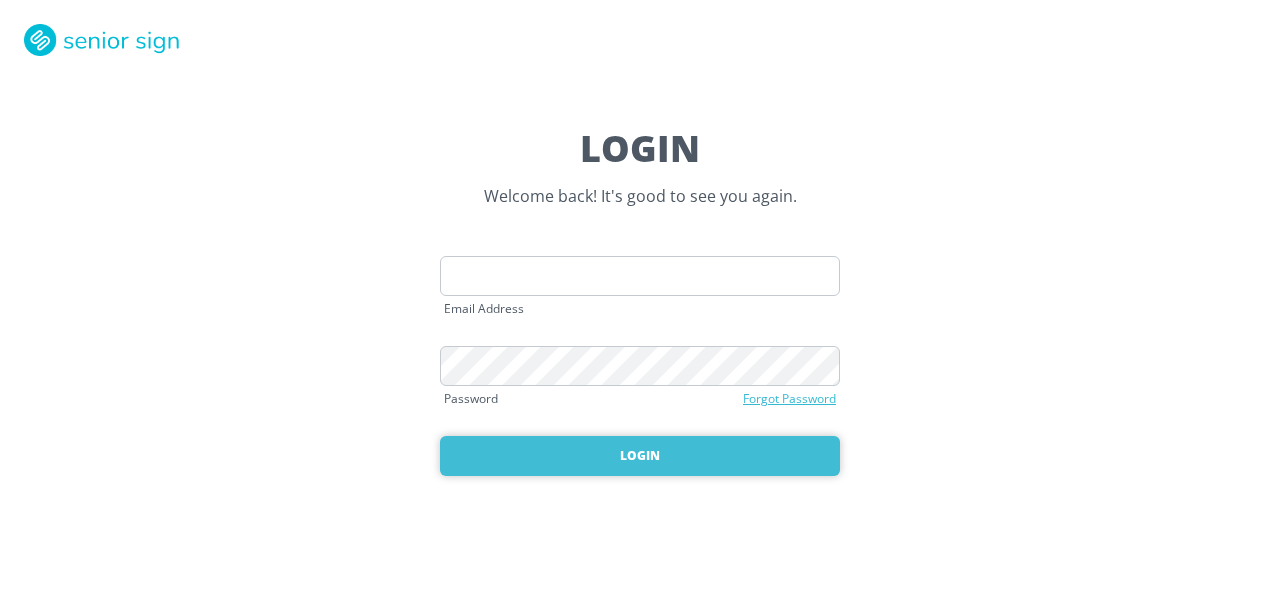 scroll, scrollTop: 0, scrollLeft: 0, axis: both 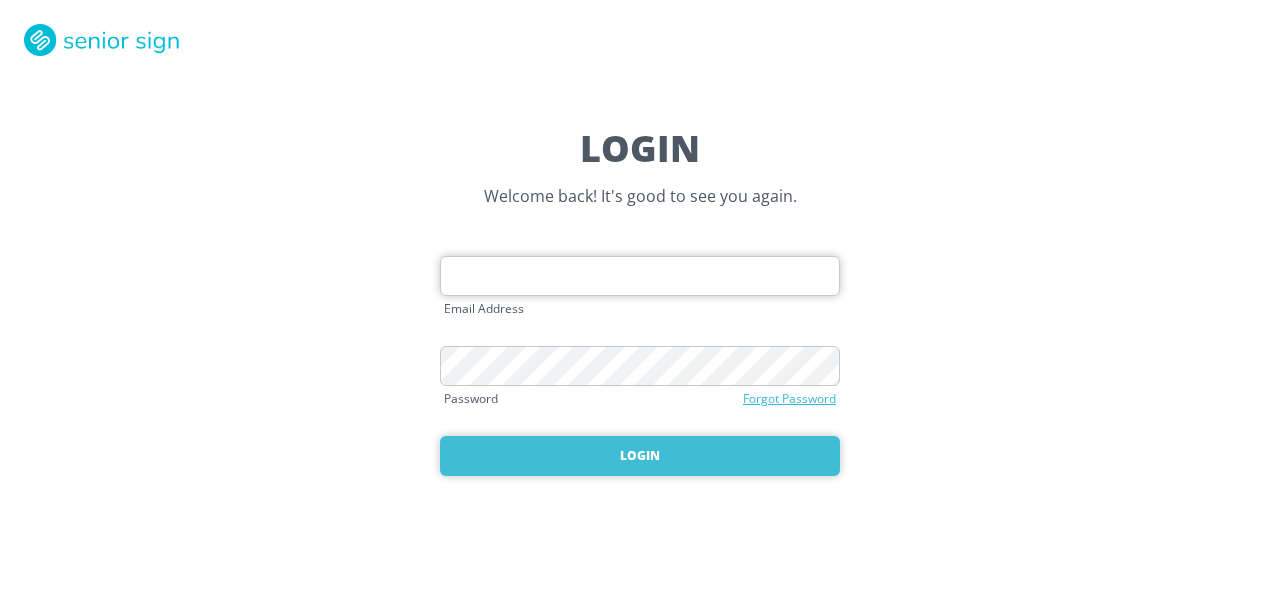 type on "[EMAIL]" 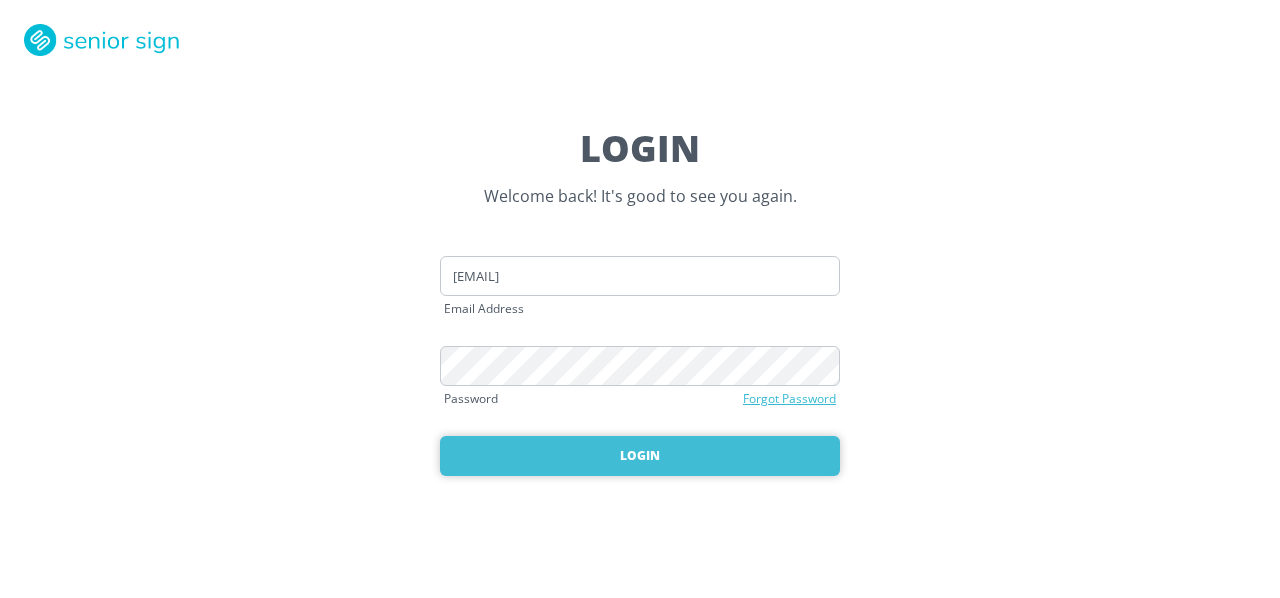 click on "Login" at bounding box center [640, 456] 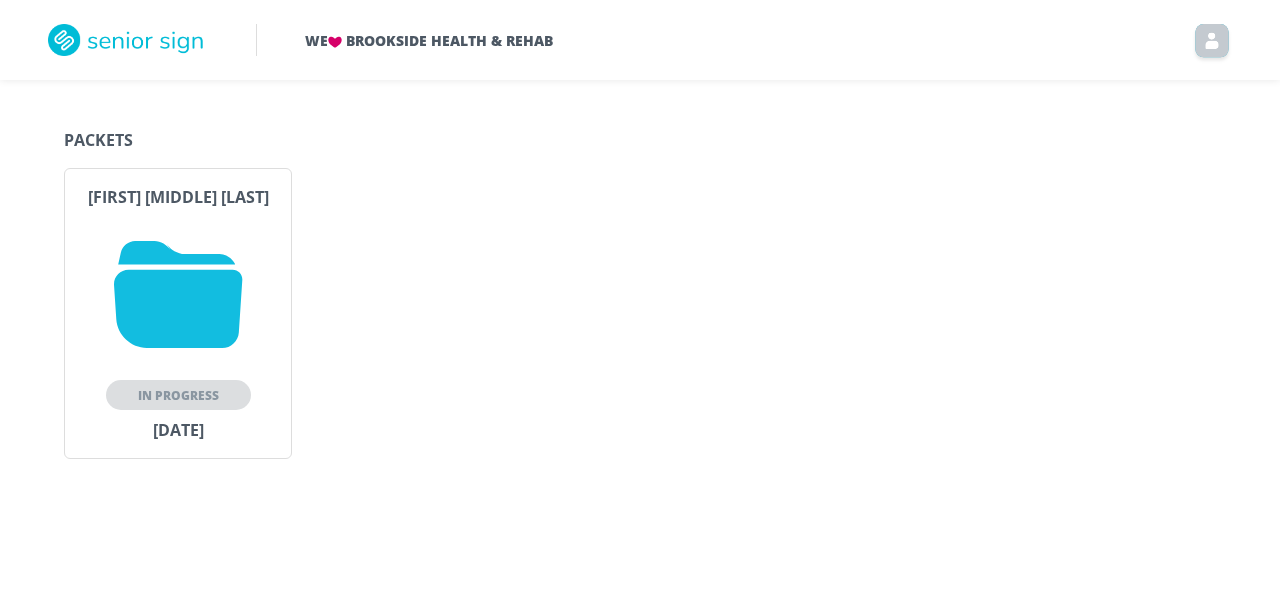 click on "In Progress" at bounding box center [227, 395] 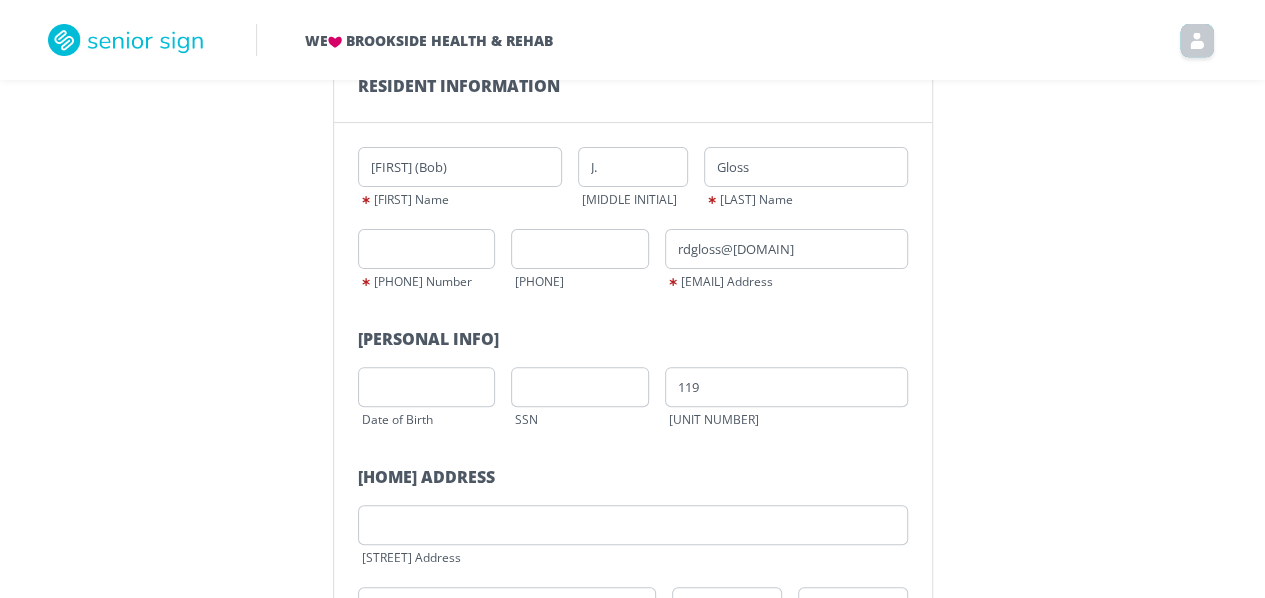 scroll, scrollTop: 200, scrollLeft: 0, axis: vertical 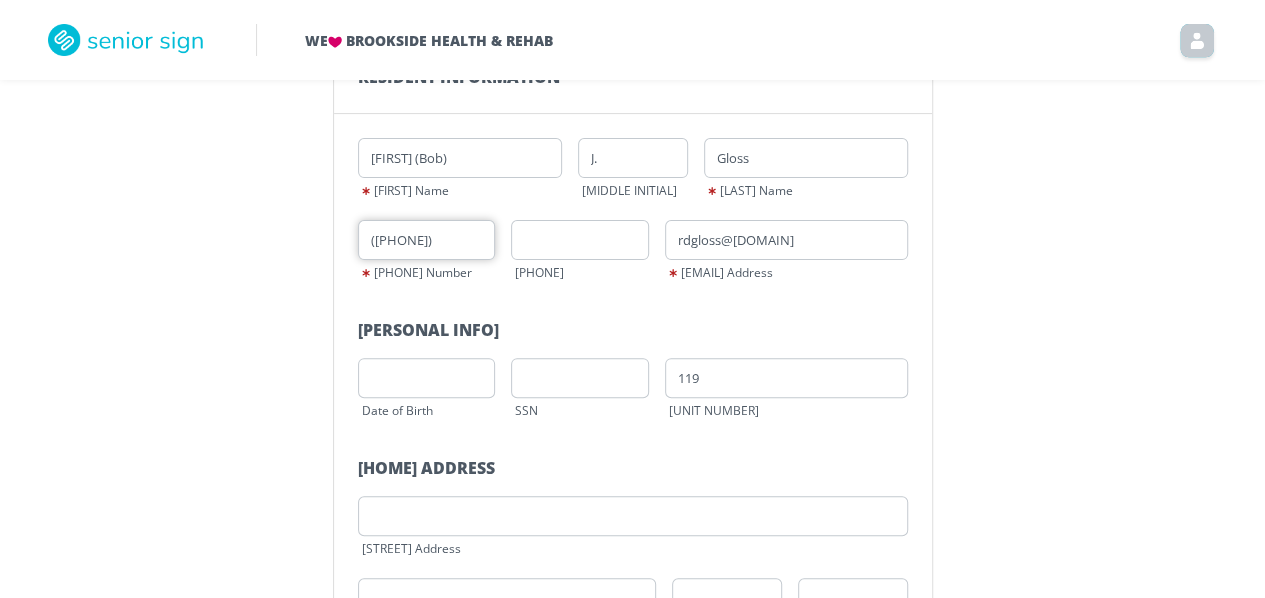 click on "([PHONE])" at bounding box center (427, 240) 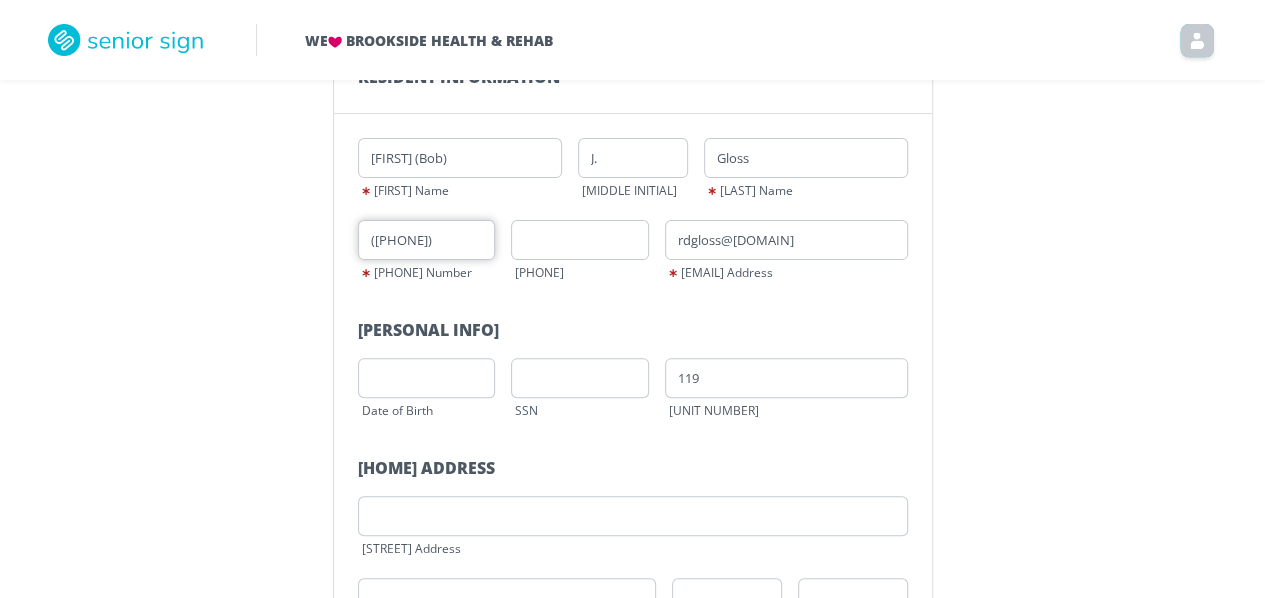 type on "([PHONE])" 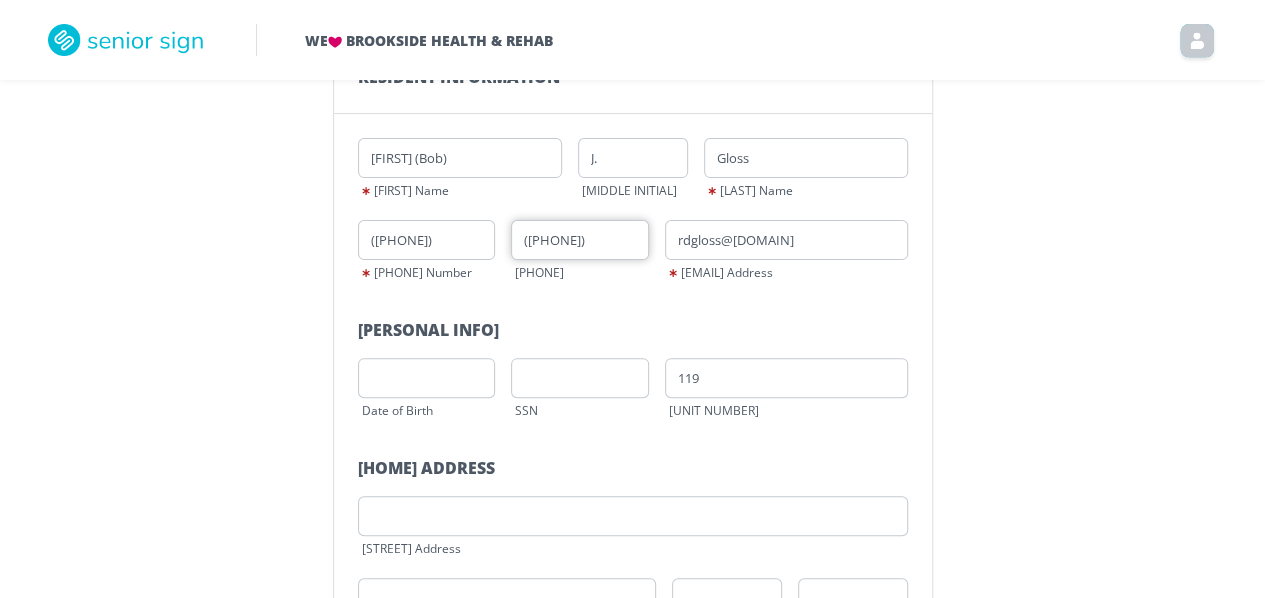 click on "([PHONE])" at bounding box center (580, 240) 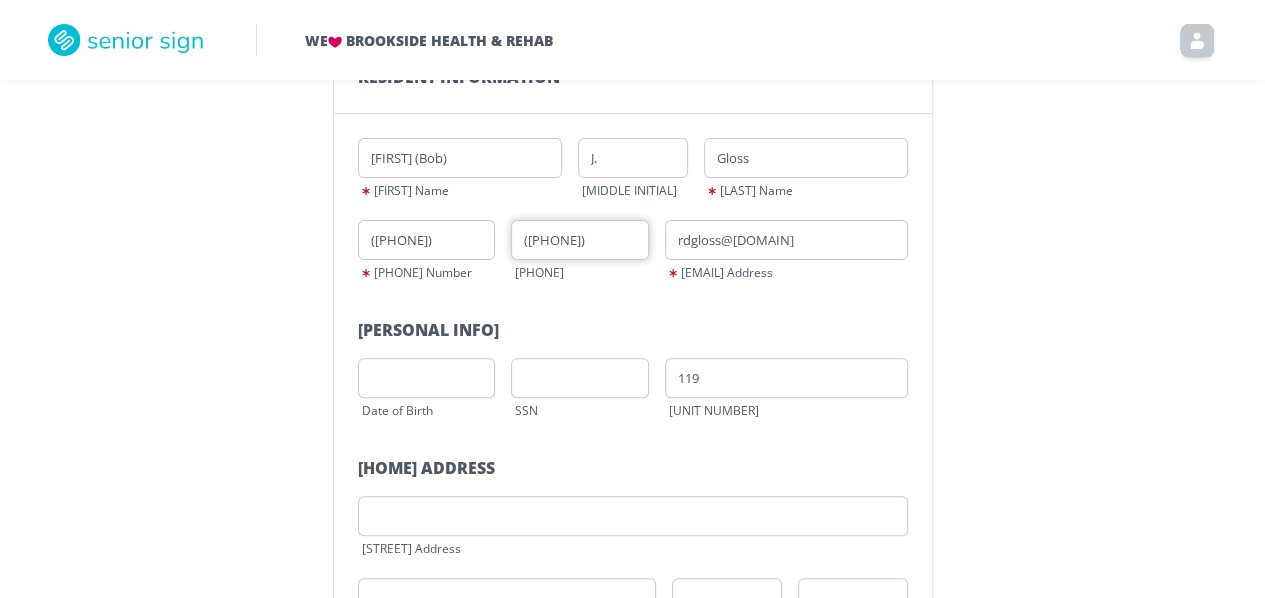 type on "([PHONE])" 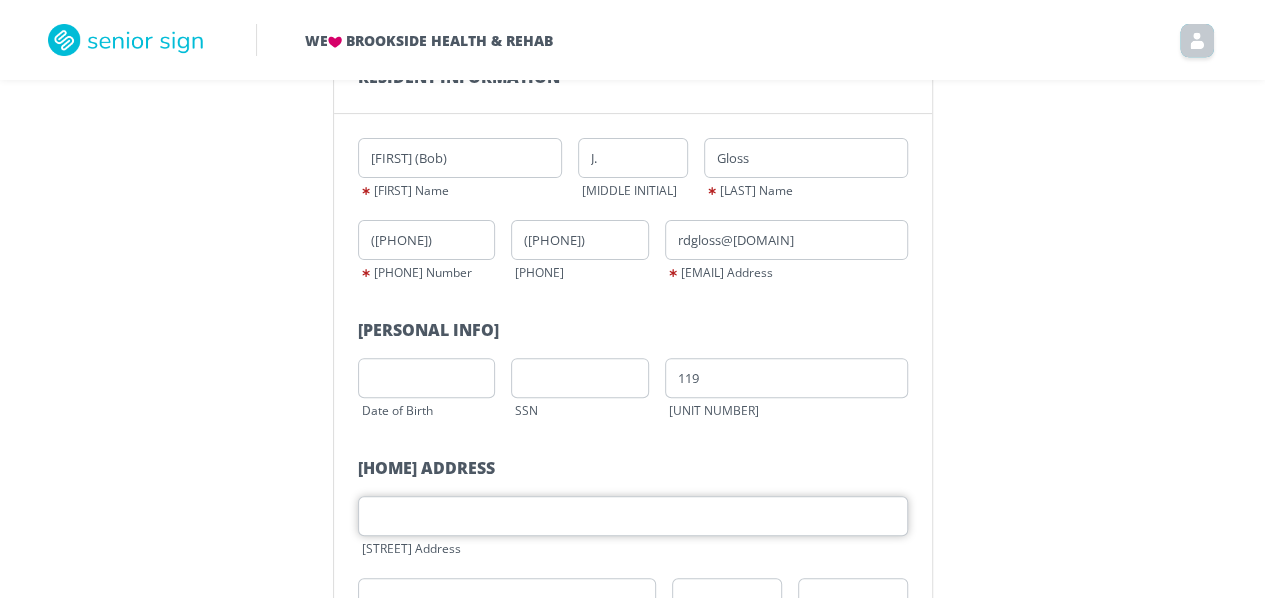 type on "16826 S California Rd" 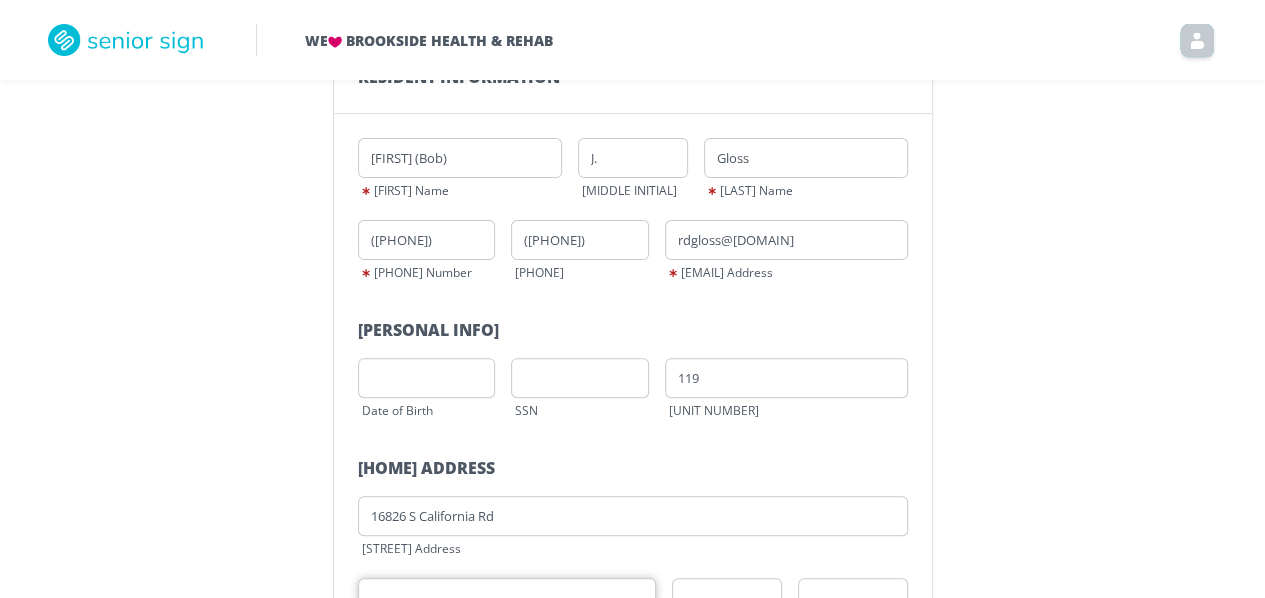 type on "[CITY]" 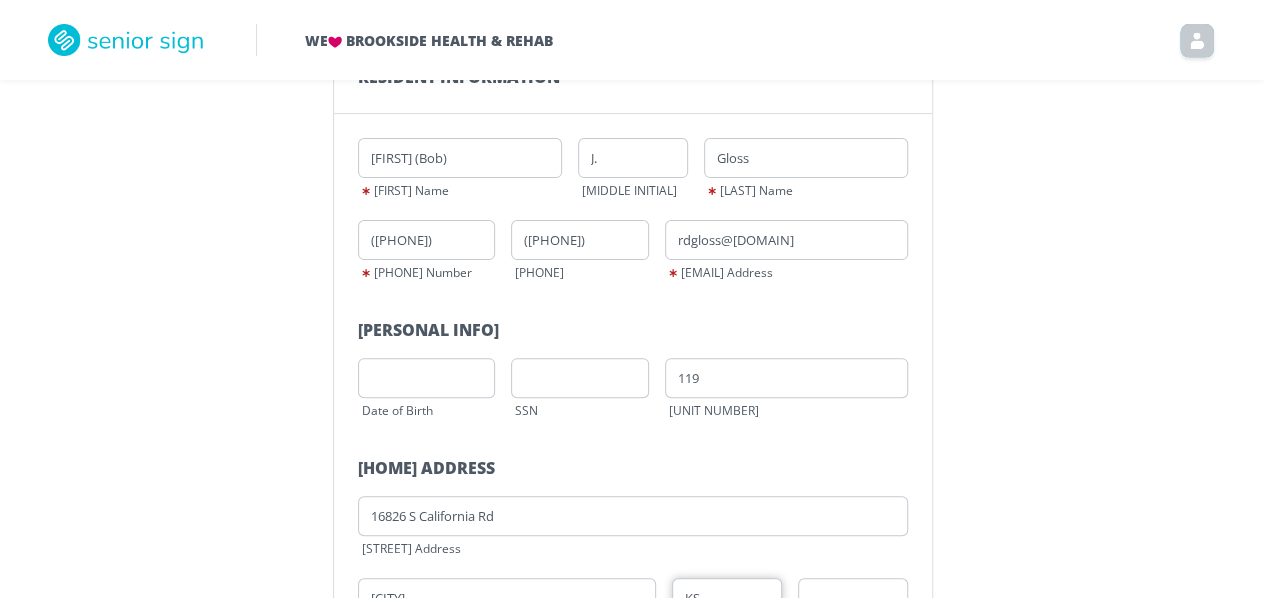 type on "66414" 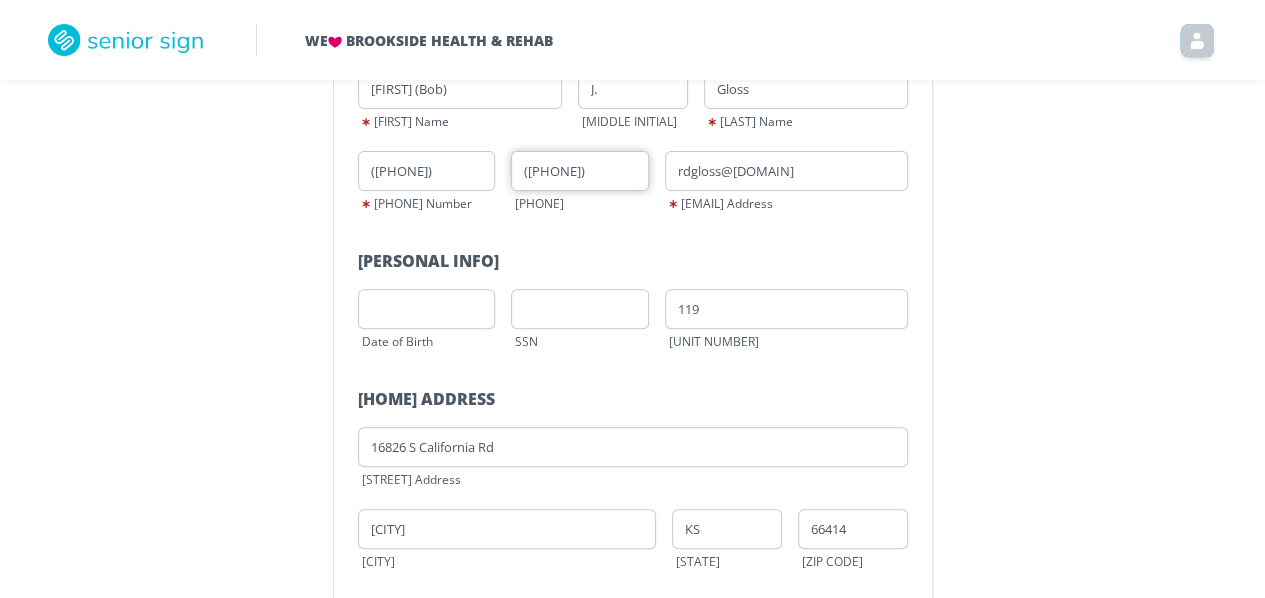 scroll, scrollTop: 300, scrollLeft: 0, axis: vertical 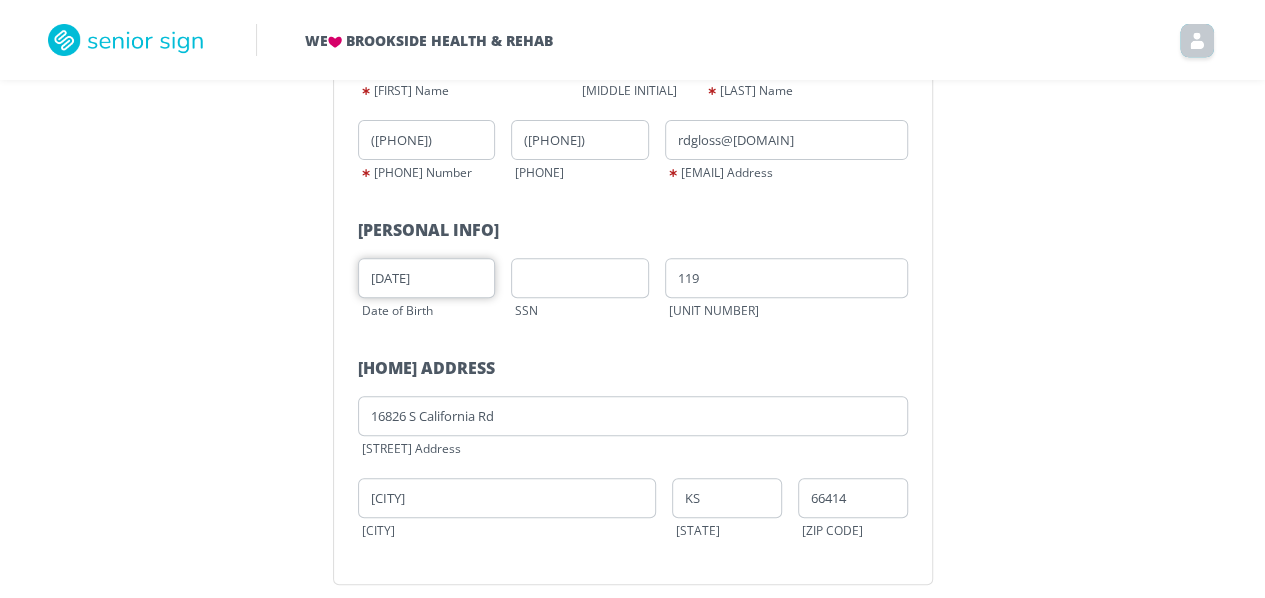 click on "[DATE]" at bounding box center [427, 278] 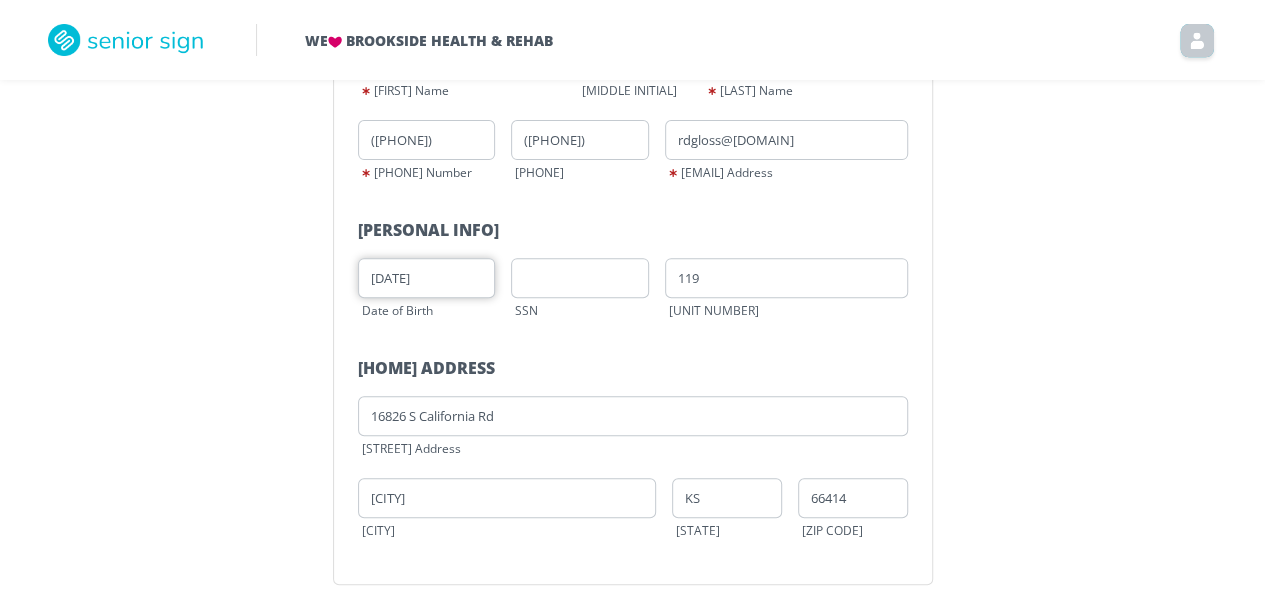 type on "[DATE]" 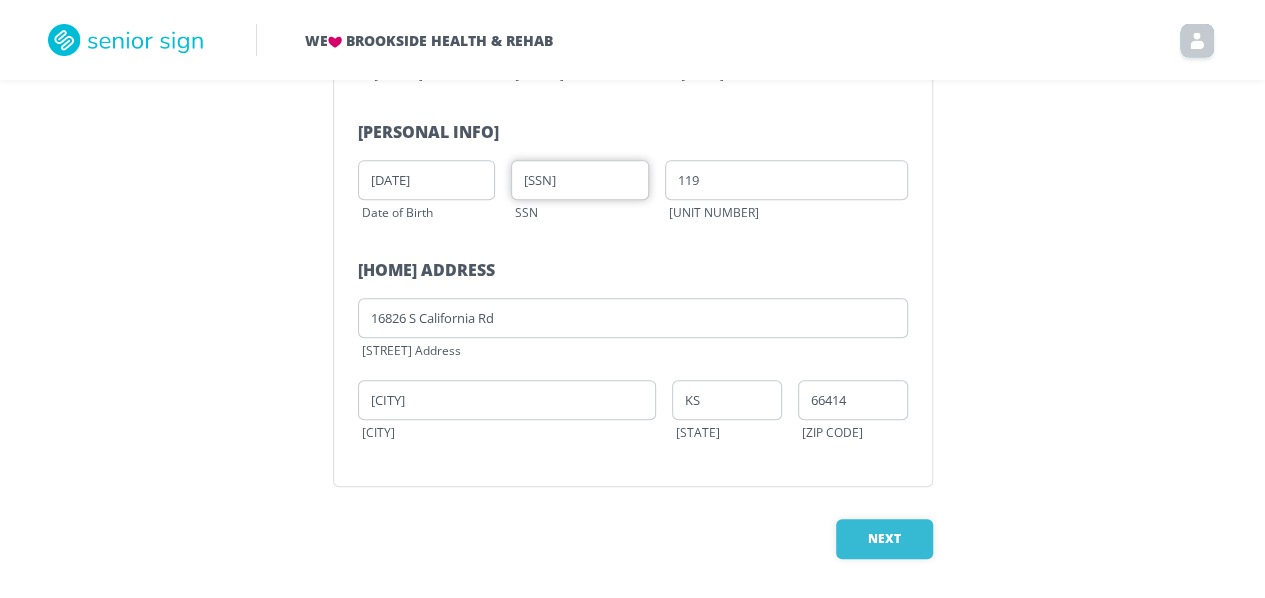 scroll, scrollTop: 406, scrollLeft: 0, axis: vertical 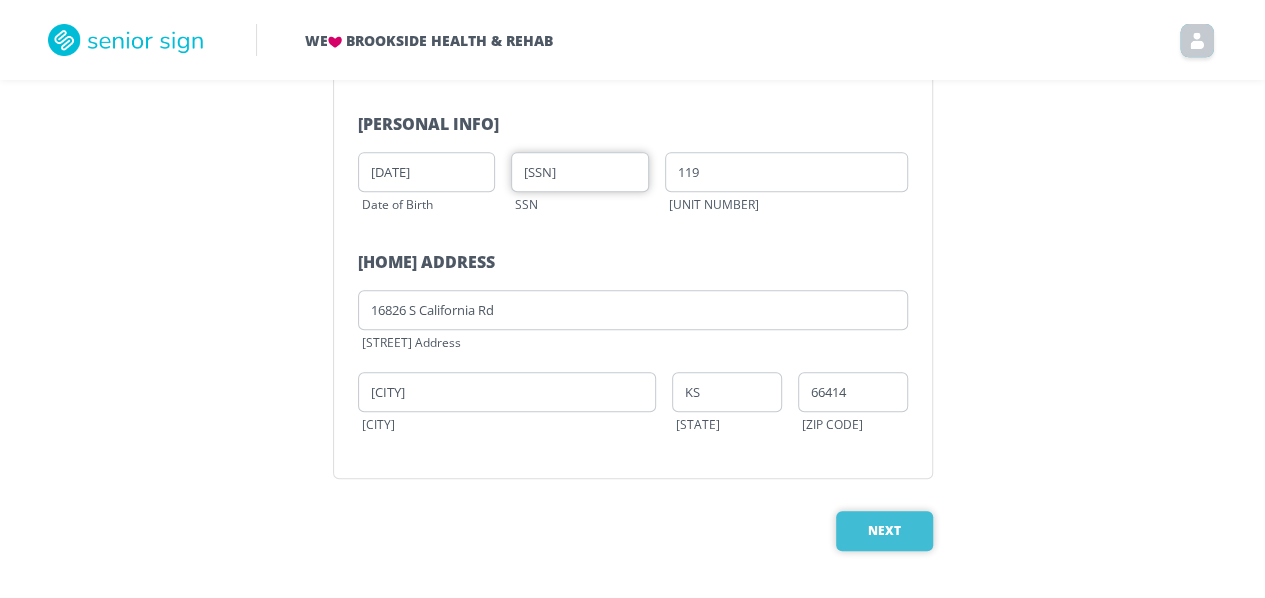 type on "[SSN]" 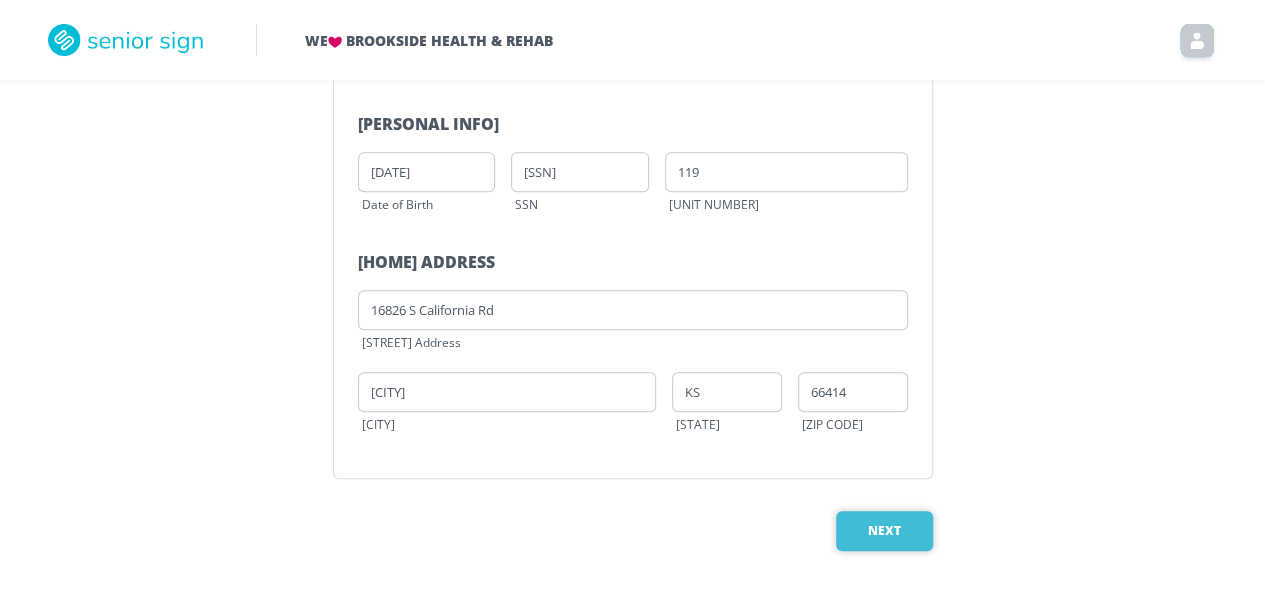 click on "Next" at bounding box center [884, 531] 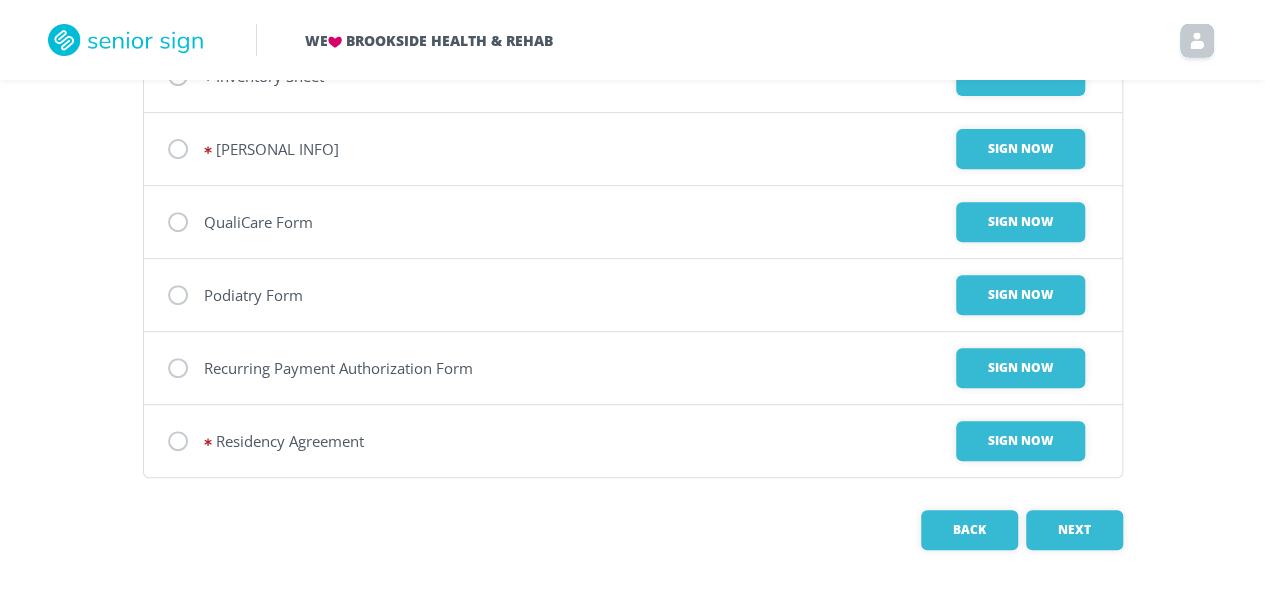 scroll, scrollTop: 0, scrollLeft: 0, axis: both 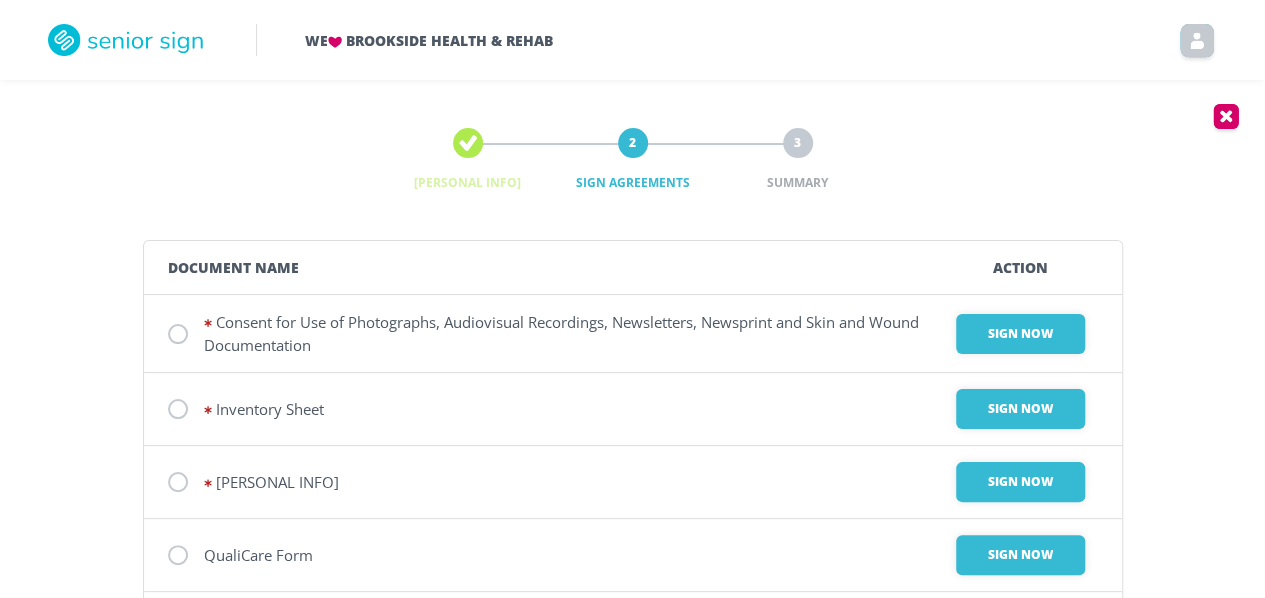 click at bounding box center [178, 334] 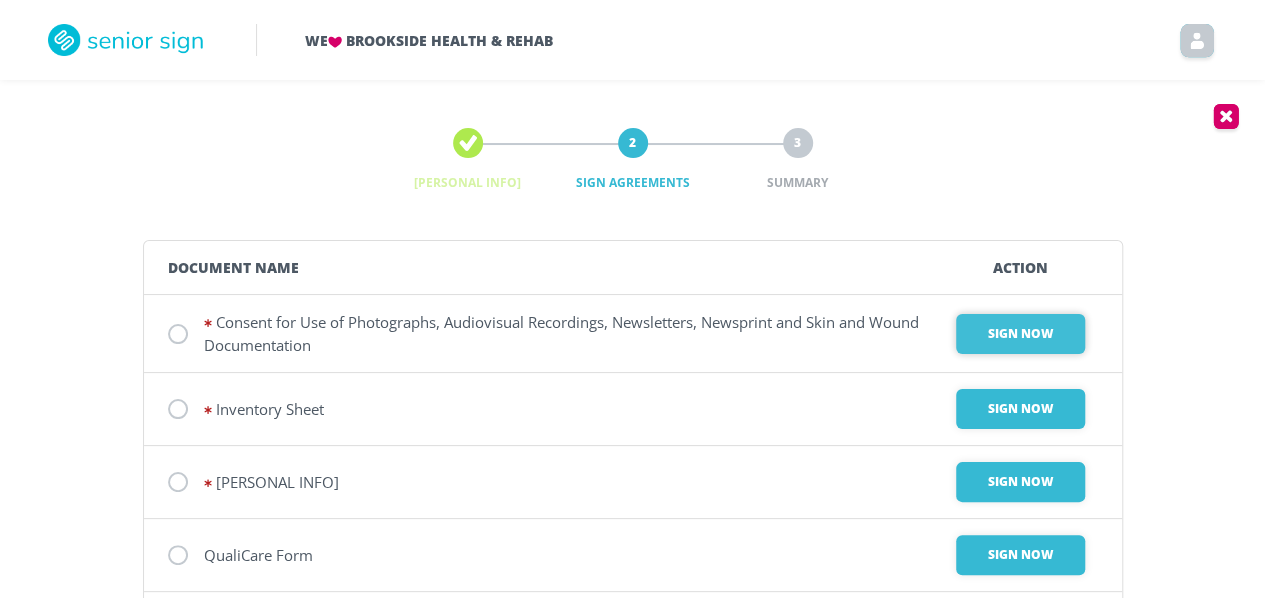click on "Sign Now" at bounding box center (1020, 334) 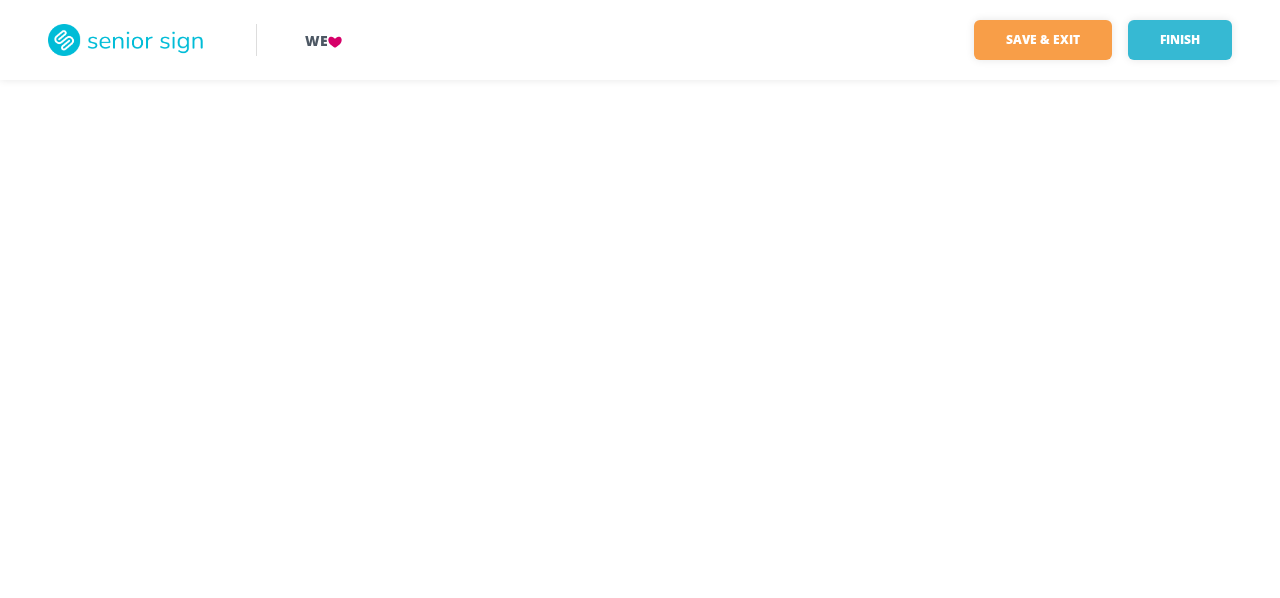 click on "We    Save & Exit Finish Save & exit FILLED 0 / 0   Finish Cancel" at bounding box center [640, 299] 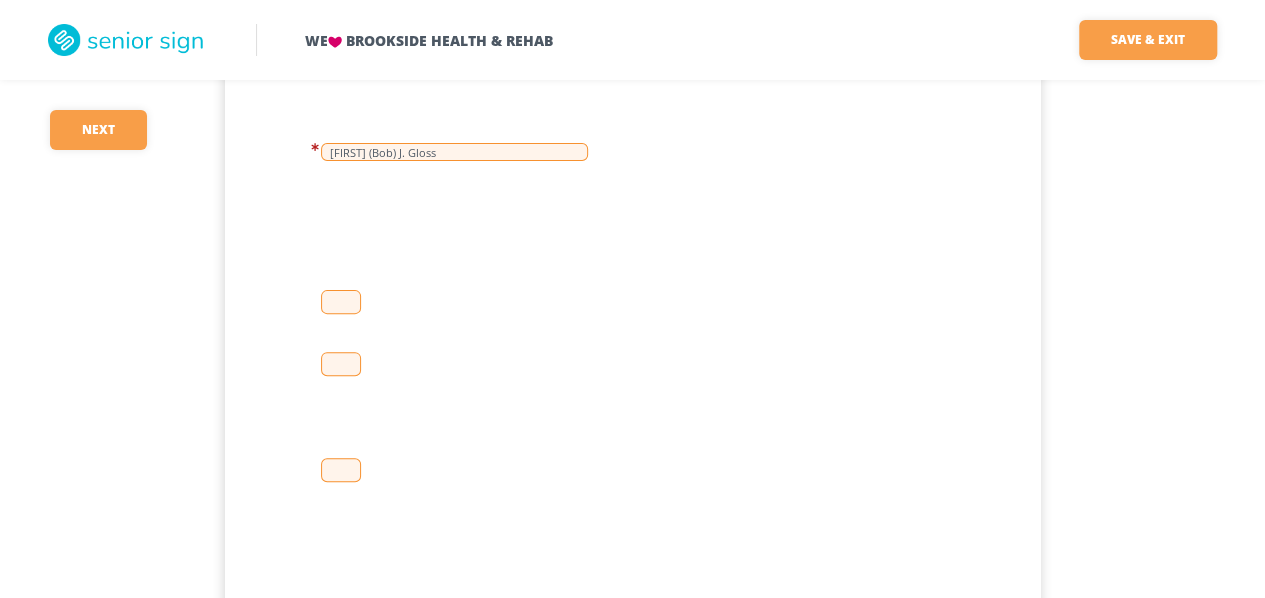 scroll, scrollTop: 200, scrollLeft: 0, axis: vertical 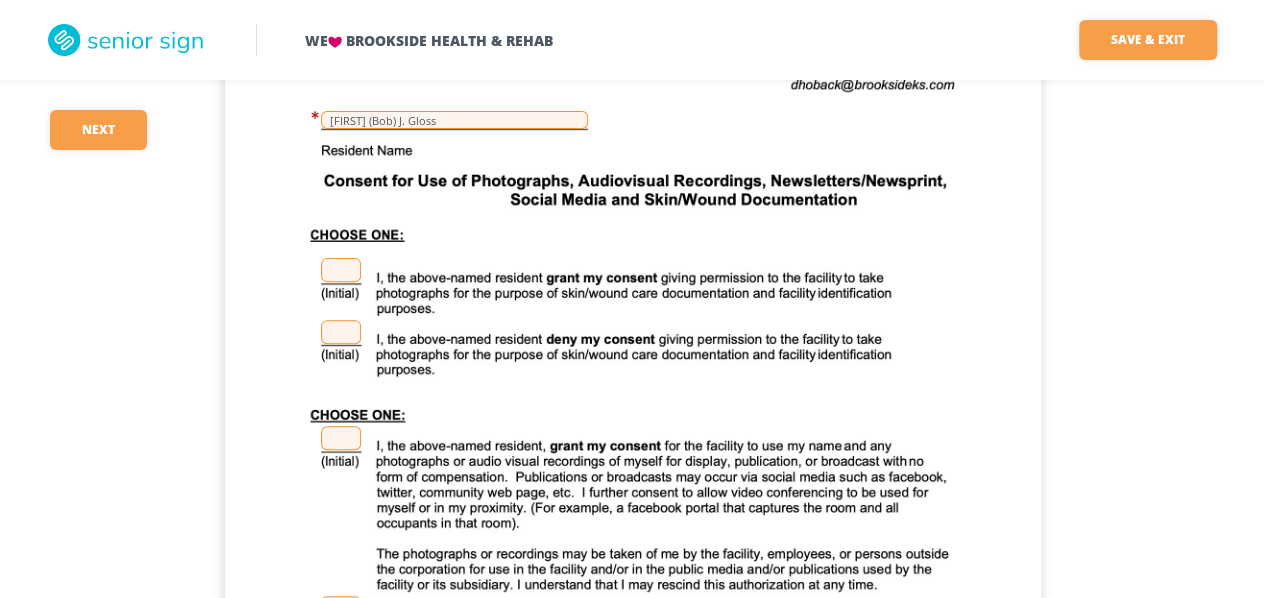 click at bounding box center (341, 270) 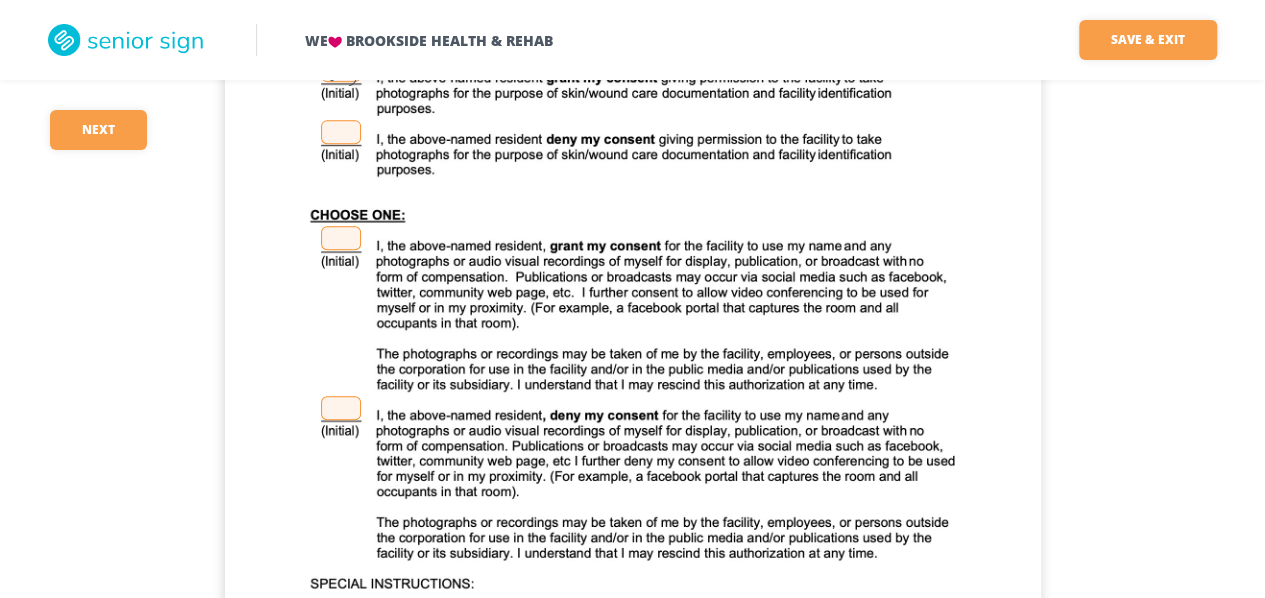 scroll, scrollTop: 500, scrollLeft: 0, axis: vertical 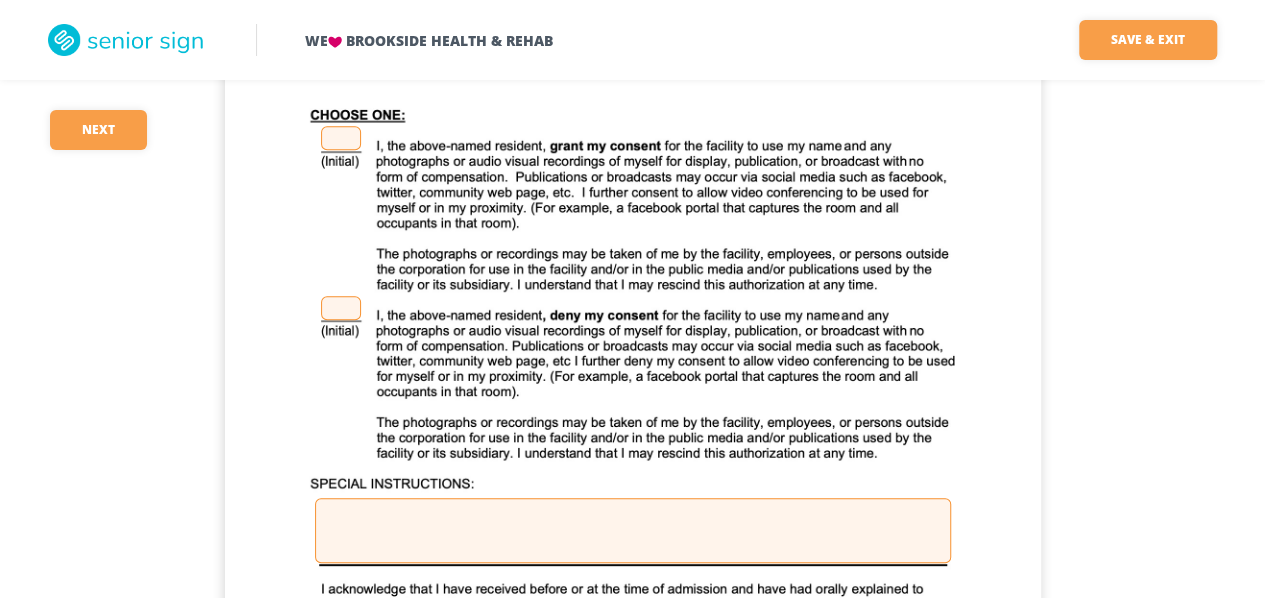 click at bounding box center (341, 138) 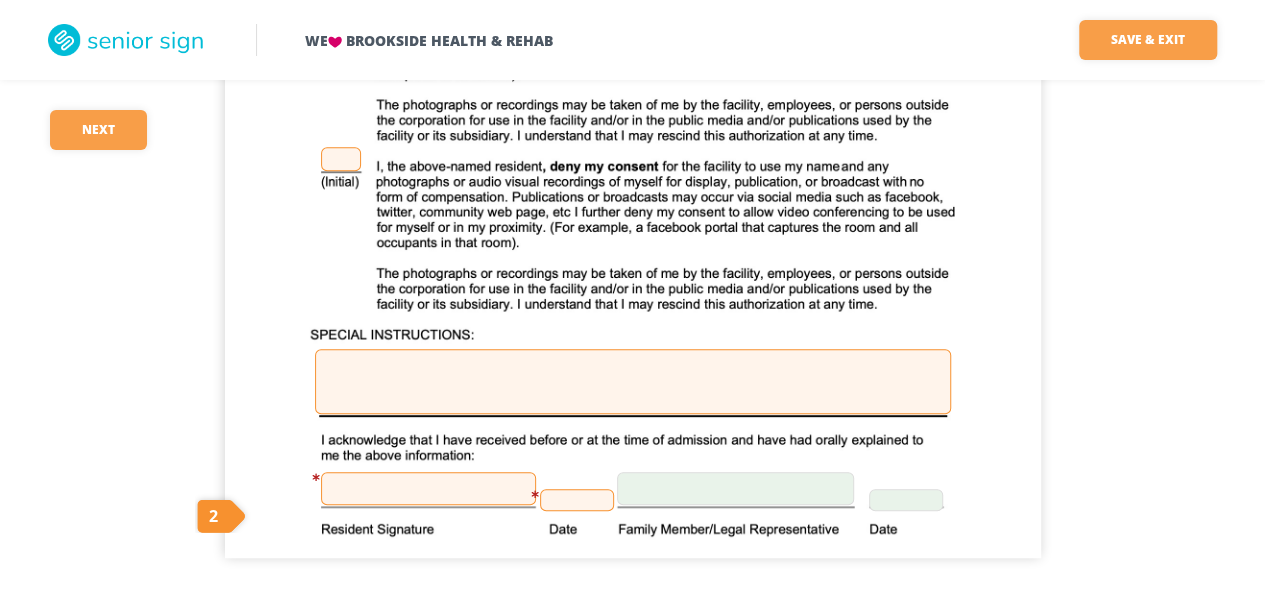scroll, scrollTop: 664, scrollLeft: 0, axis: vertical 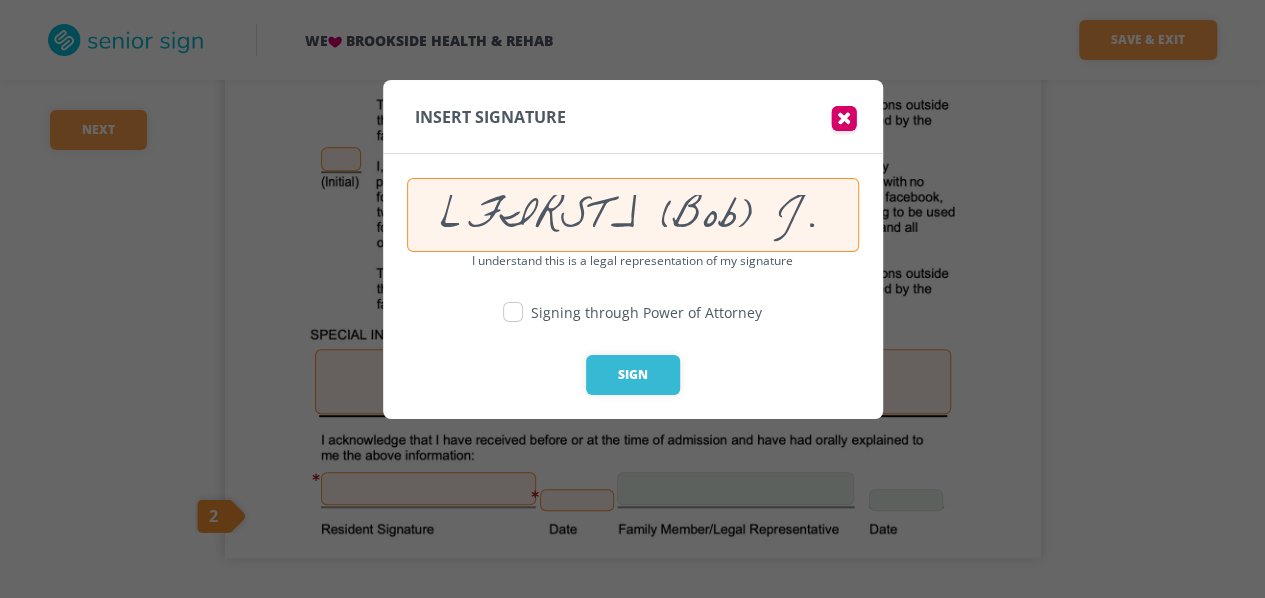 click at bounding box center (513, 312) 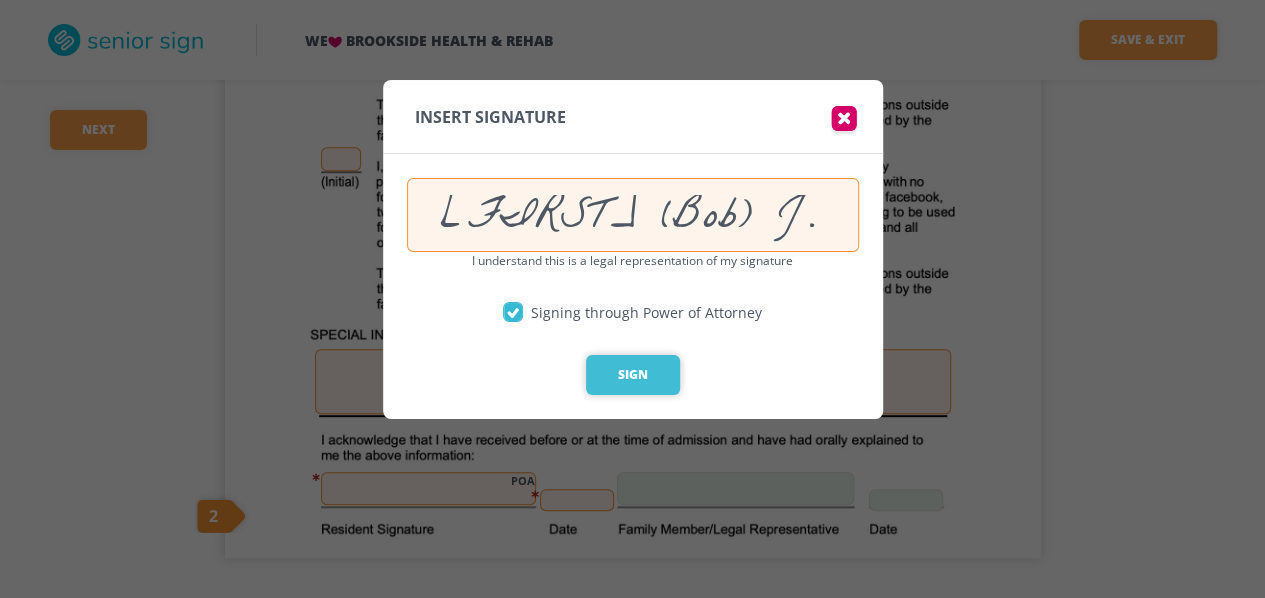 click on "Sign" at bounding box center [633, 375] 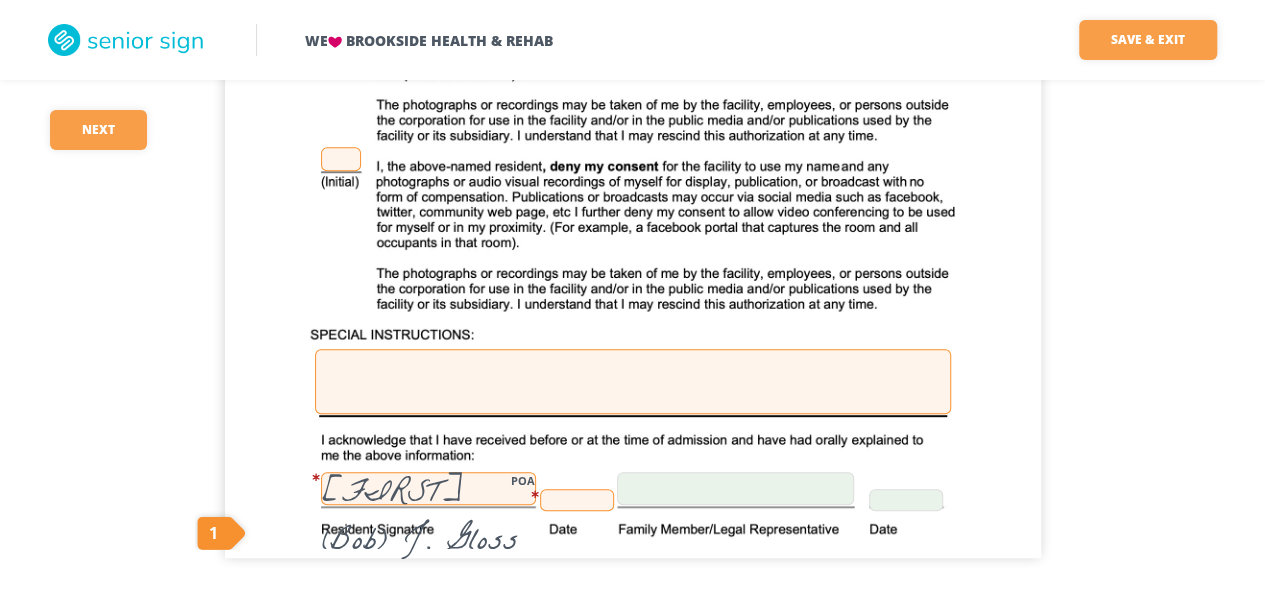 click at bounding box center (577, 500) 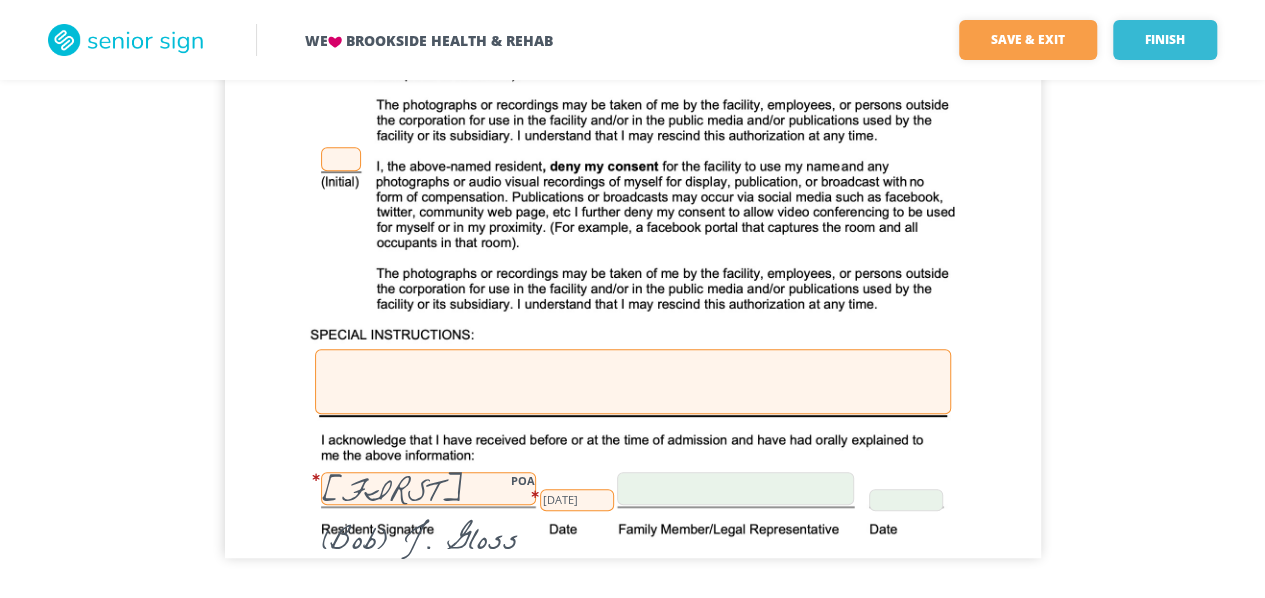 click at bounding box center (735, 488) 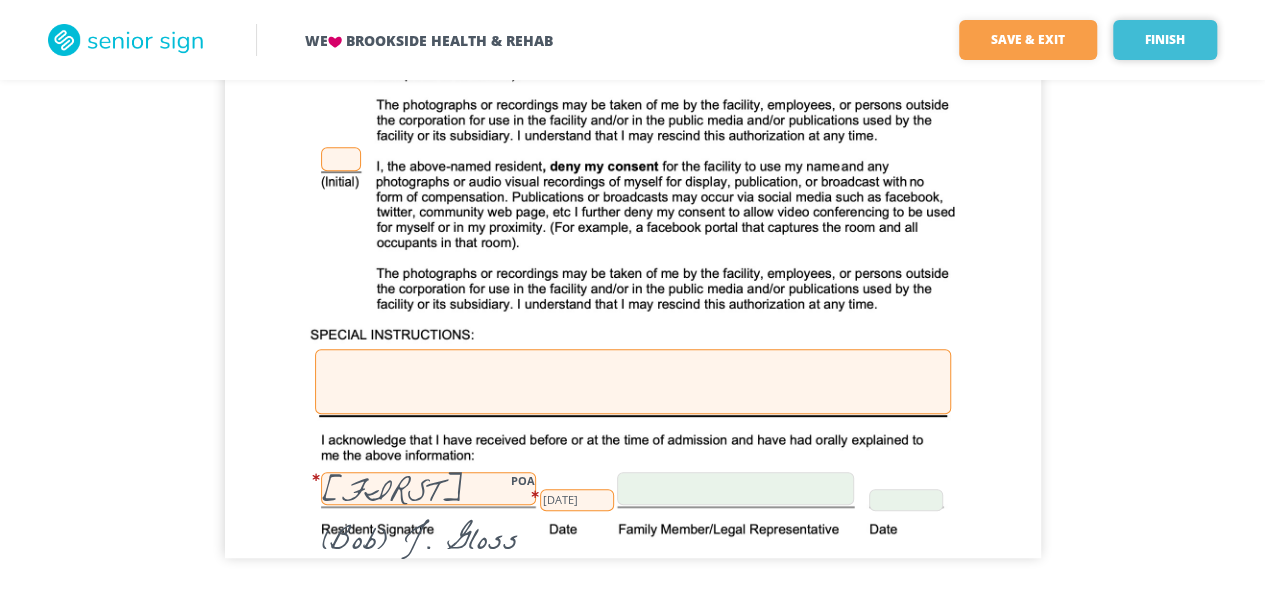 click on "Finish" at bounding box center (1165, 40) 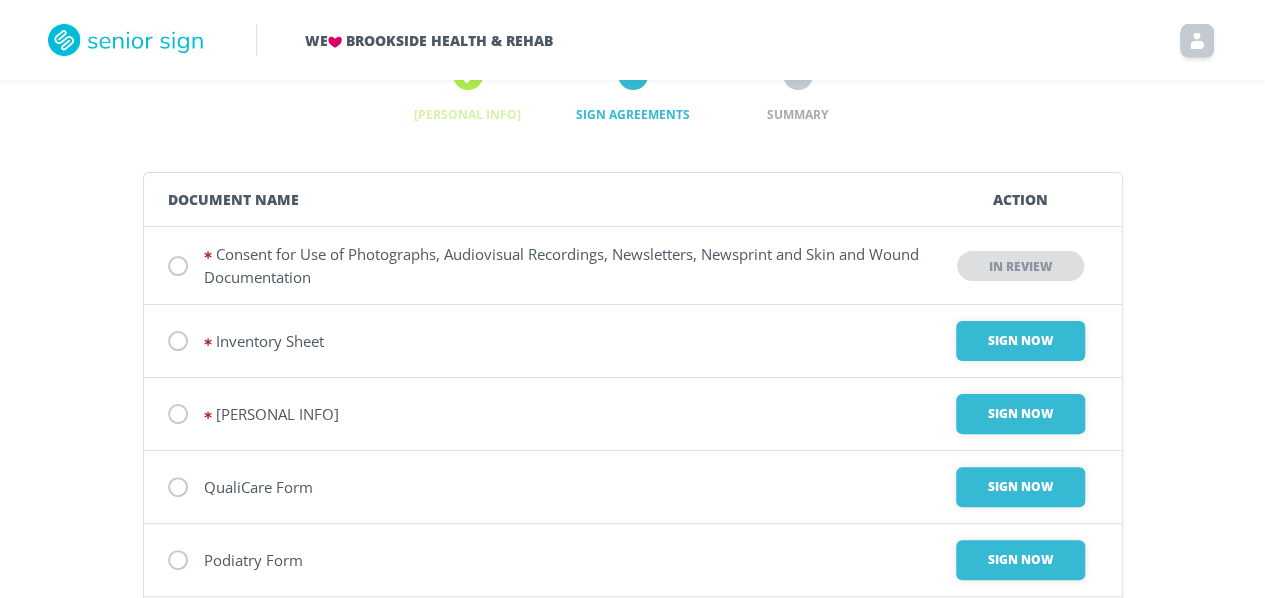 scroll, scrollTop: 100, scrollLeft: 0, axis: vertical 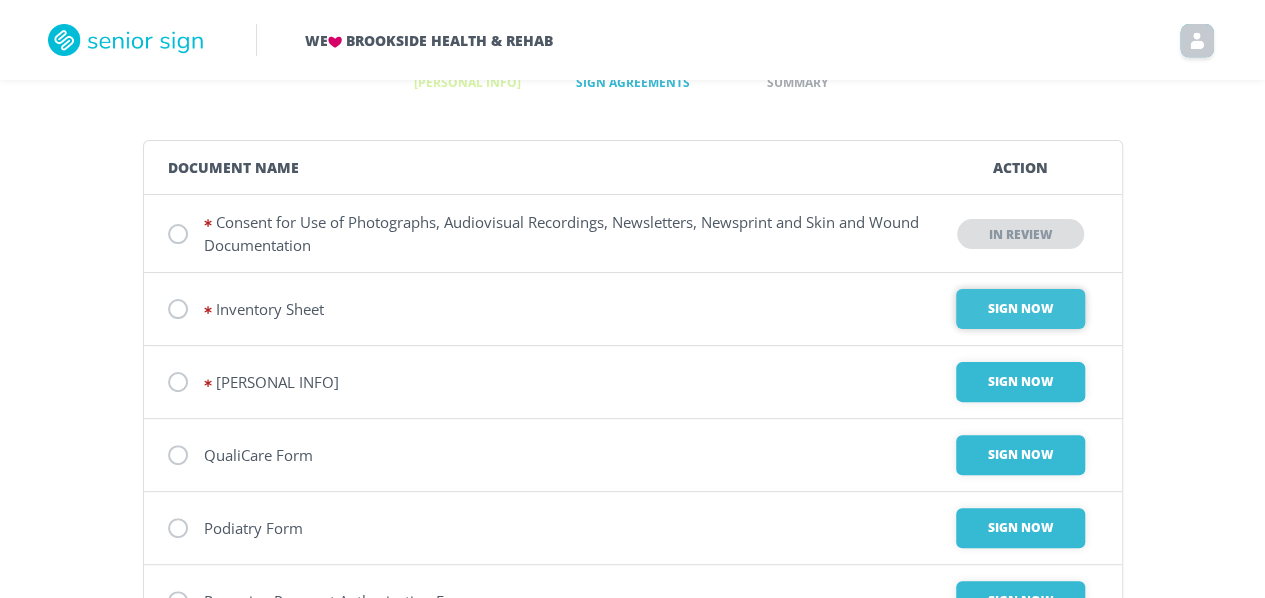 click on "Sign Now" at bounding box center [1020, 309] 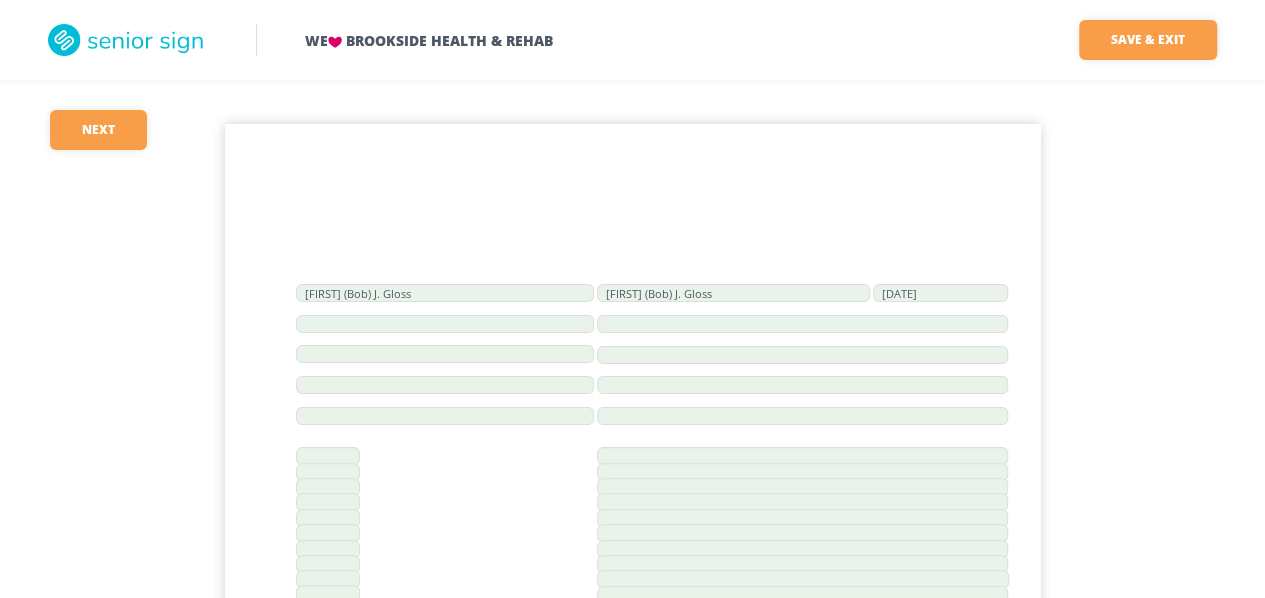 scroll, scrollTop: 100, scrollLeft: 0, axis: vertical 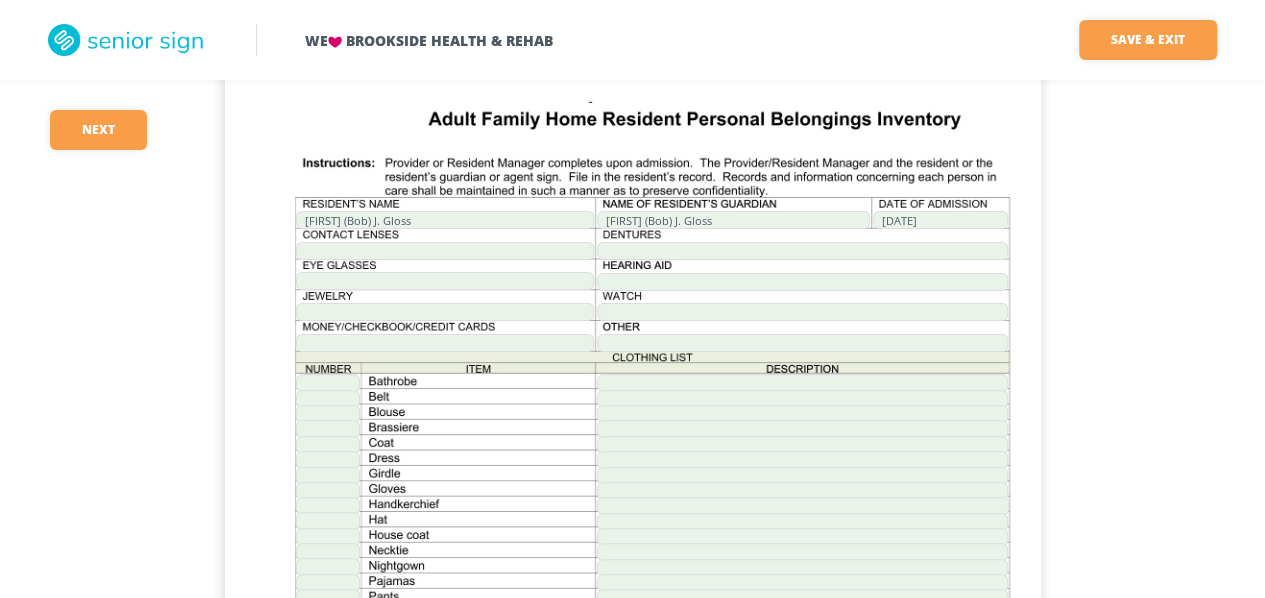 click on "[FIRST] (Bob) J. Gloss [DATE] [FIRST] (Bob) J. Gloss   Renay Stithem SSD     [DATE]" at bounding box center (633, 579) 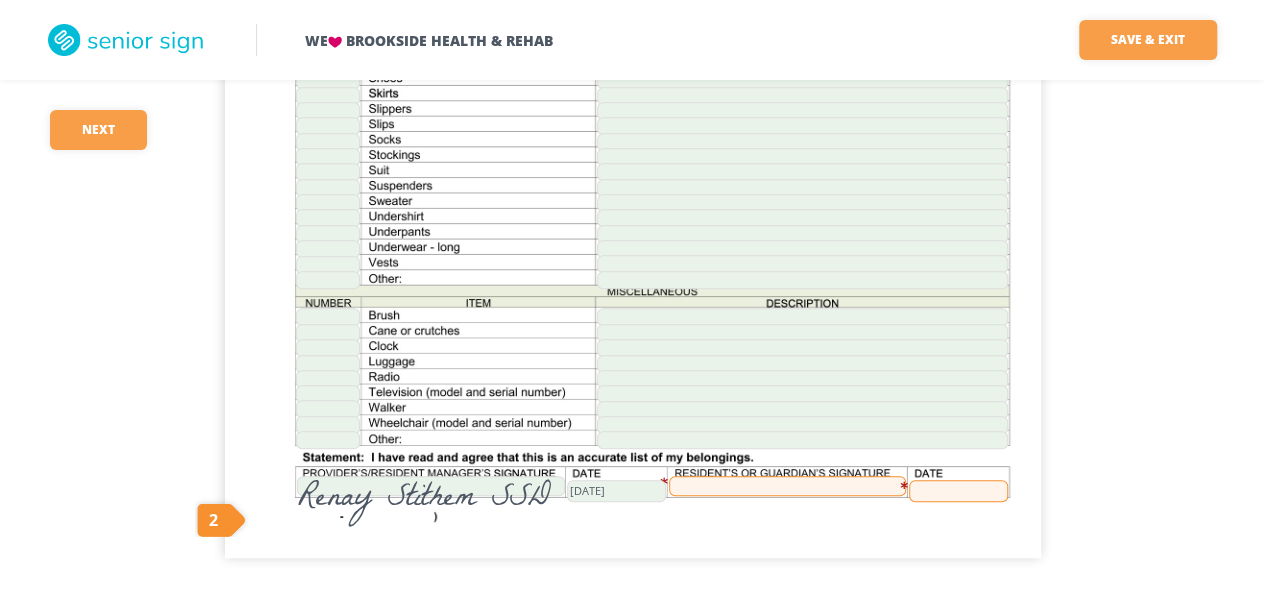 scroll, scrollTop: 664, scrollLeft: 0, axis: vertical 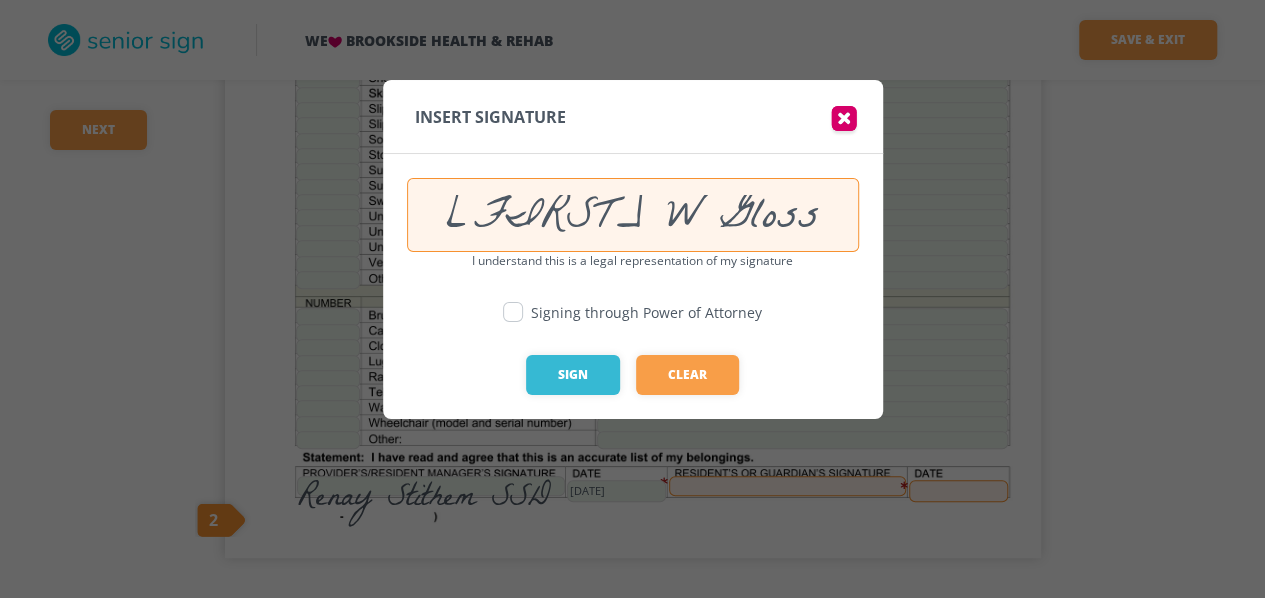 type on "[FIRST] W Gloss" 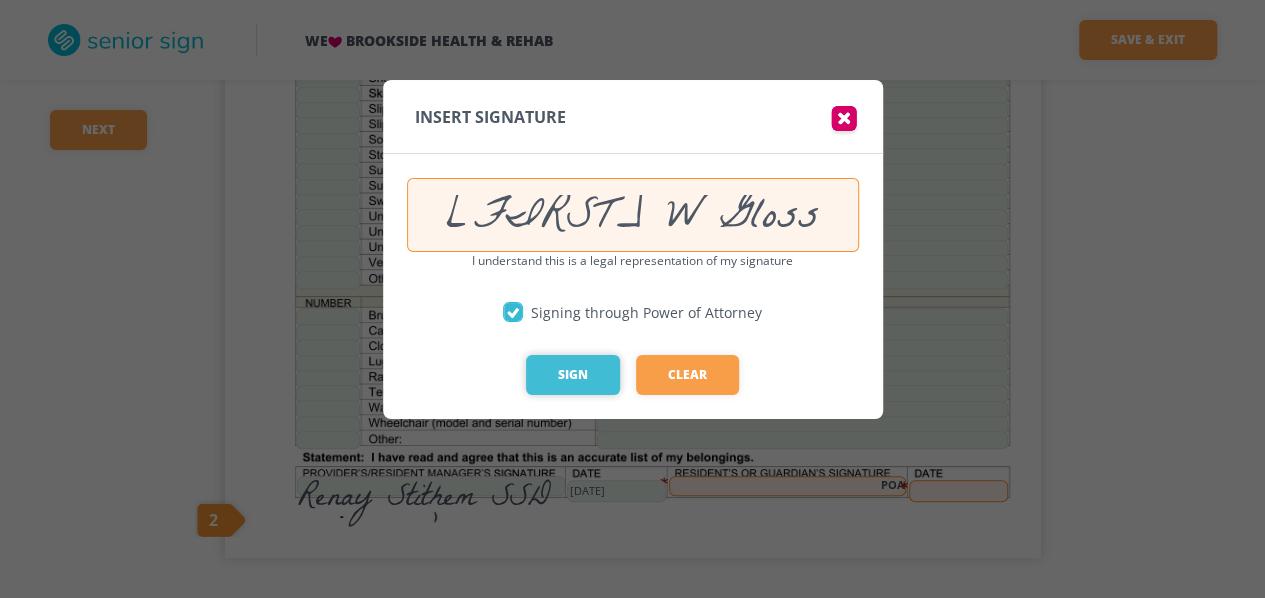 click on "Sign" at bounding box center [573, 375] 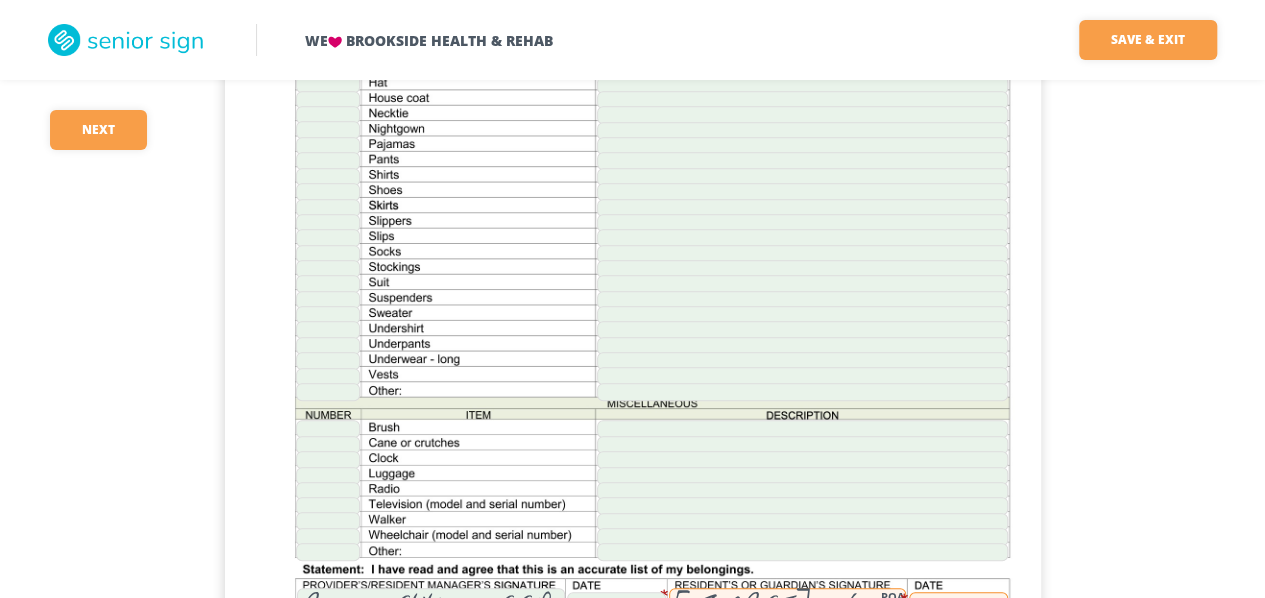scroll, scrollTop: 664, scrollLeft: 0, axis: vertical 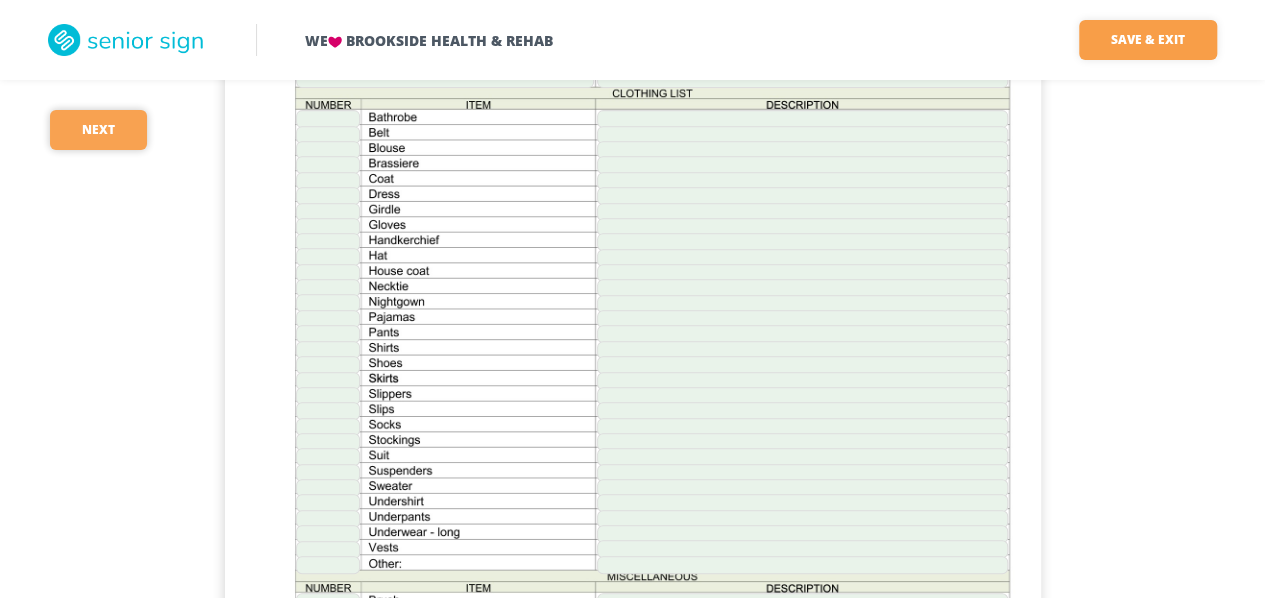 click on "Next" at bounding box center (98, 130) 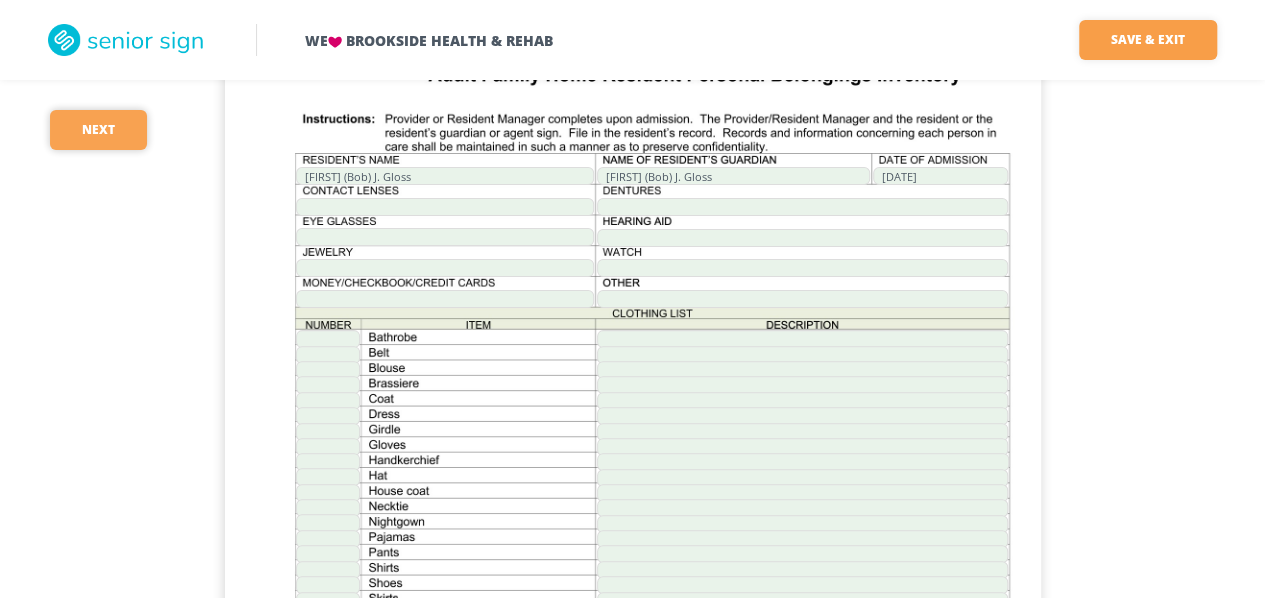 scroll, scrollTop: 0, scrollLeft: 0, axis: both 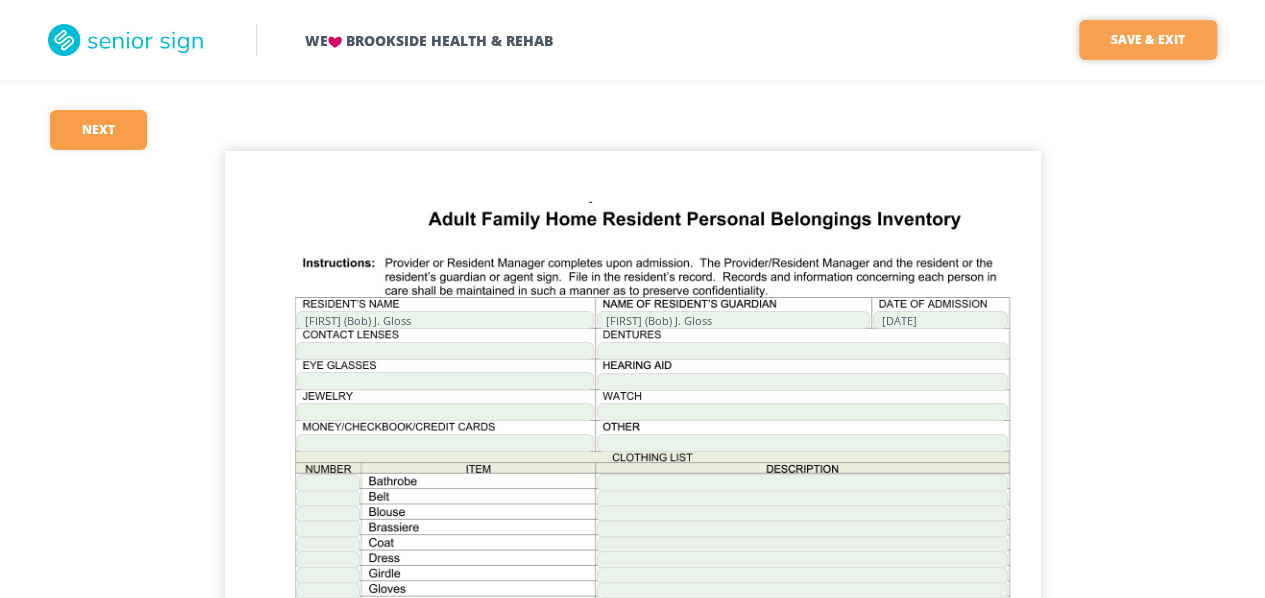 click on "Save & Exit" at bounding box center (1148, 40) 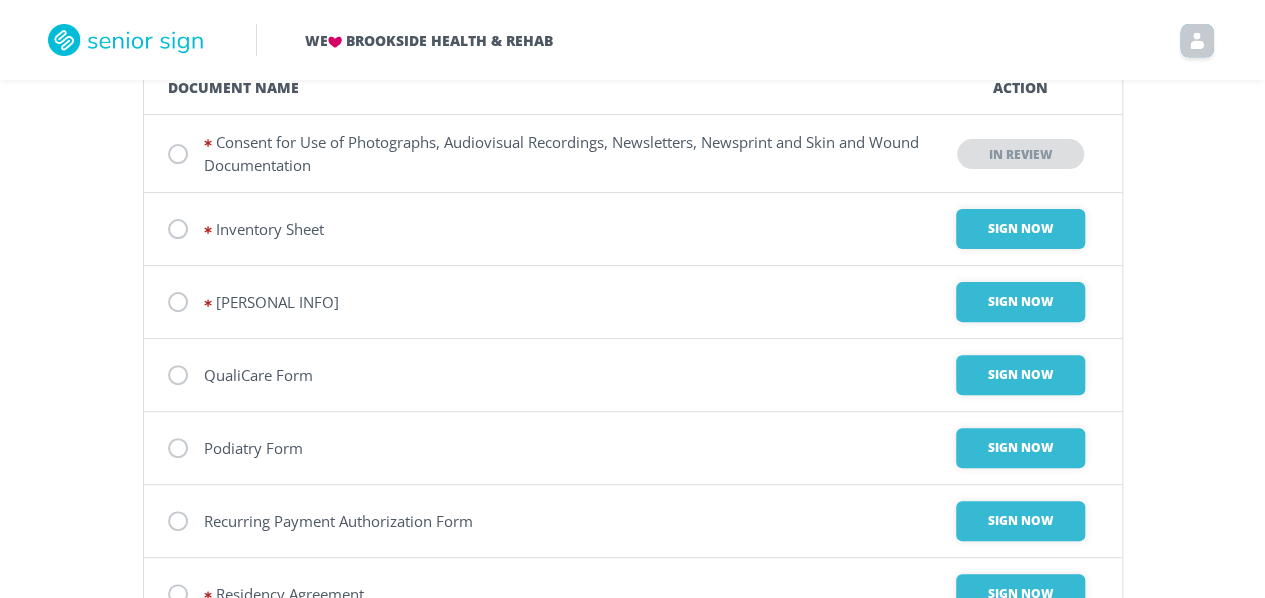 scroll, scrollTop: 200, scrollLeft: 0, axis: vertical 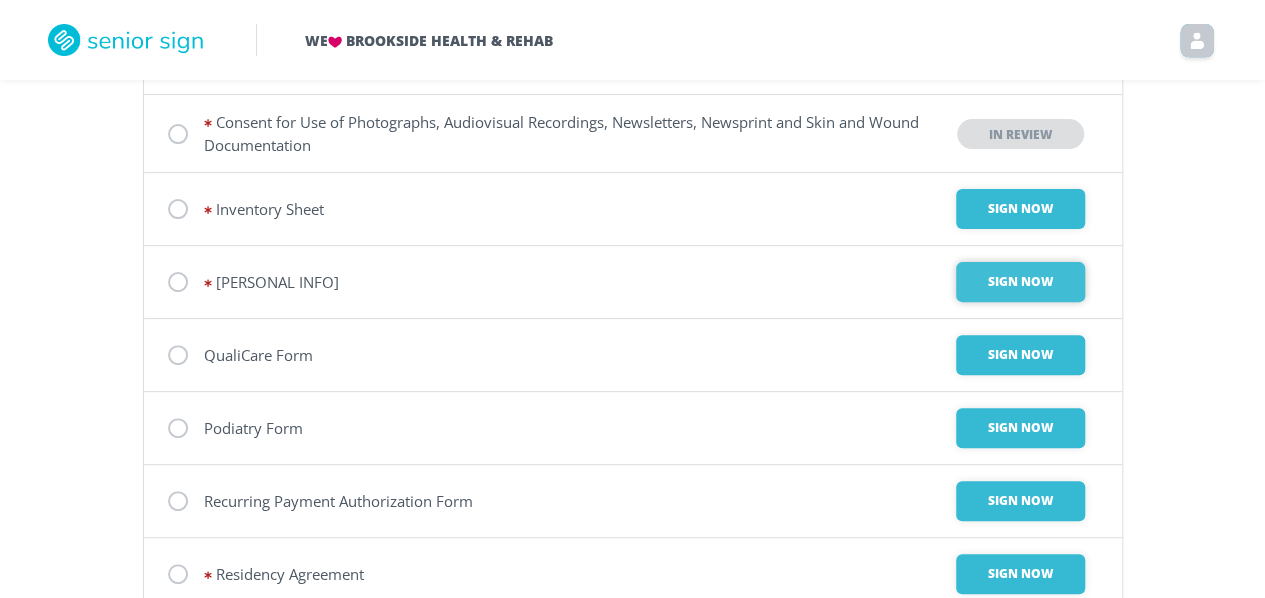 click on "Sign Now" at bounding box center [1020, 209] 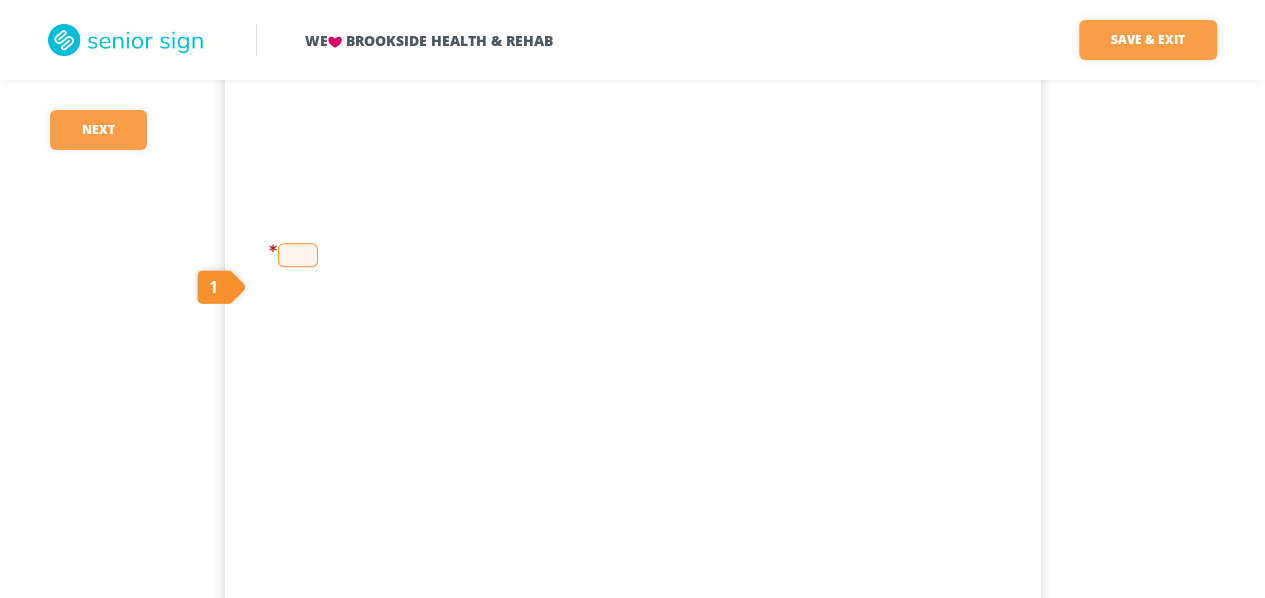 scroll, scrollTop: 400, scrollLeft: 0, axis: vertical 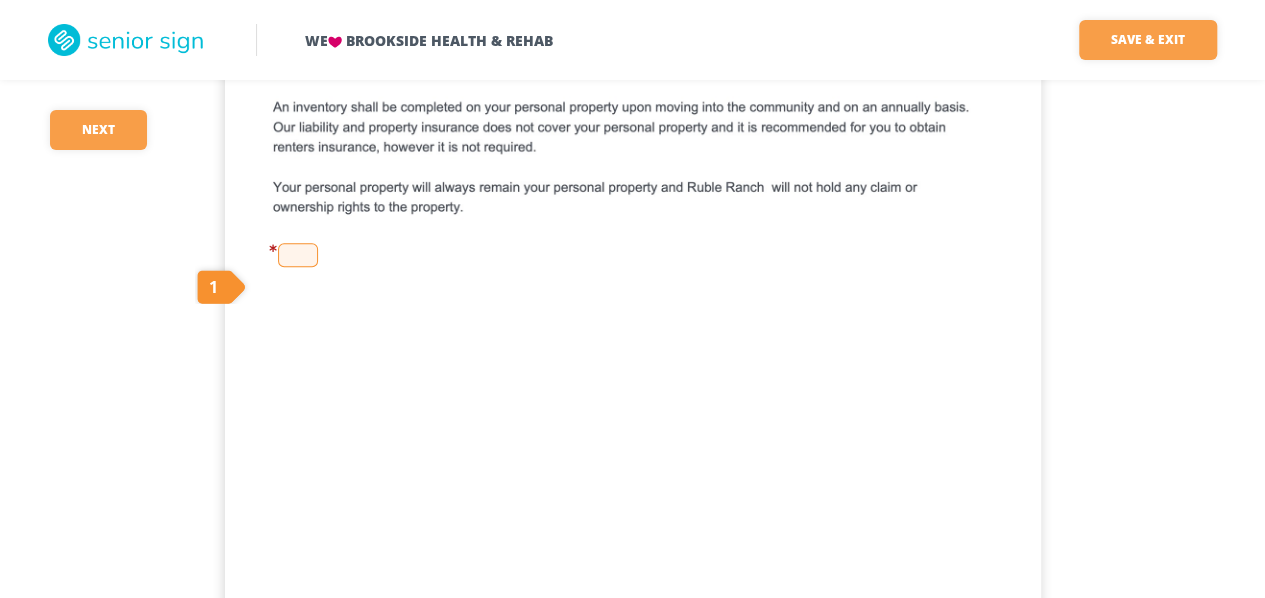 click at bounding box center (298, 255) 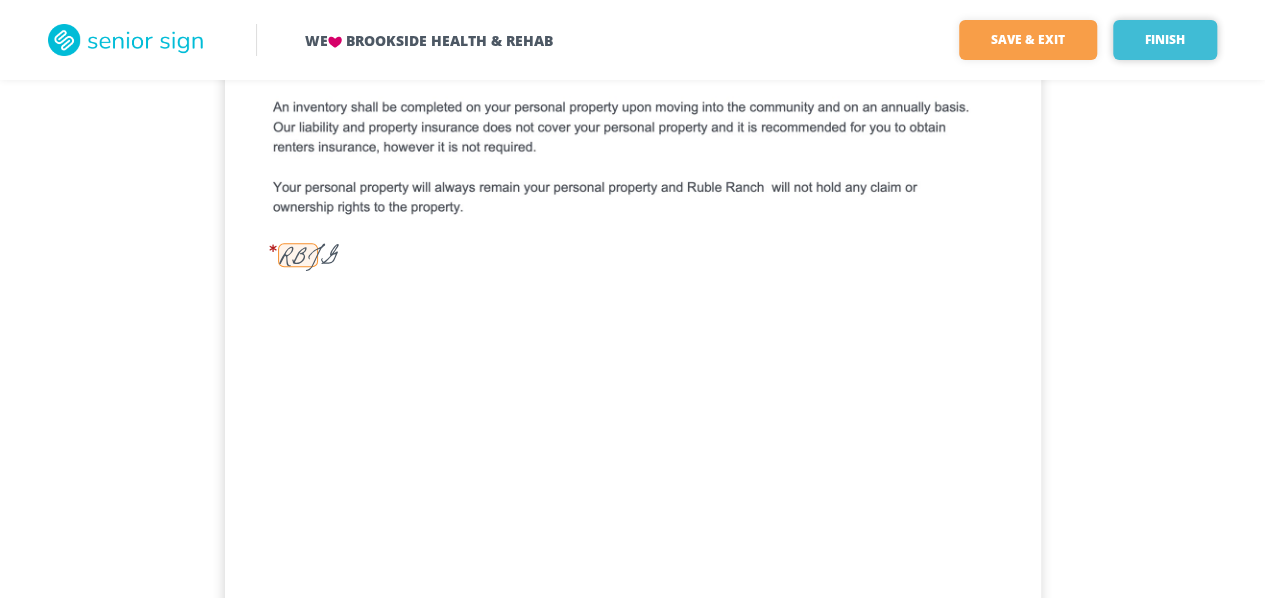click on "Finish" at bounding box center [1165, 40] 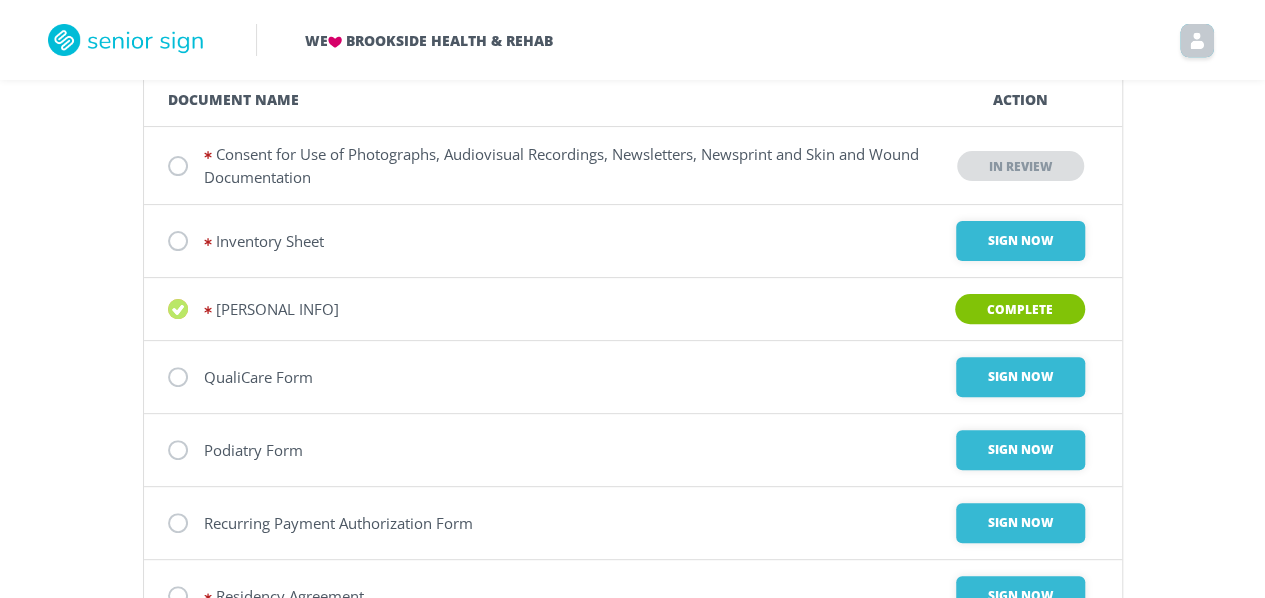 scroll, scrollTop: 200, scrollLeft: 0, axis: vertical 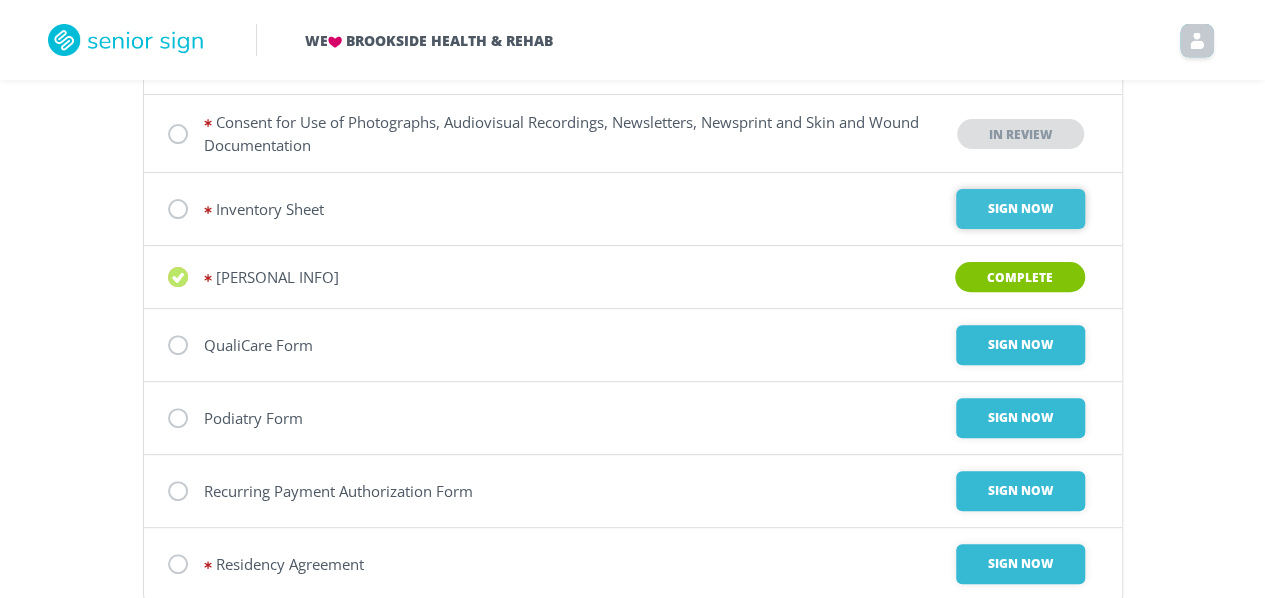 click on "Sign Now" at bounding box center (1020, 209) 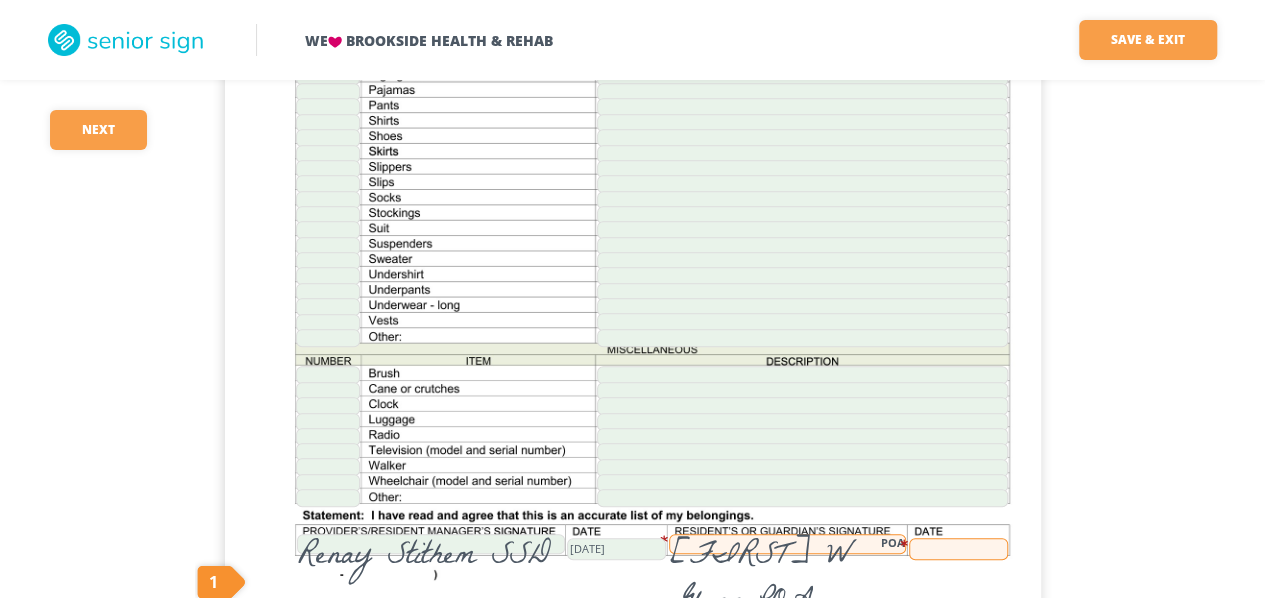 scroll, scrollTop: 664, scrollLeft: 0, axis: vertical 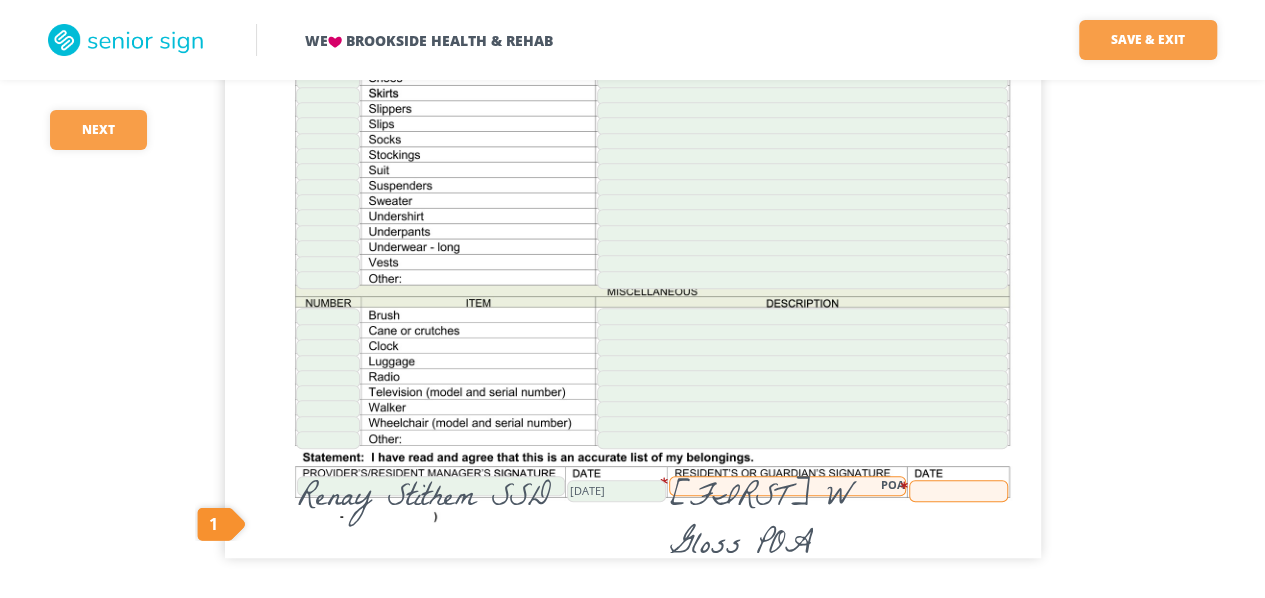 click at bounding box center [958, 491] 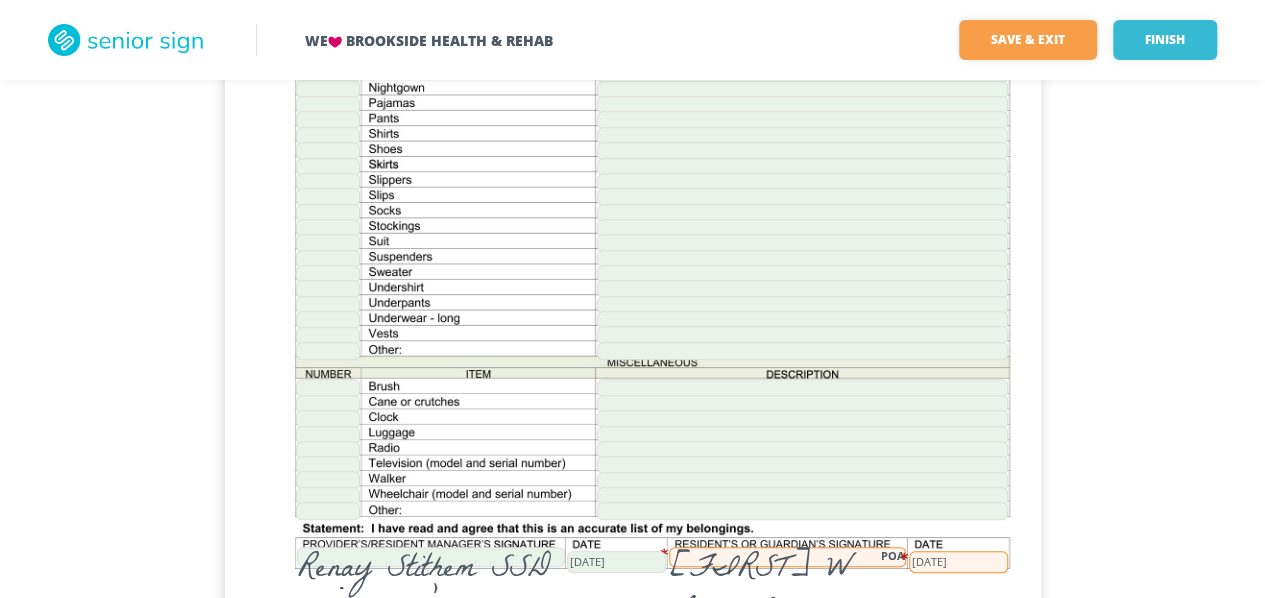 scroll, scrollTop: 464, scrollLeft: 0, axis: vertical 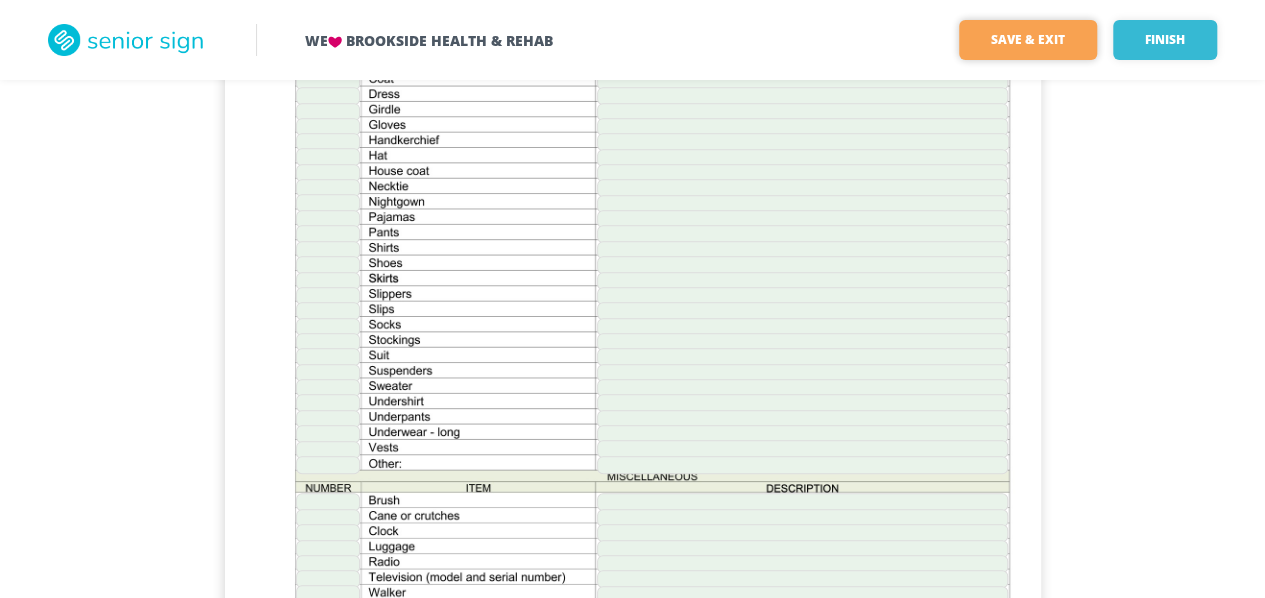 click on "Save & Exit" at bounding box center (1028, 40) 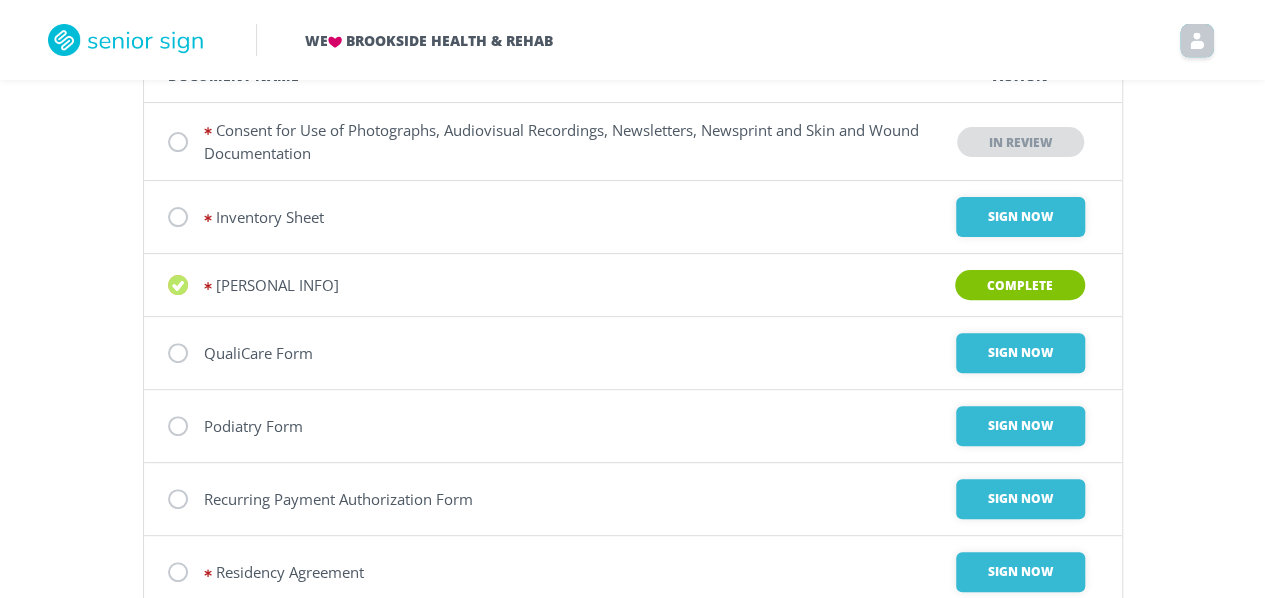 scroll, scrollTop: 200, scrollLeft: 0, axis: vertical 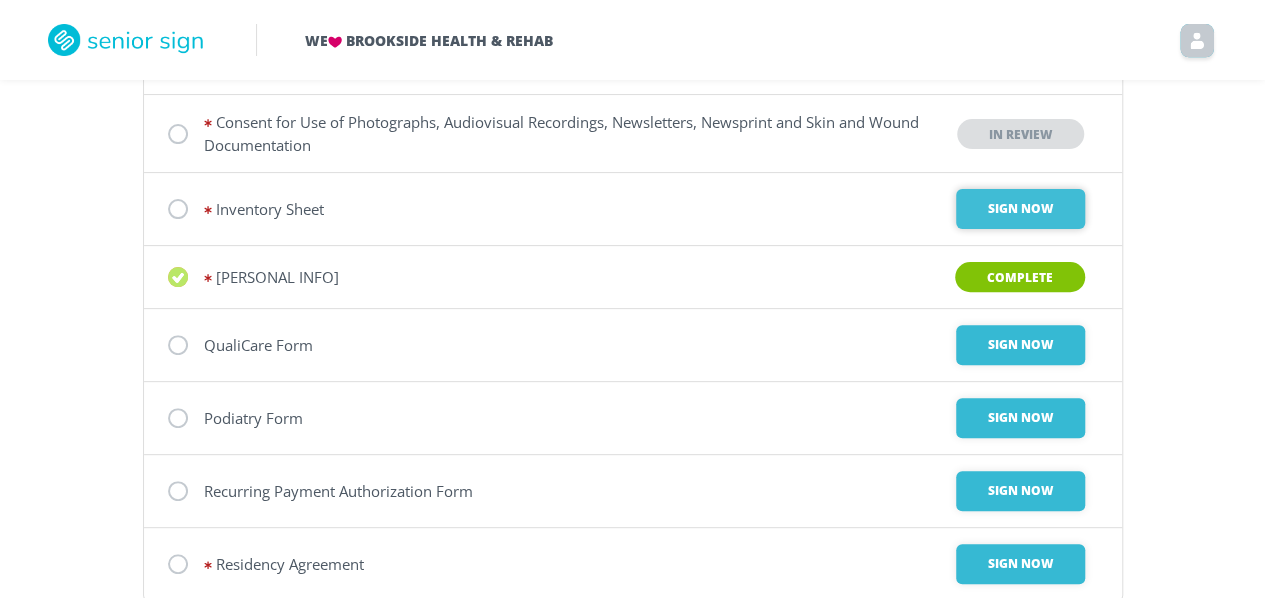 click on "Sign Now" at bounding box center (1020, 209) 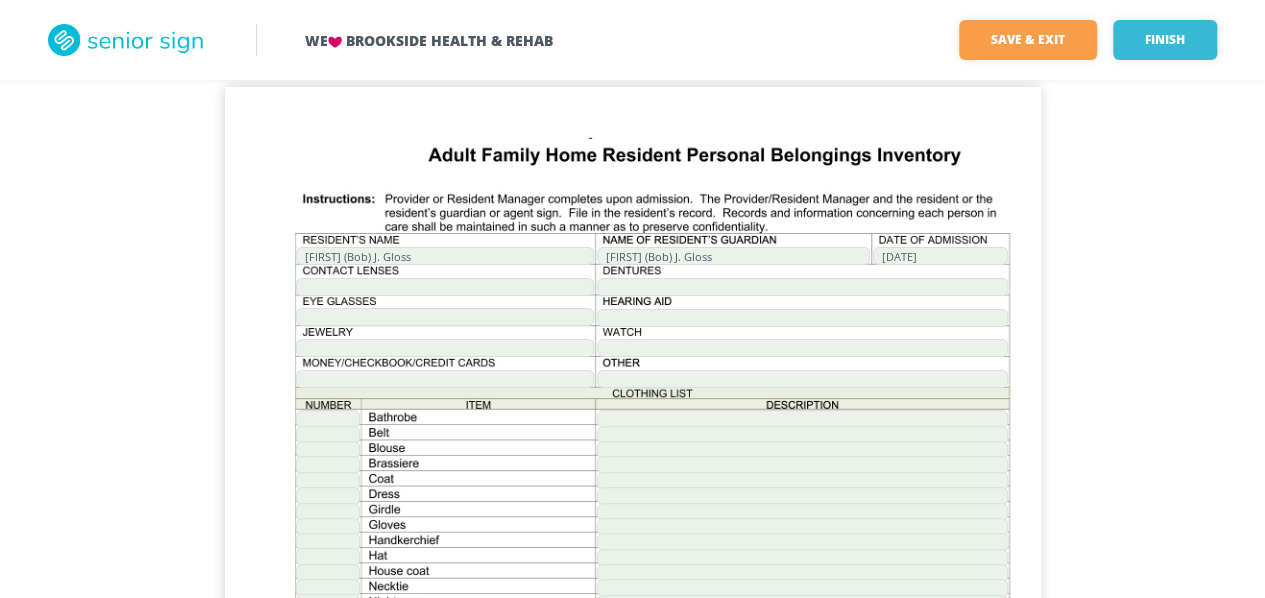 scroll, scrollTop: 0, scrollLeft: 0, axis: both 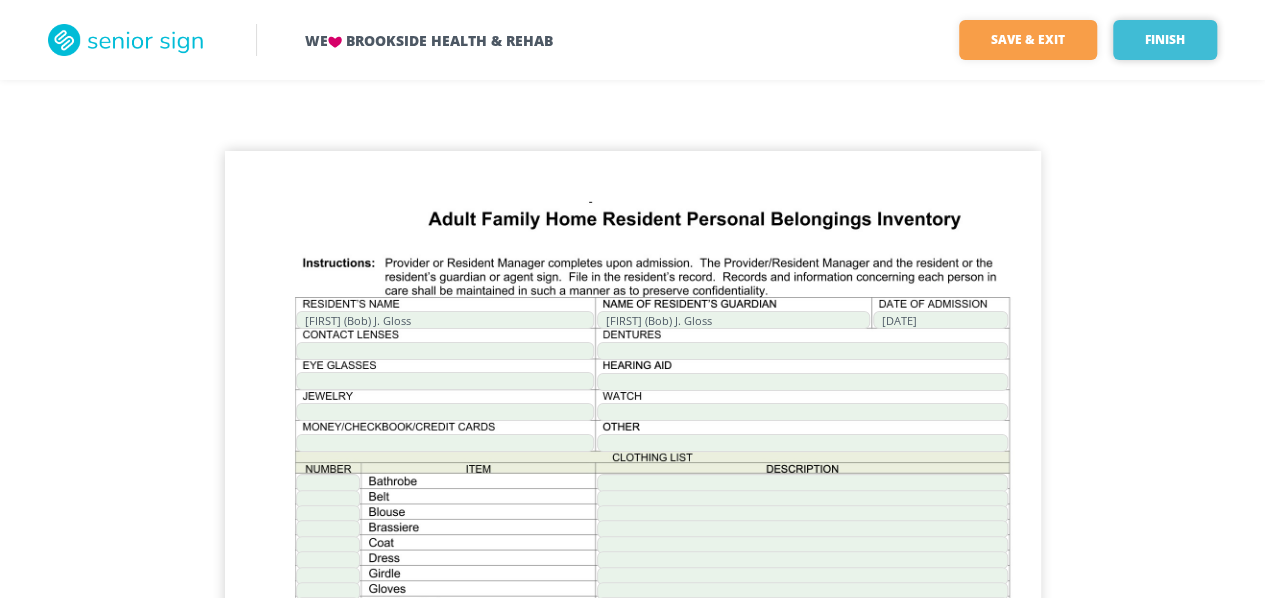 click on "Finish" at bounding box center [1165, 40] 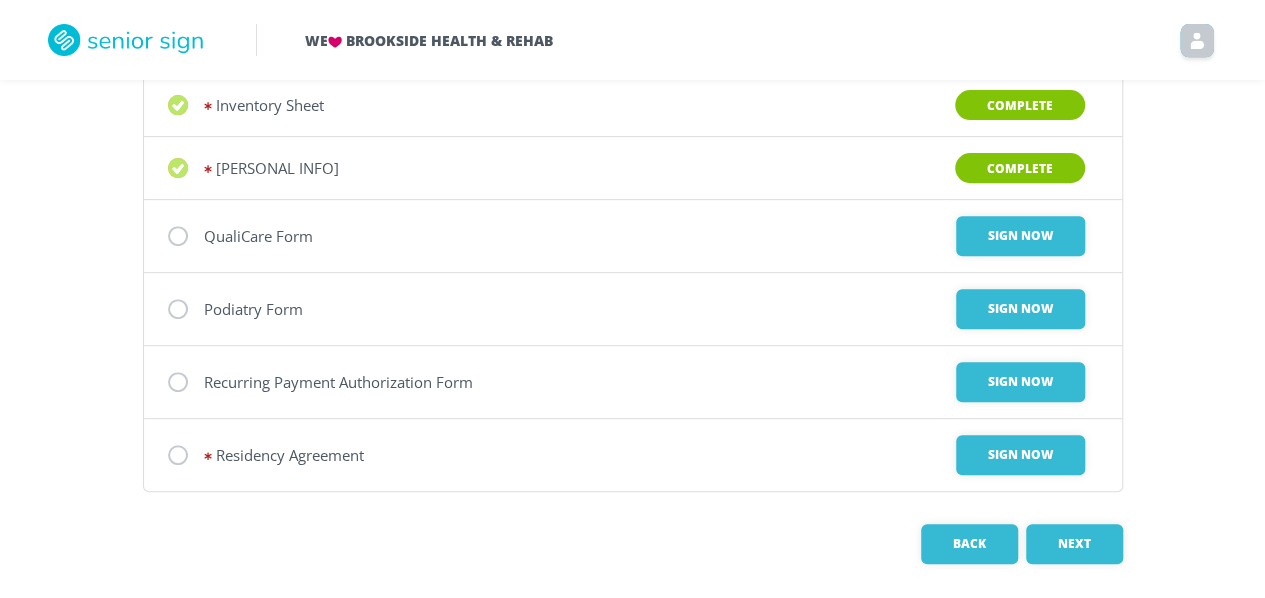 scroll, scrollTop: 300, scrollLeft: 0, axis: vertical 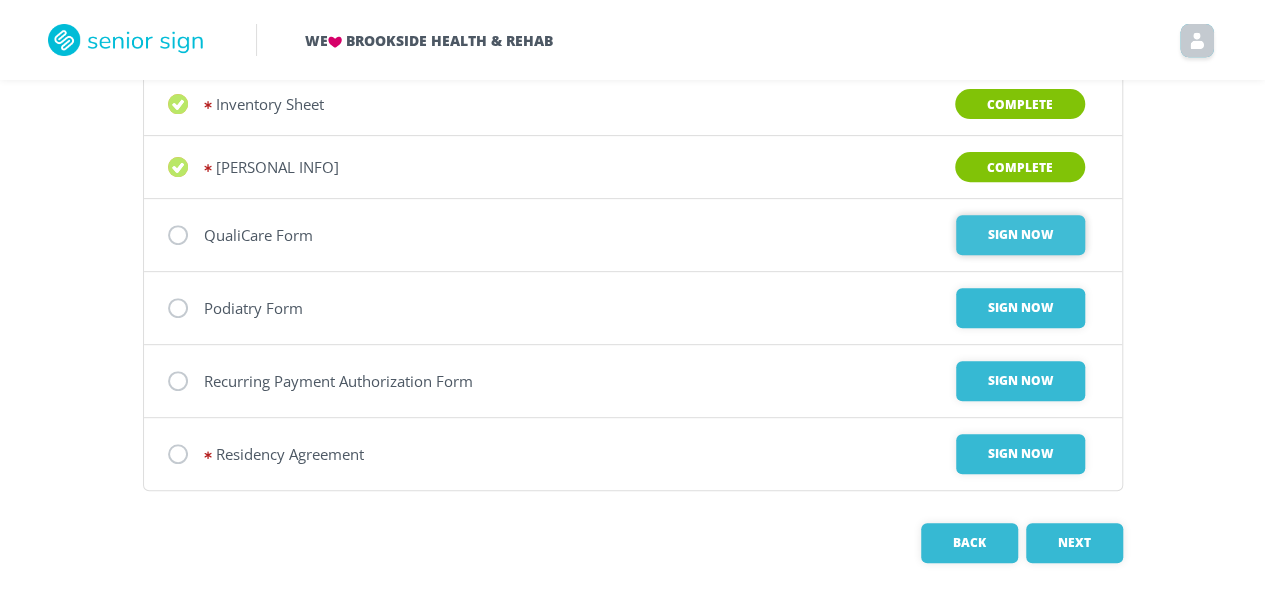 click on "Sign Now" at bounding box center [1020, 235] 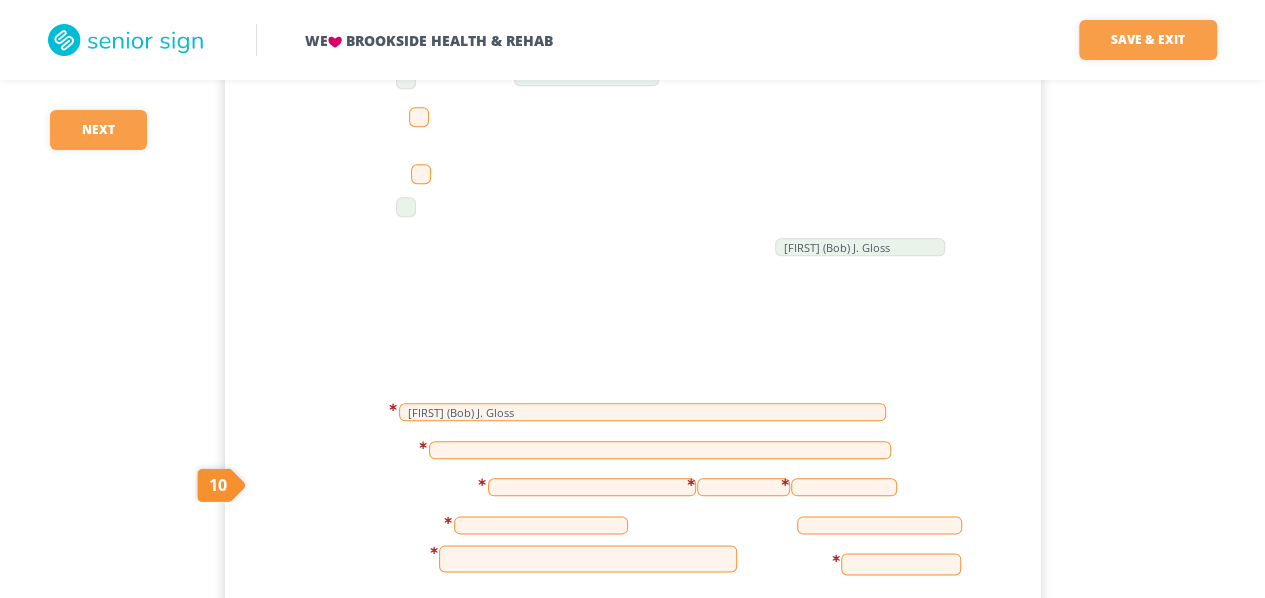 scroll, scrollTop: 4800, scrollLeft: 0, axis: vertical 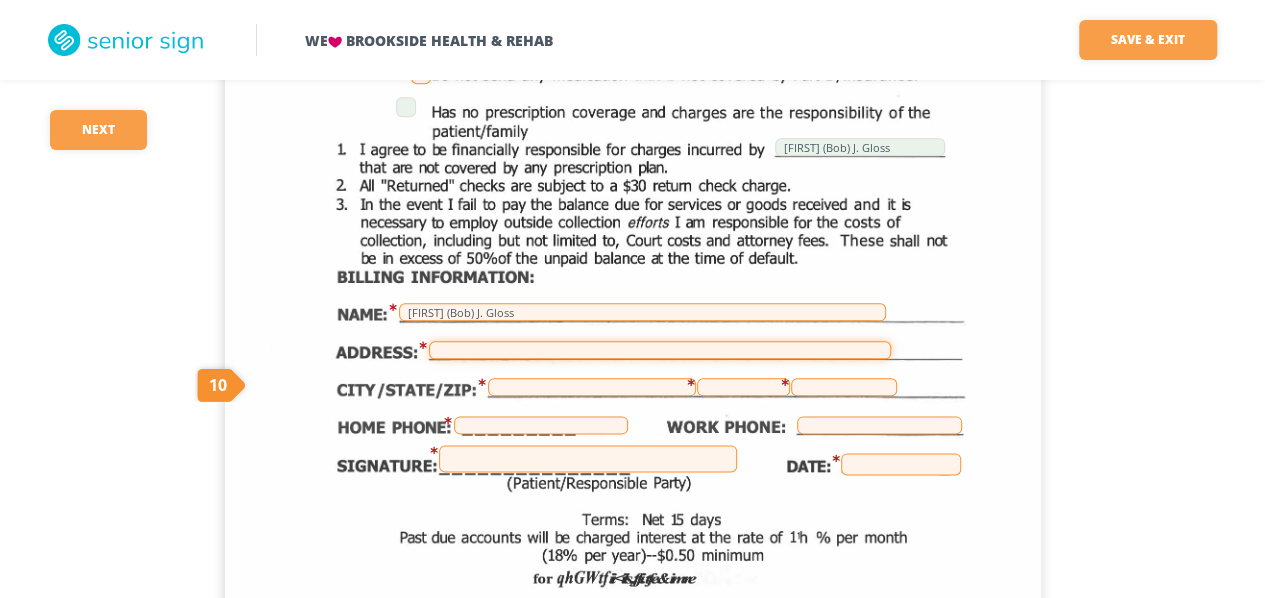 click at bounding box center (660, 350) 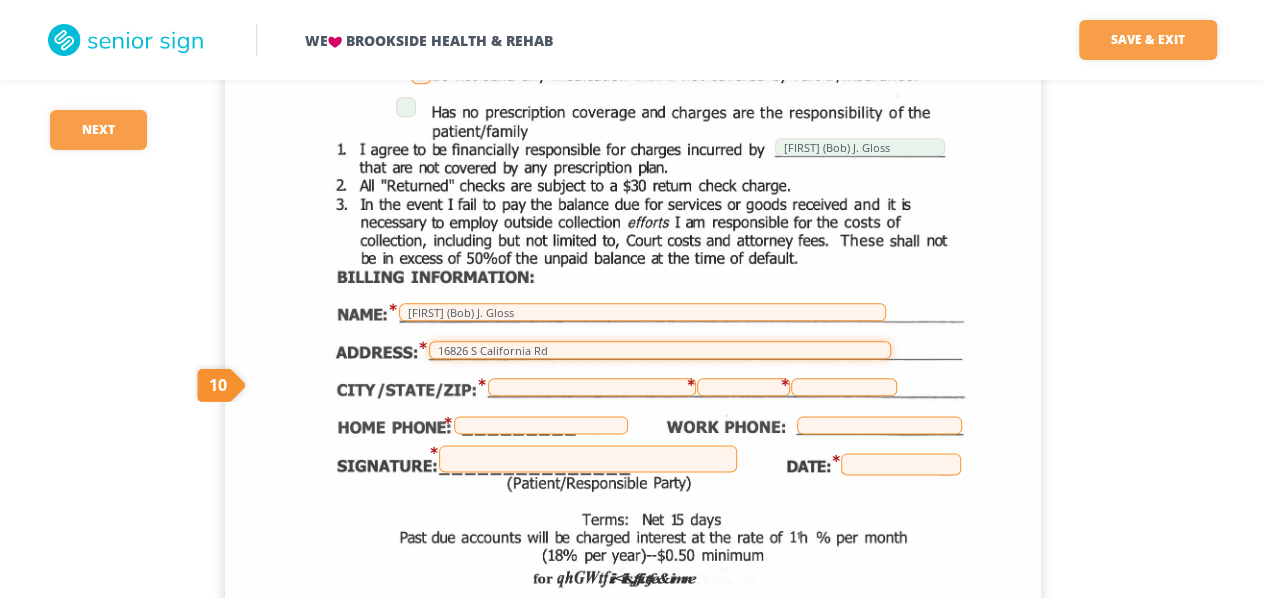 type on "16826 S California Rd" 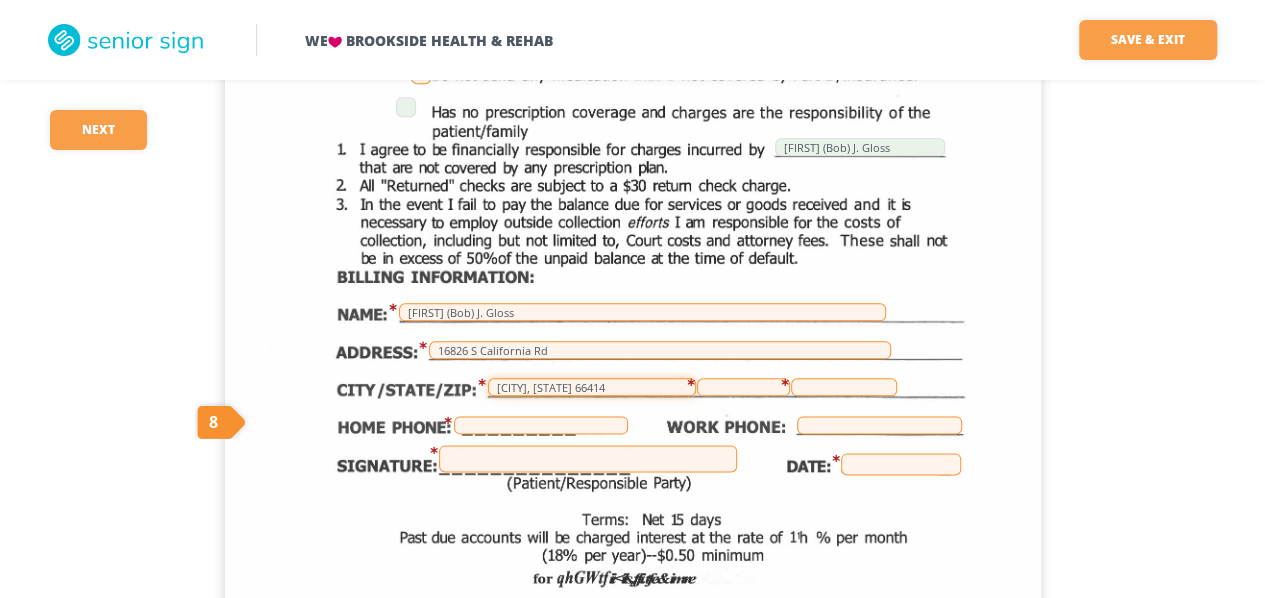 click on "[CITY], [STATE] 66414" at bounding box center (592, 387) 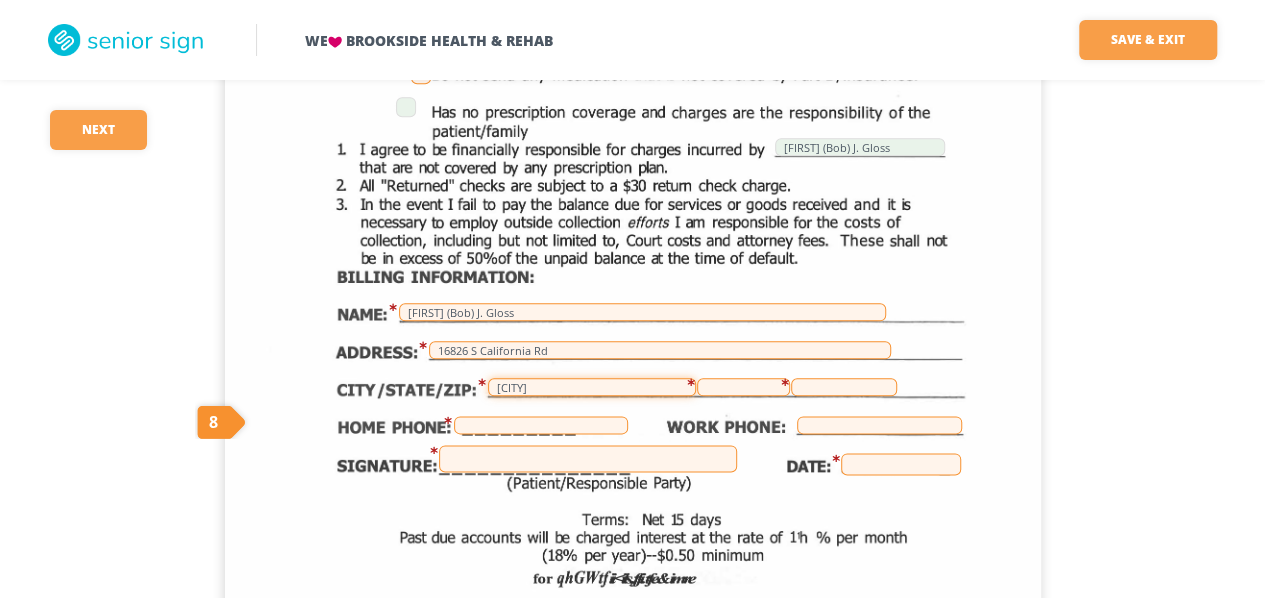 type on "[CITY]" 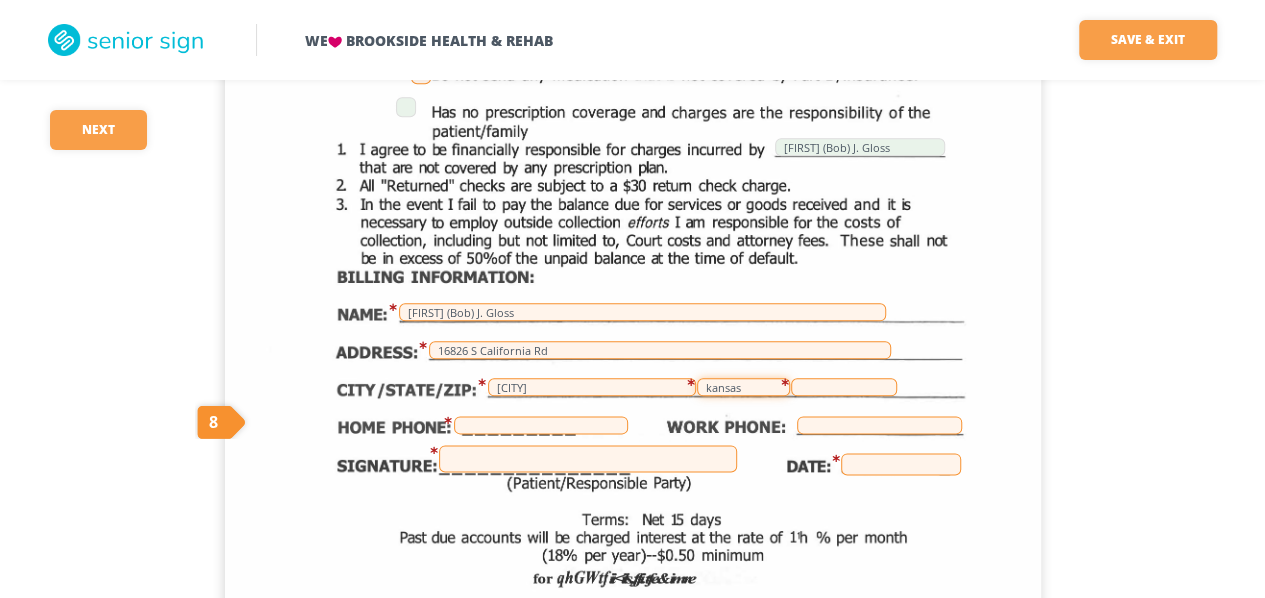 type on "kansas" 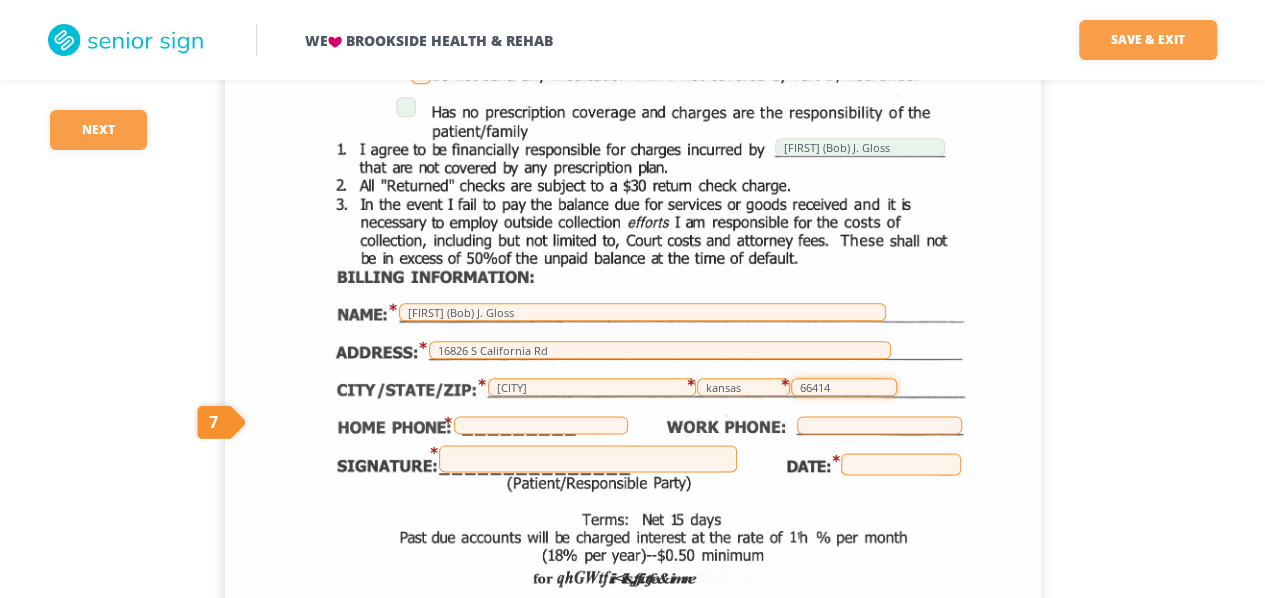type on "66414" 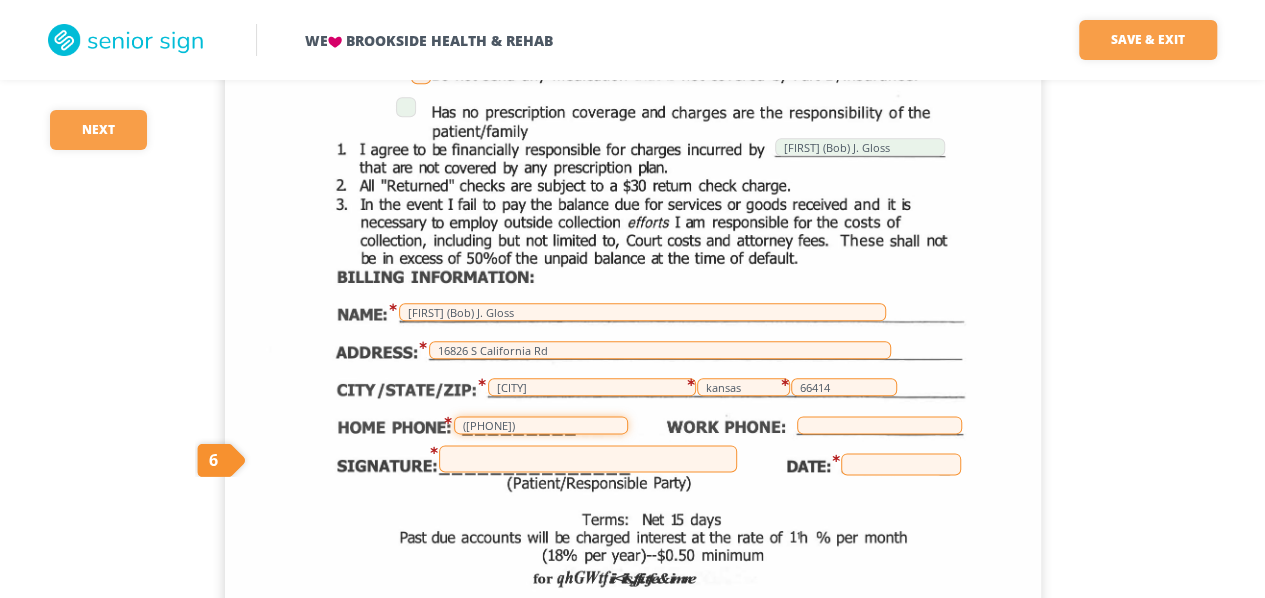 type on "([PHONE])" 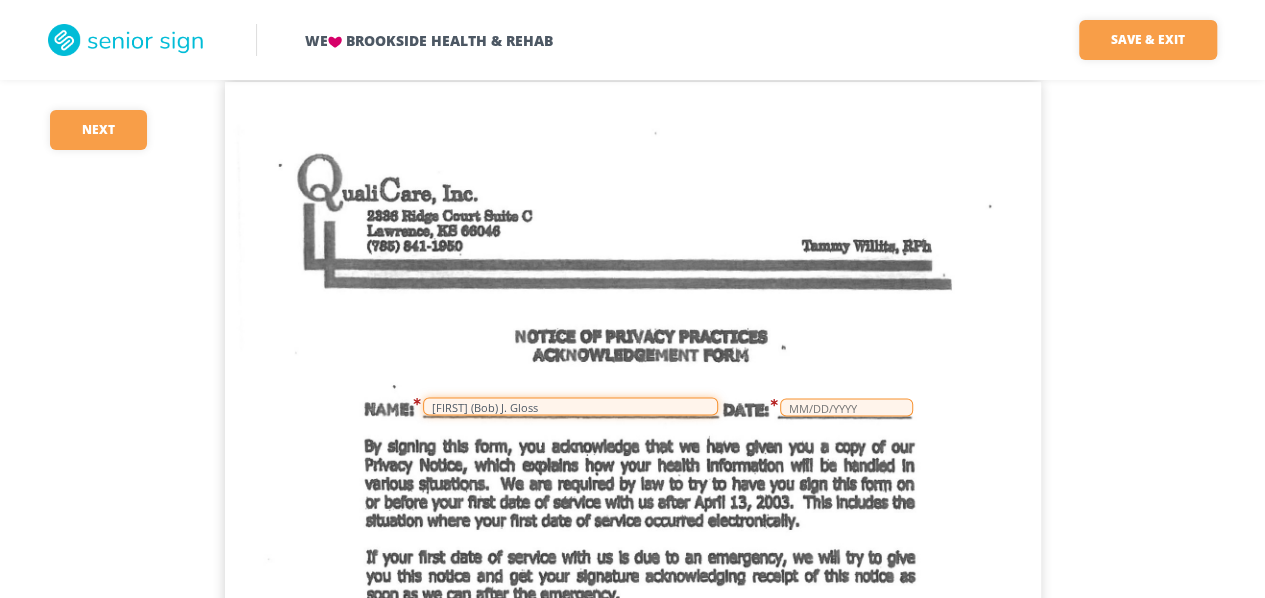 scroll, scrollTop: 4900, scrollLeft: 0, axis: vertical 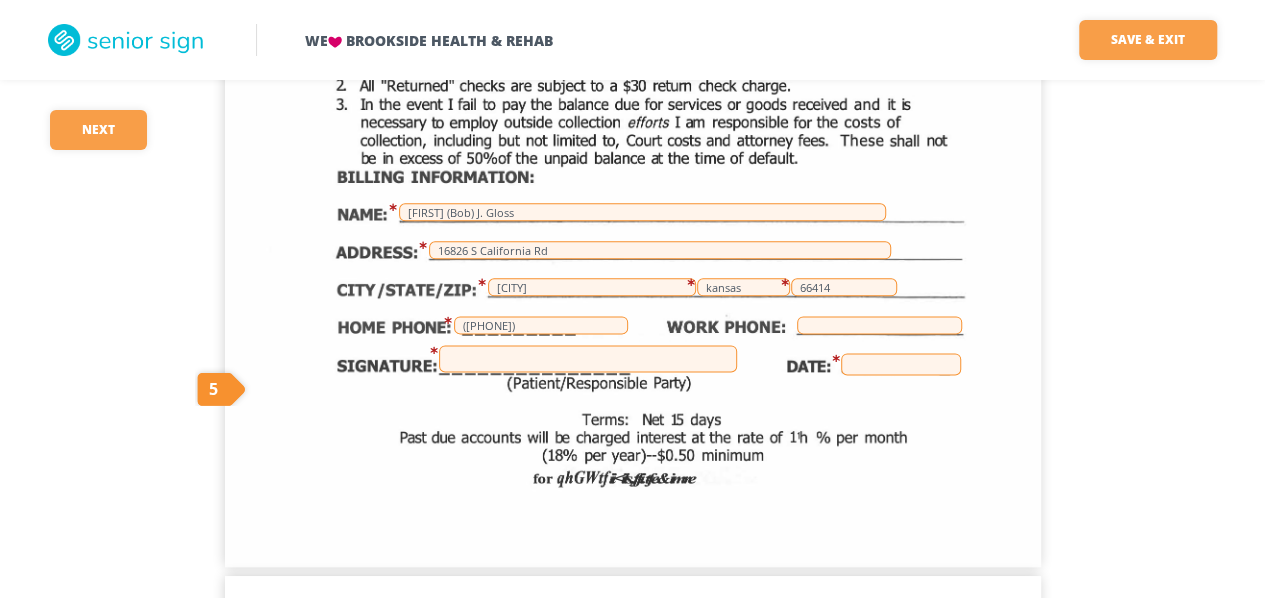 click at bounding box center [588, 358] 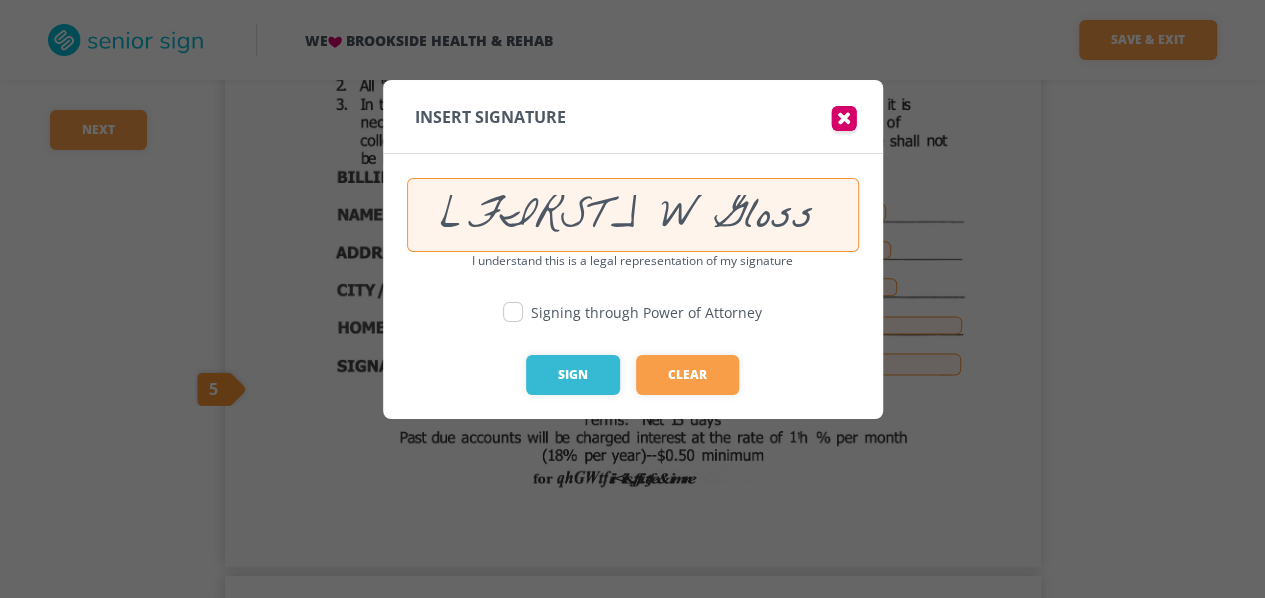 click at bounding box center [513, 312] 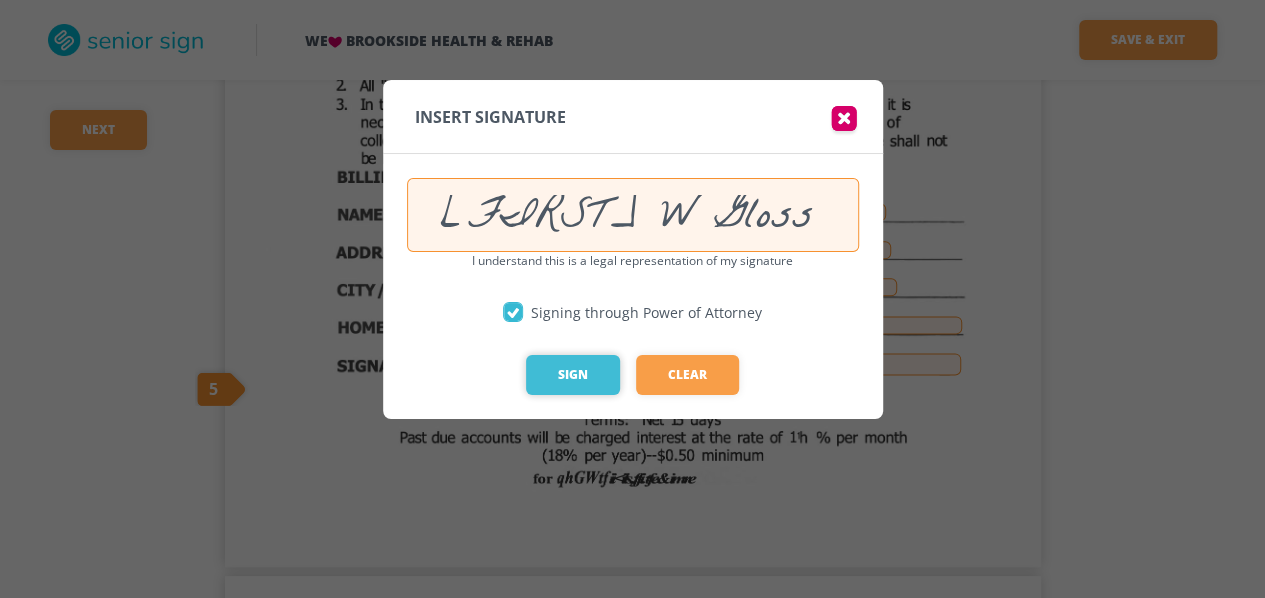 click on "Sign" at bounding box center [573, 375] 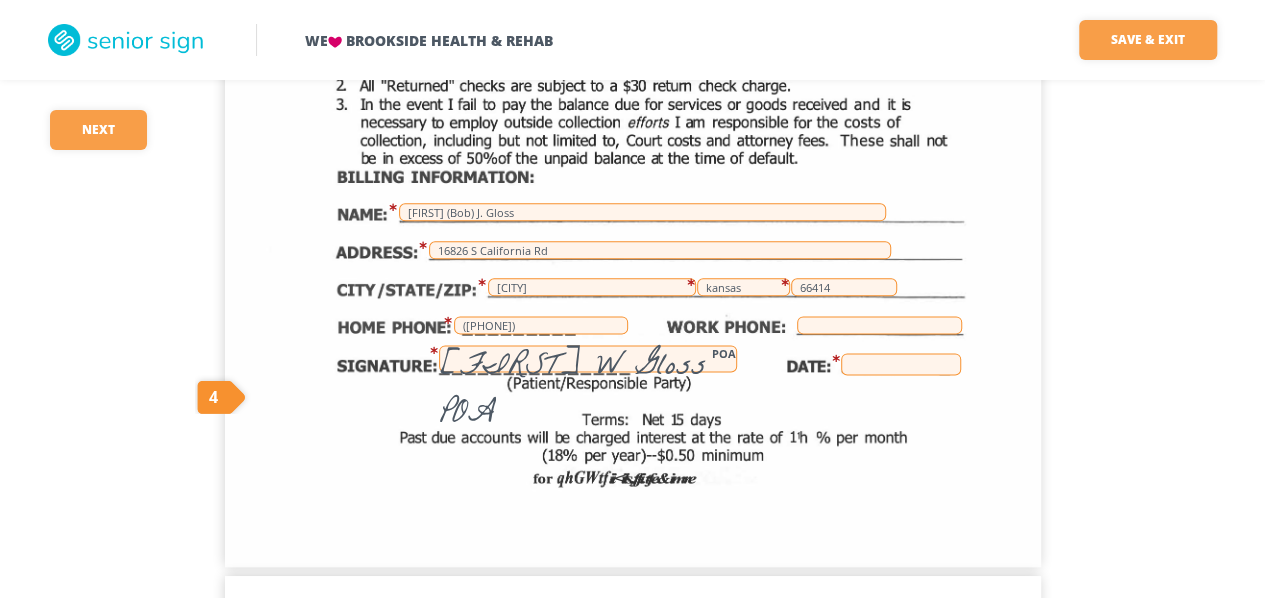 click at bounding box center [901, 364] 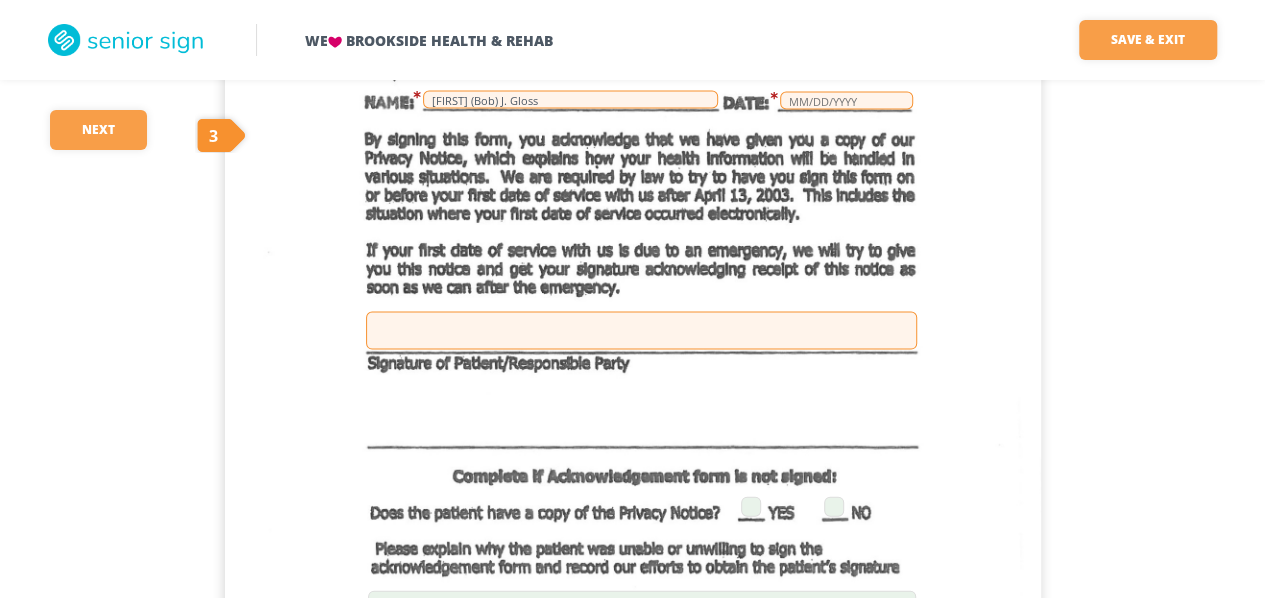 scroll, scrollTop: 5600, scrollLeft: 0, axis: vertical 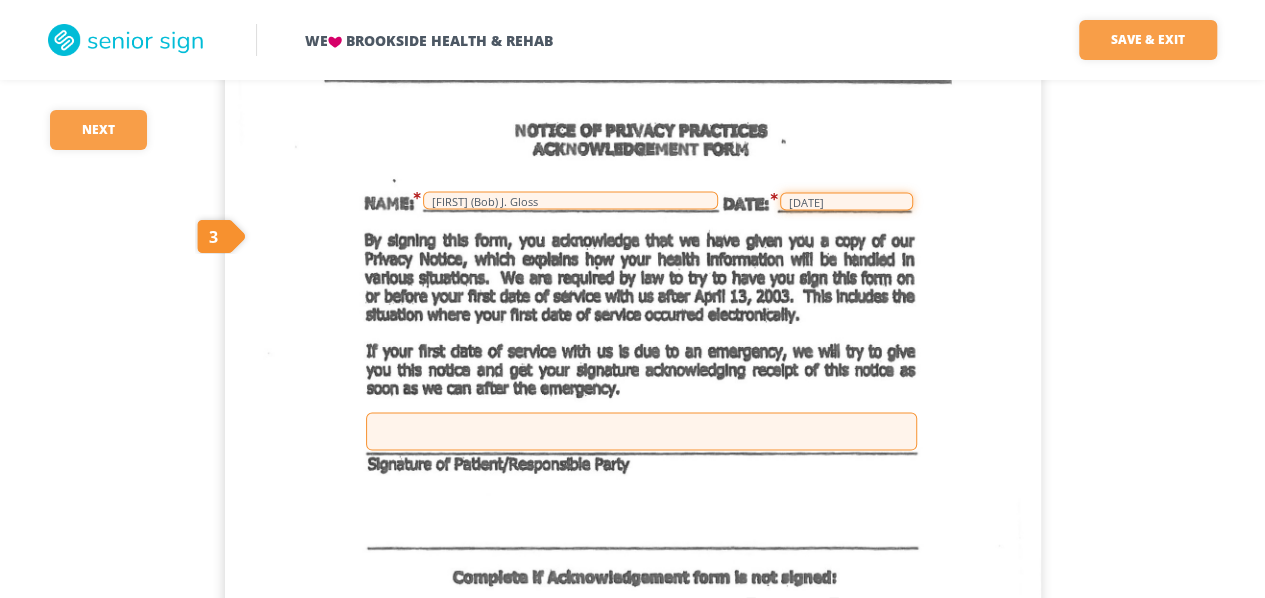 click on "[DATE]" at bounding box center [846, 201] 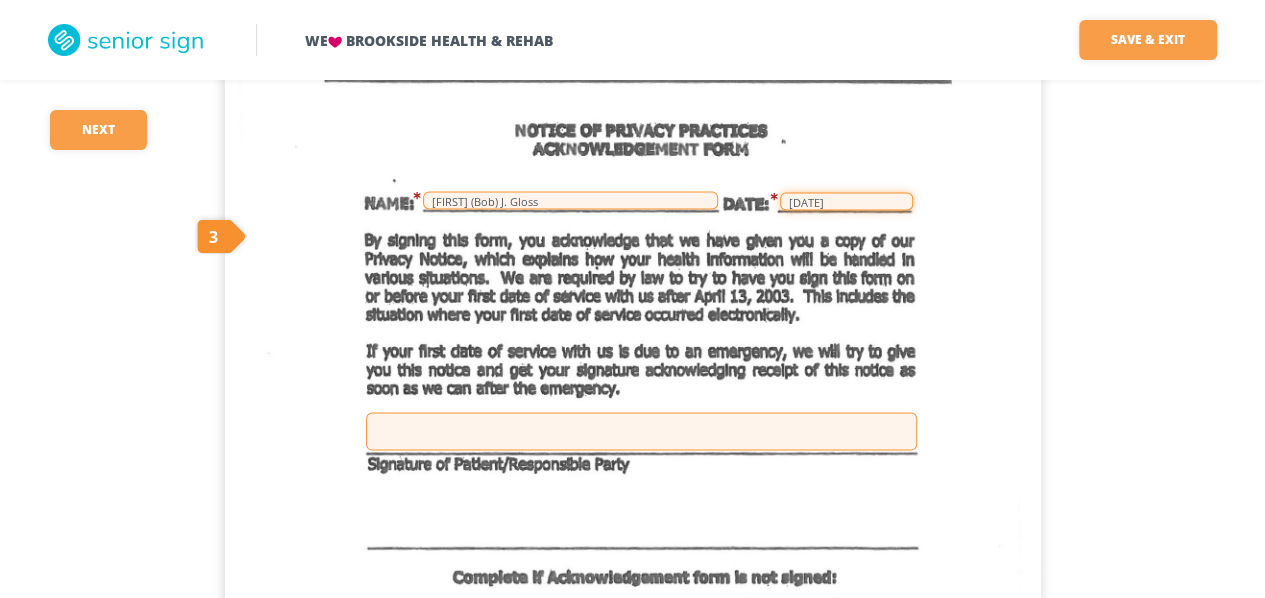 type on "[DATE]" 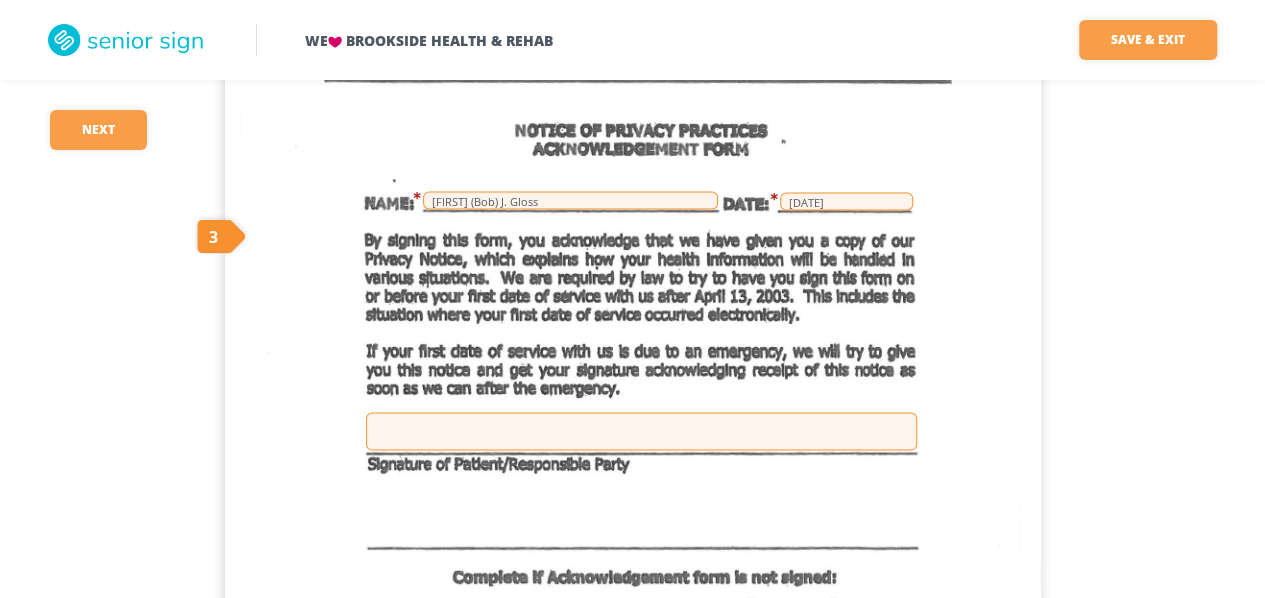 click at bounding box center [641, 431] 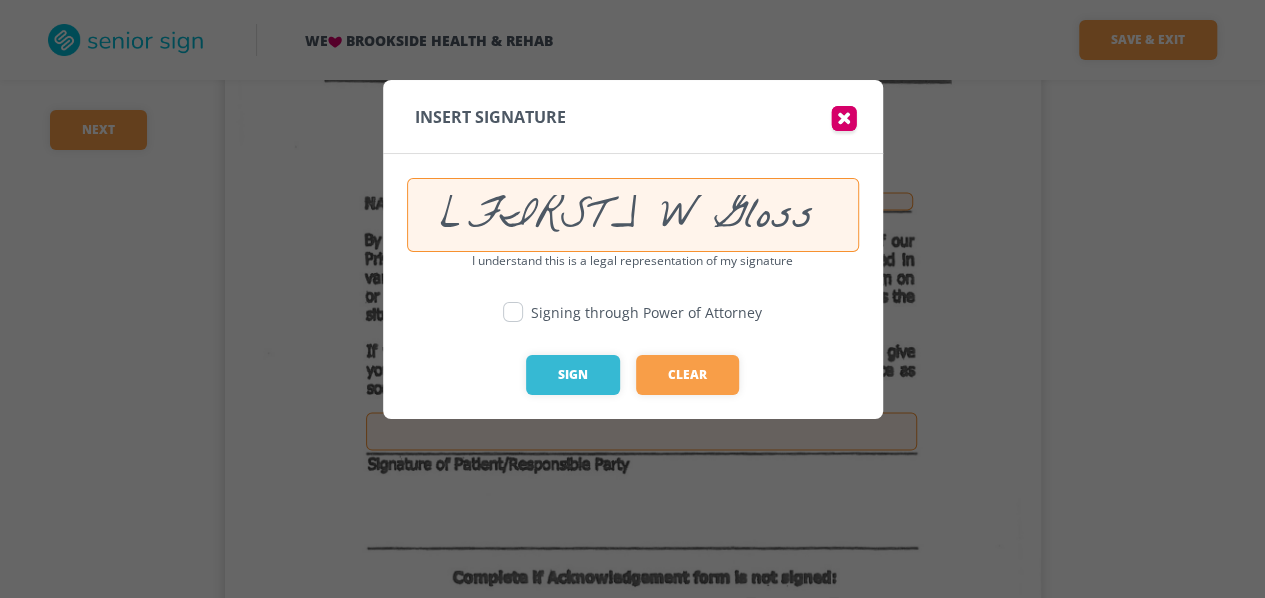 click at bounding box center [513, 312] 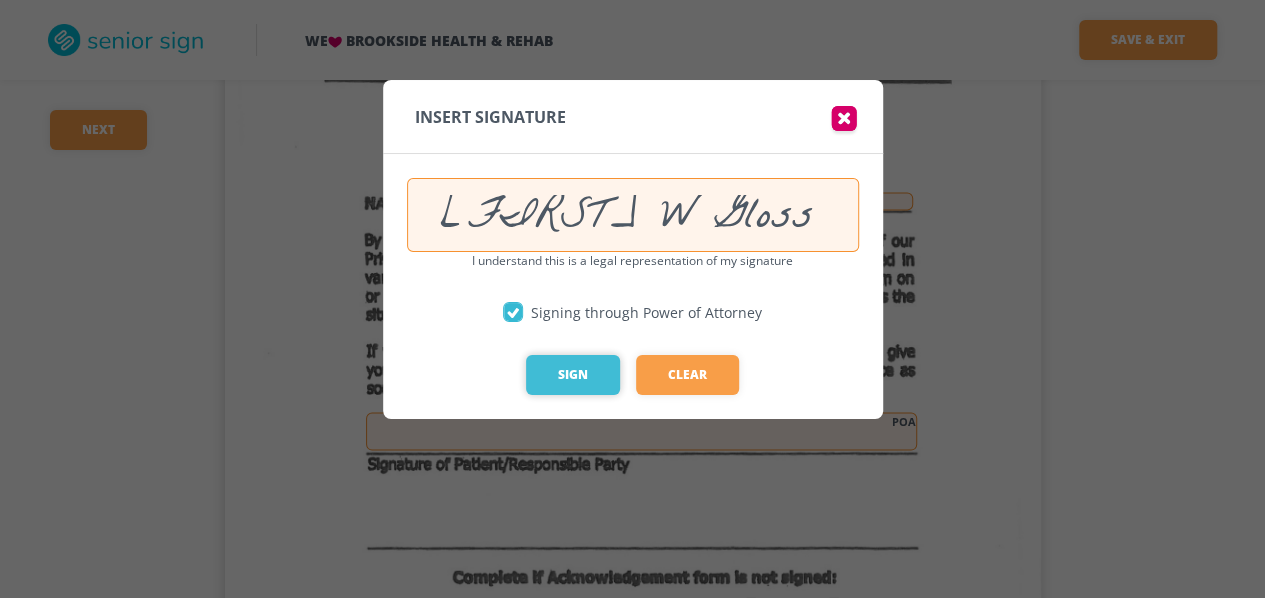 click on "Sign" at bounding box center [573, 375] 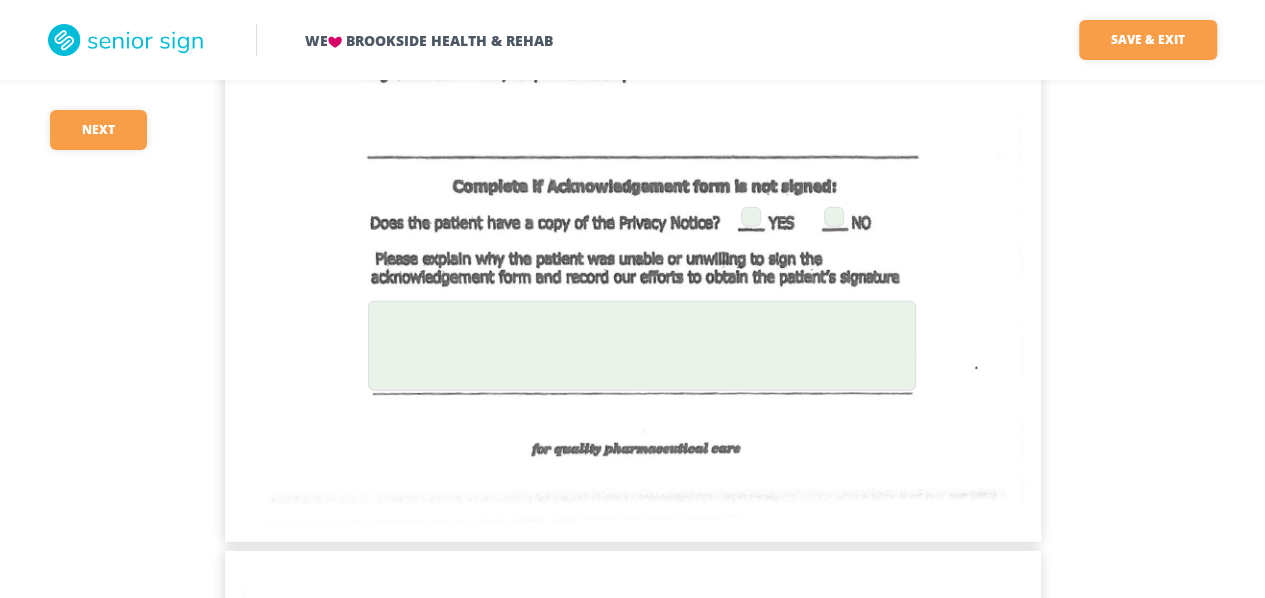 scroll, scrollTop: 6000, scrollLeft: 0, axis: vertical 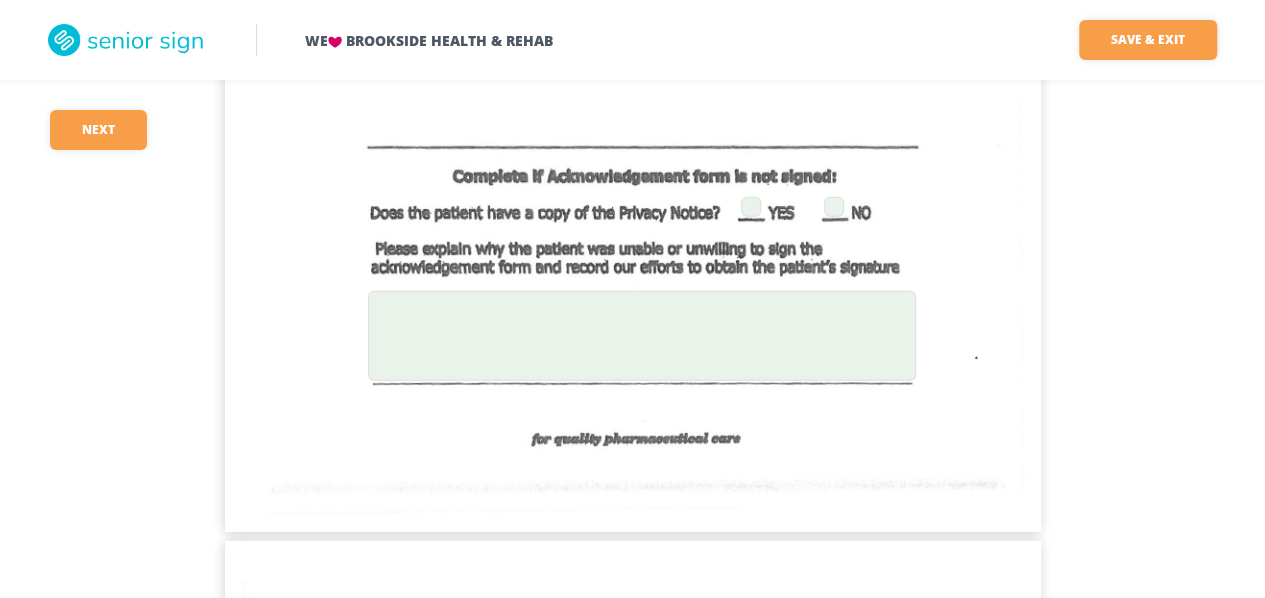 click at bounding box center (751, 207) 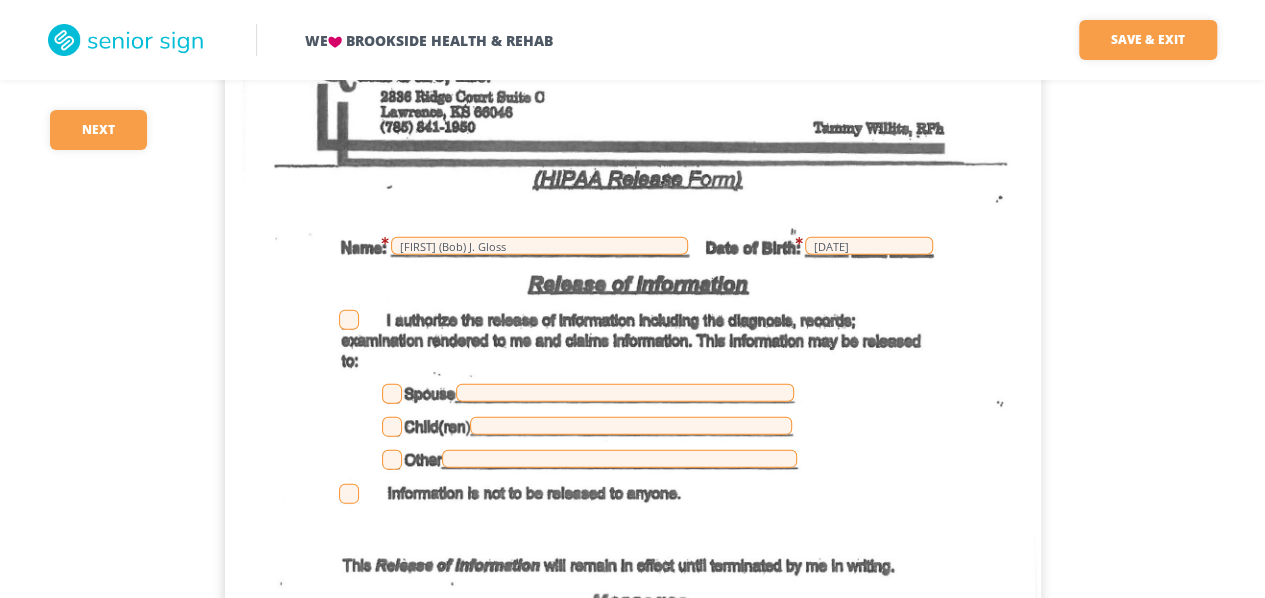 scroll, scrollTop: 6600, scrollLeft: 0, axis: vertical 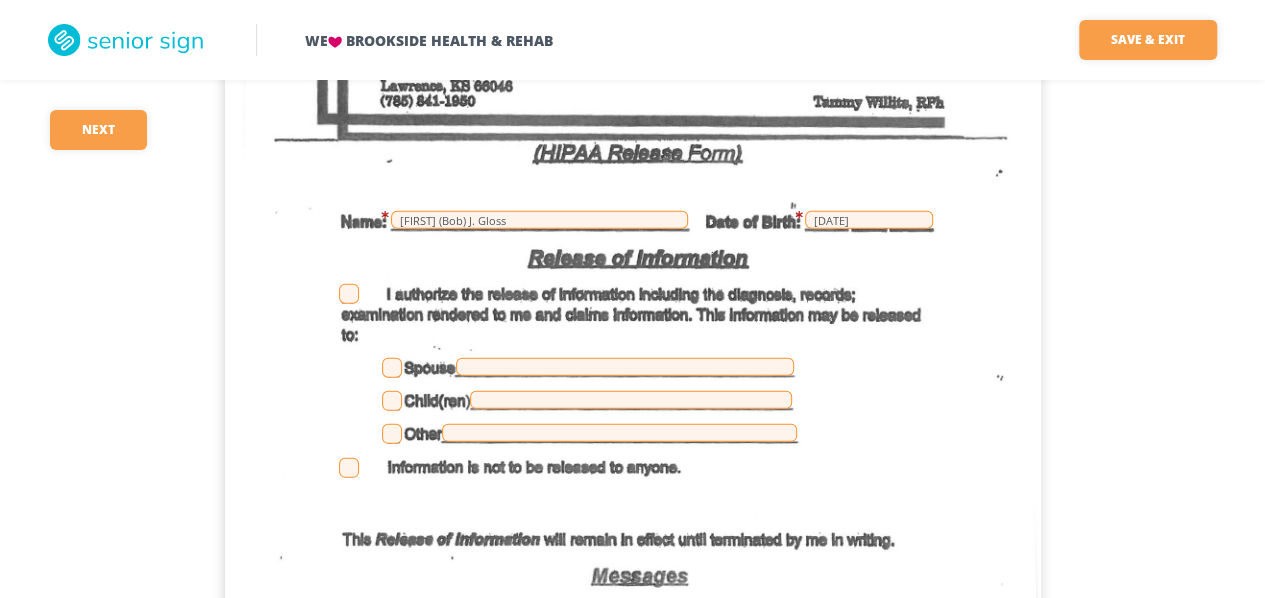 click at bounding box center (349, 294) 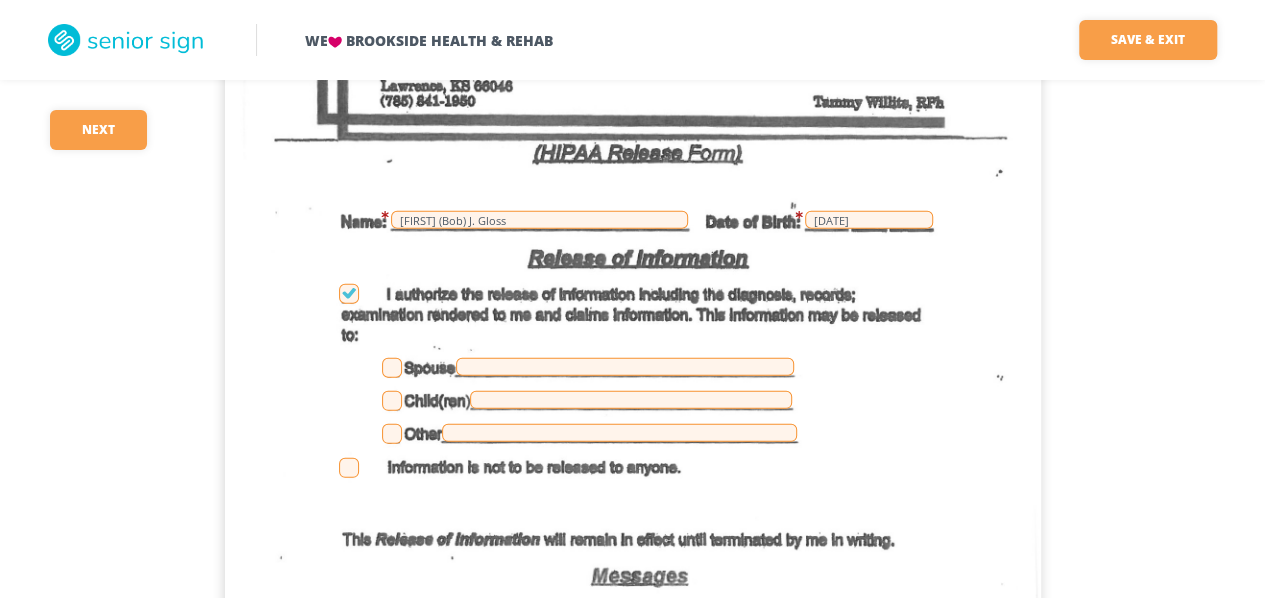 click at bounding box center (392, 401) 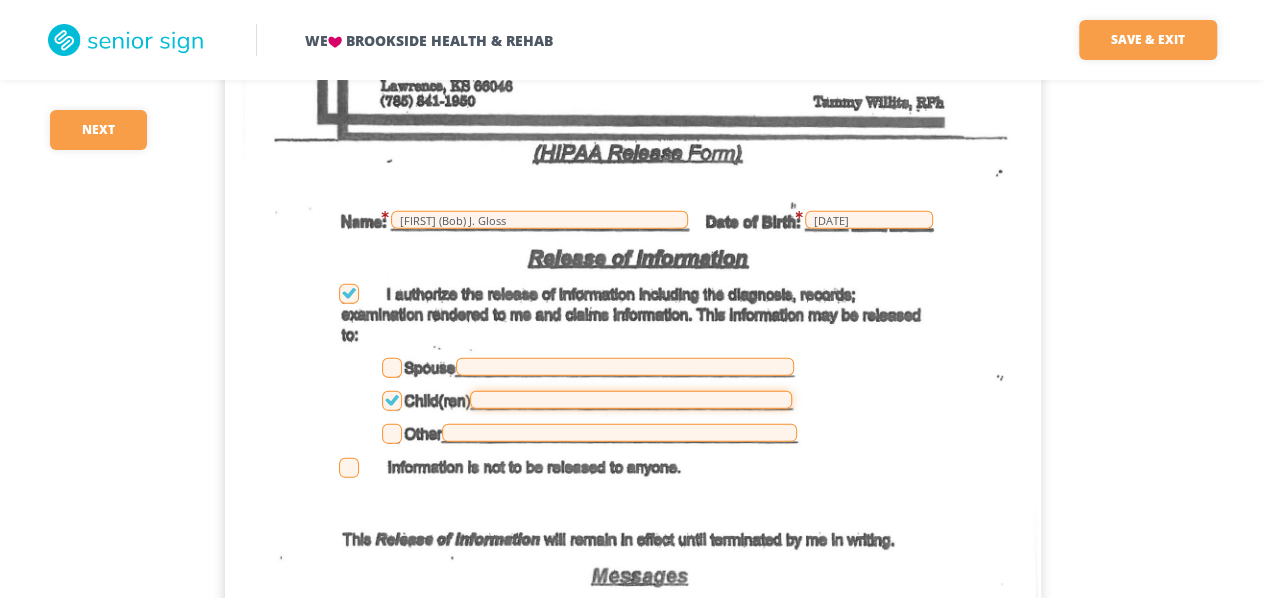 click at bounding box center [631, 400] 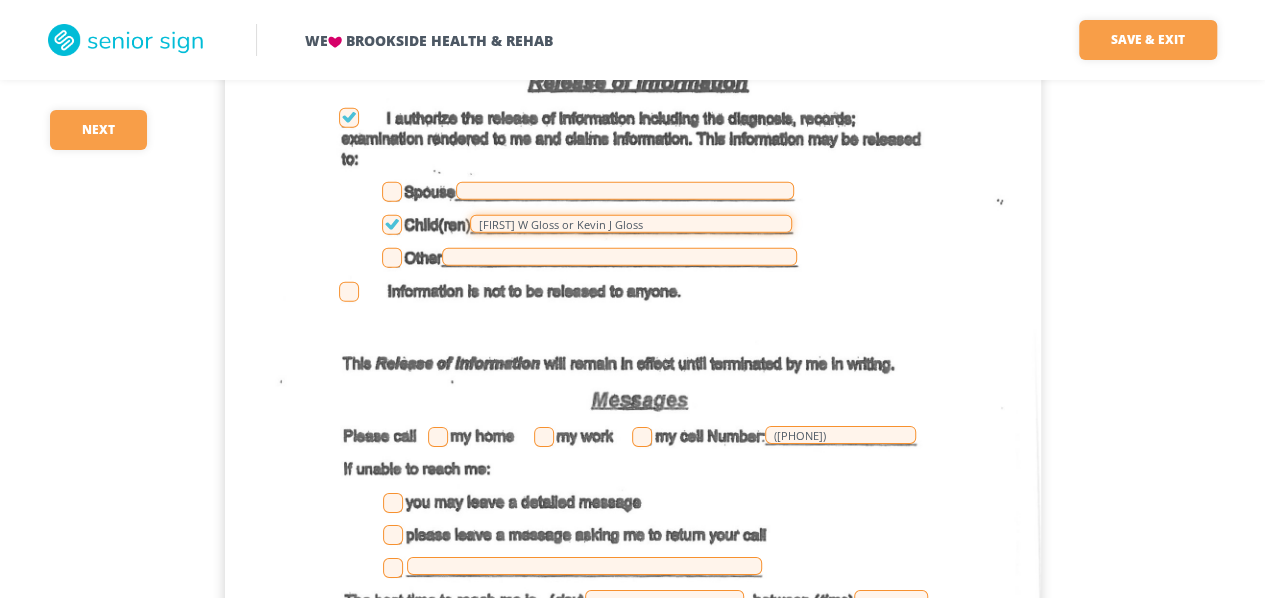 scroll, scrollTop: 6800, scrollLeft: 0, axis: vertical 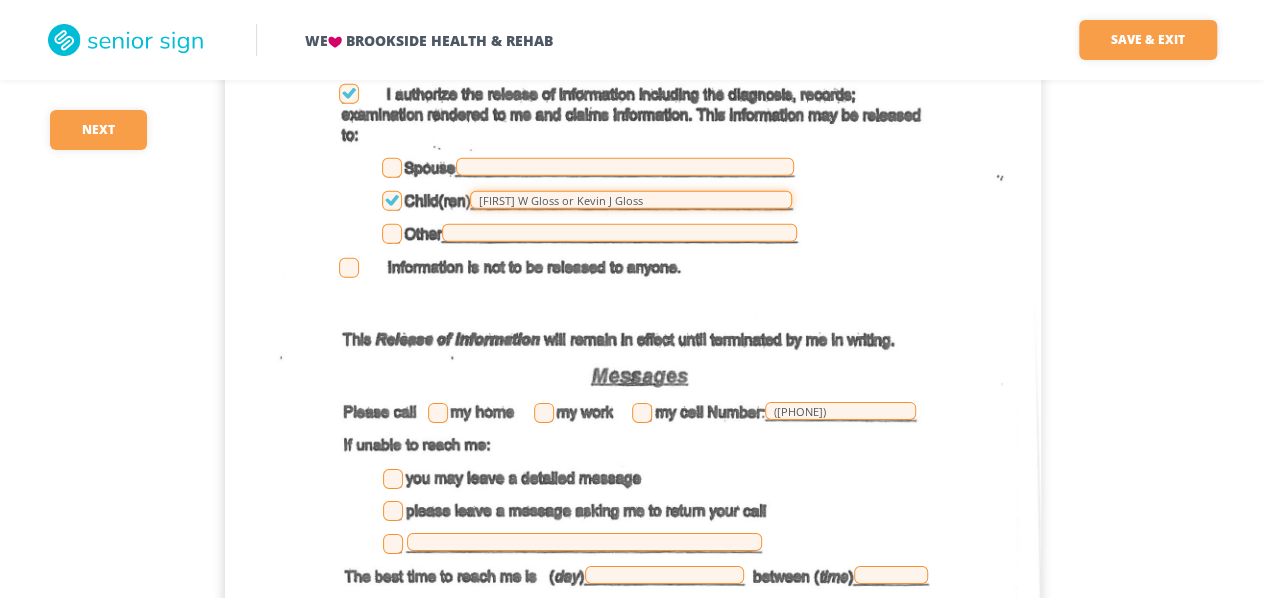 type on "[FIRST] W Gloss or Kevin J Gloss" 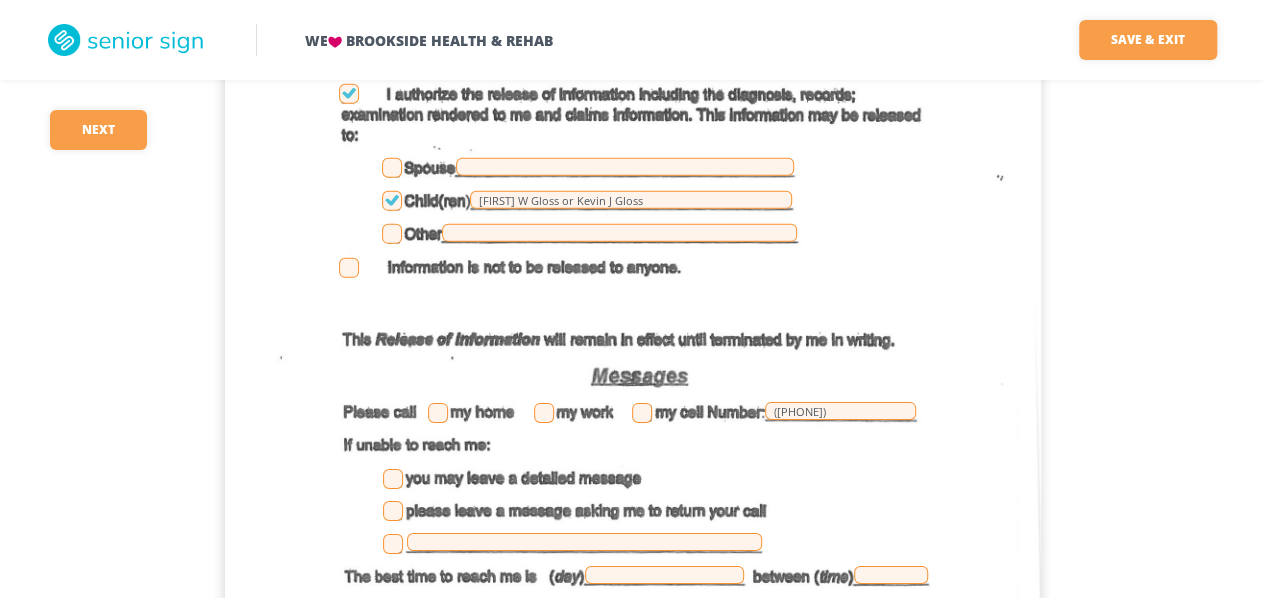click at bounding box center (642, 413) 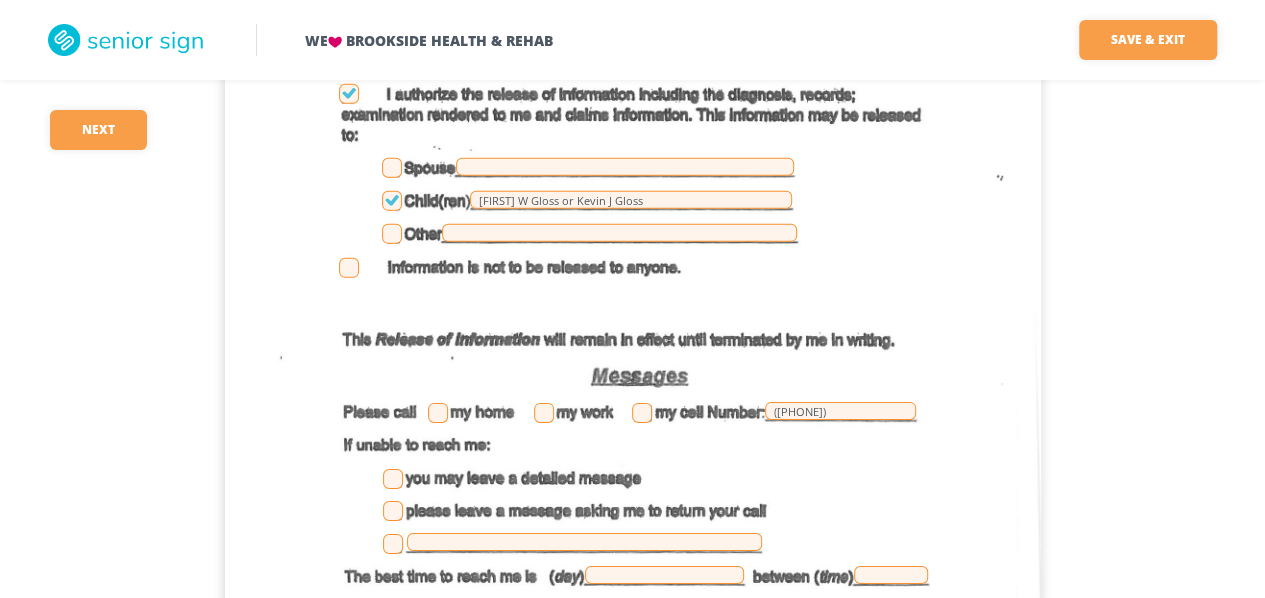 click at bounding box center (642, 413) 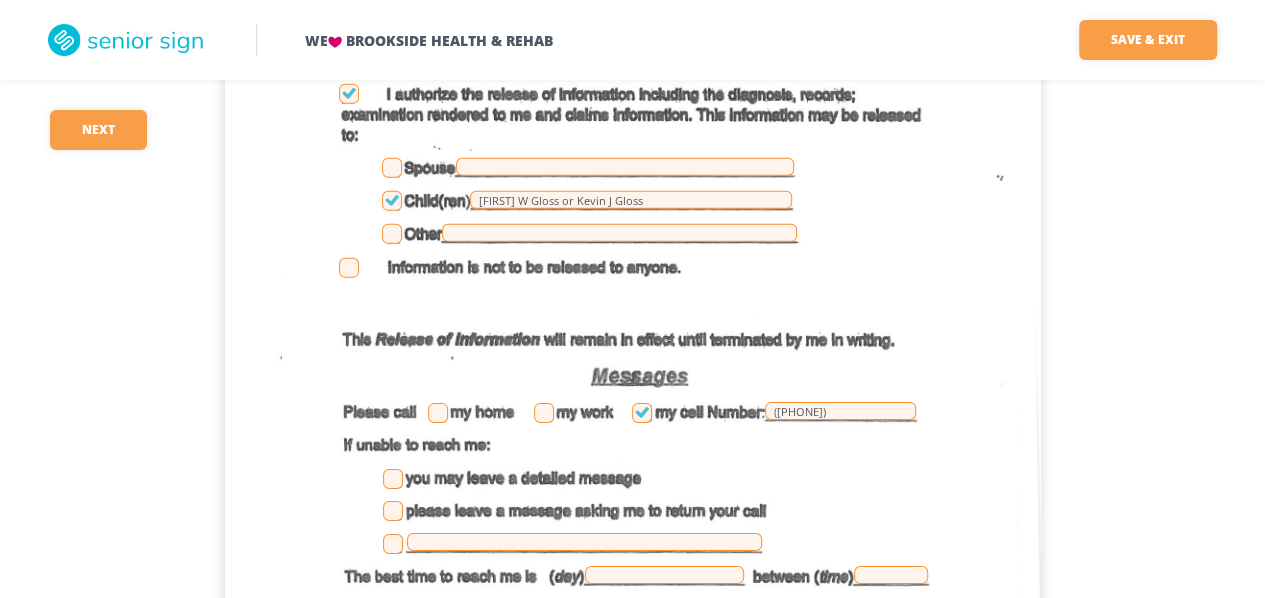 click at bounding box center (642, 413) 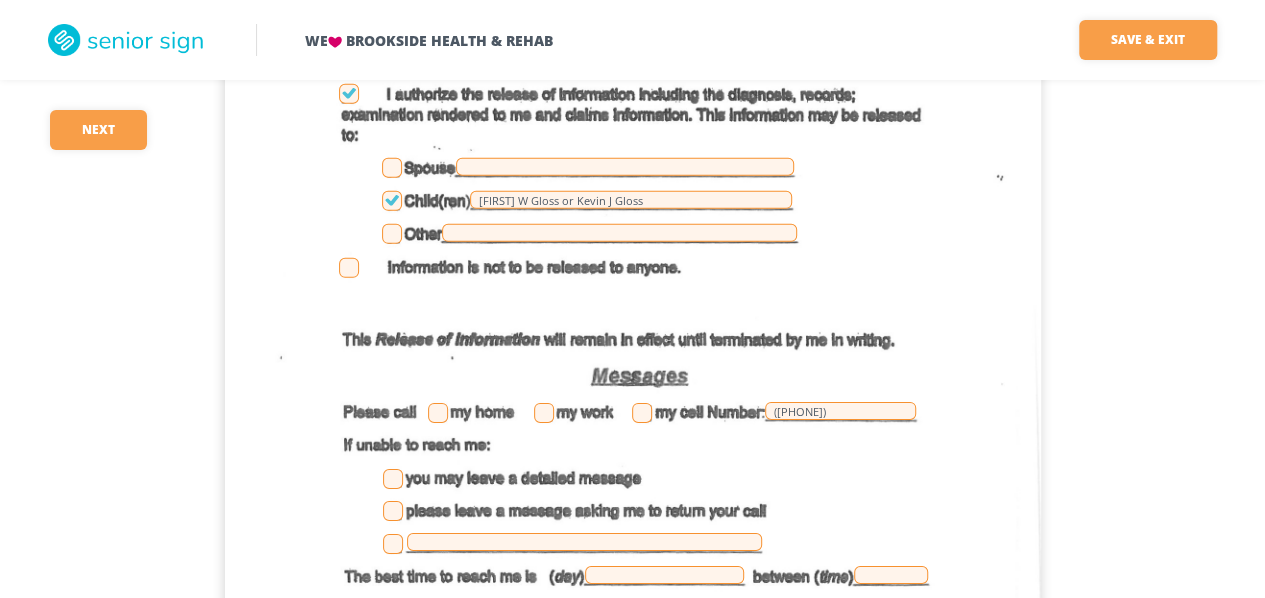 click at bounding box center [642, 413] 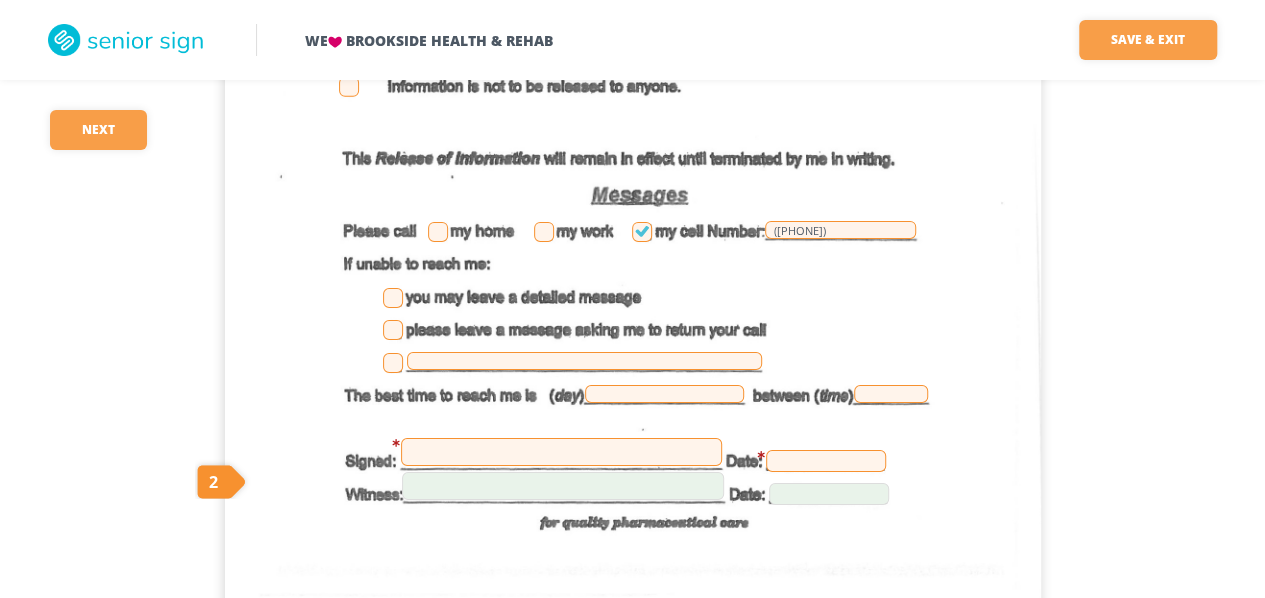 scroll, scrollTop: 7000, scrollLeft: 0, axis: vertical 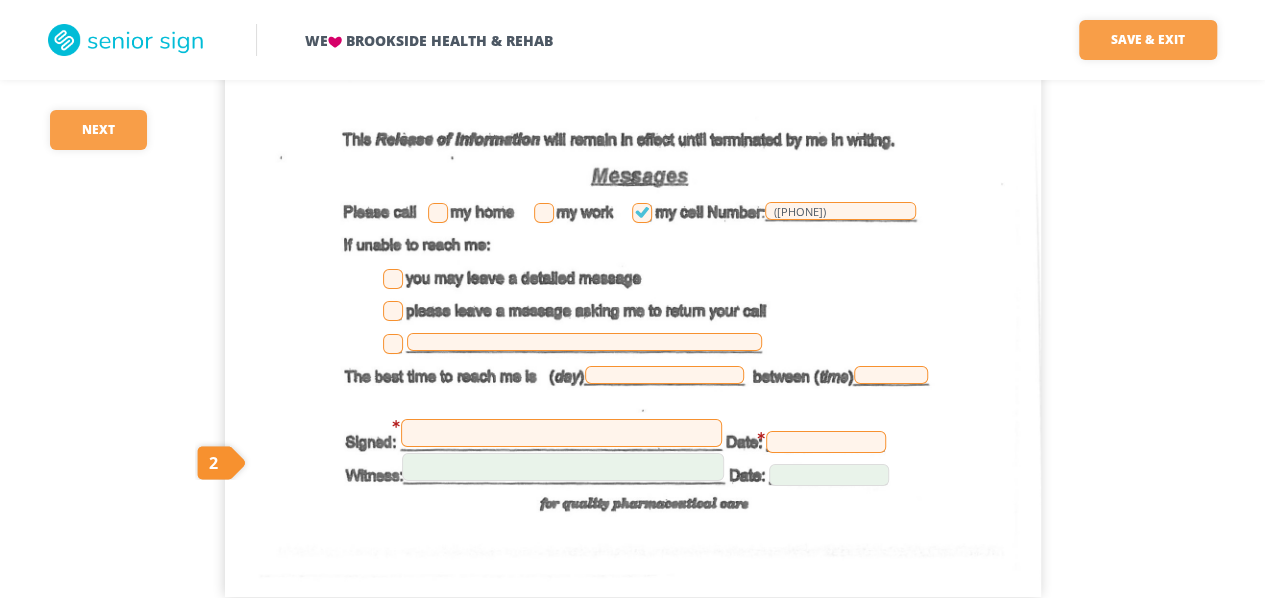 click at bounding box center [393, 279] 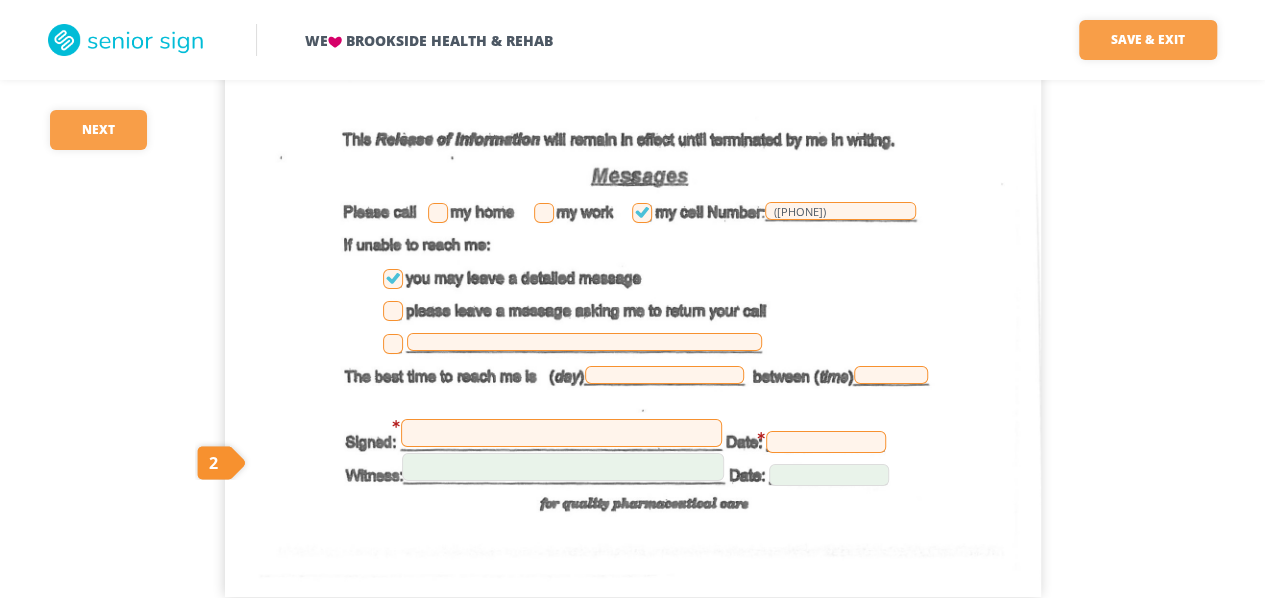 scroll, scrollTop: 7054, scrollLeft: 0, axis: vertical 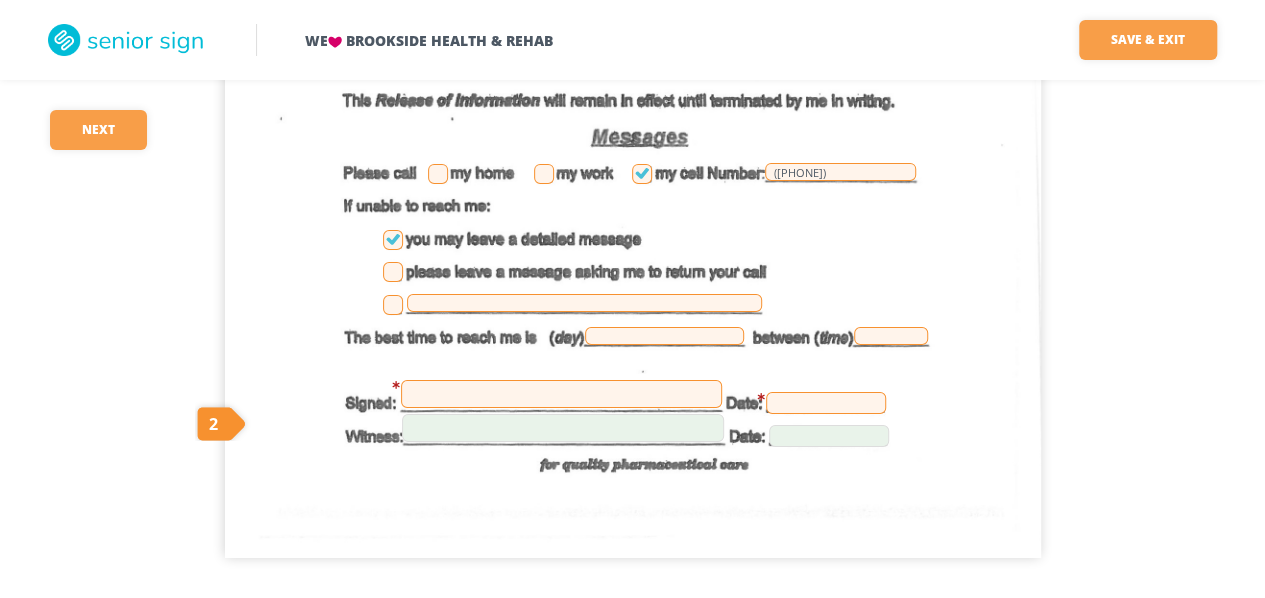 click at bounding box center (561, 394) 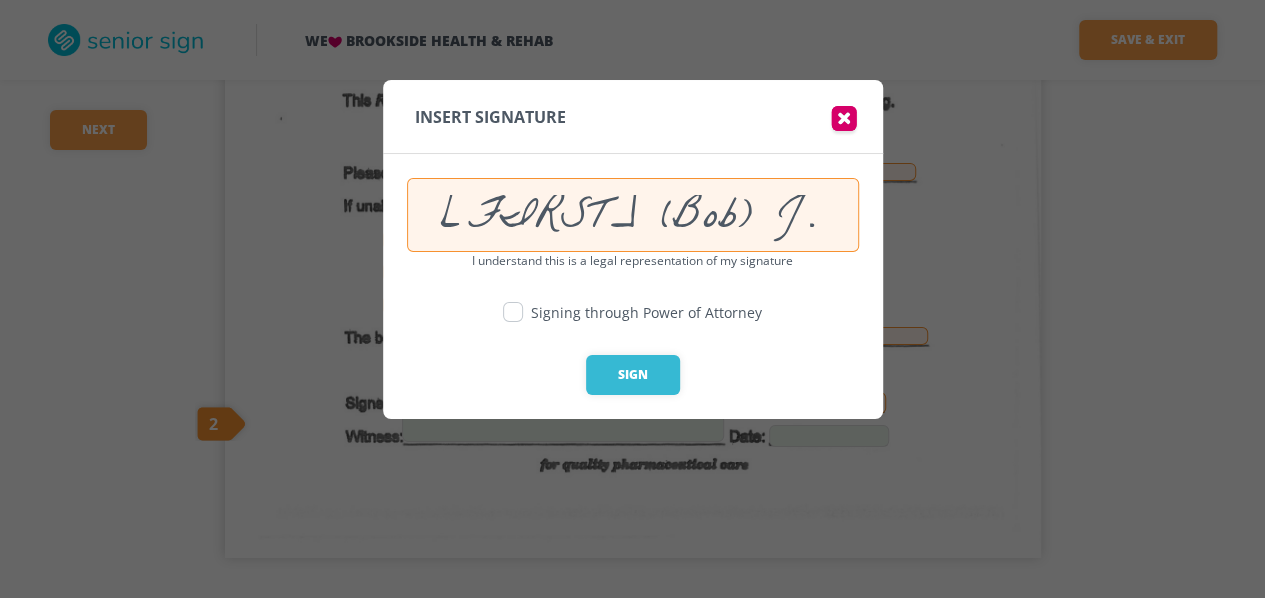 scroll, scrollTop: 0, scrollLeft: 37, axis: horizontal 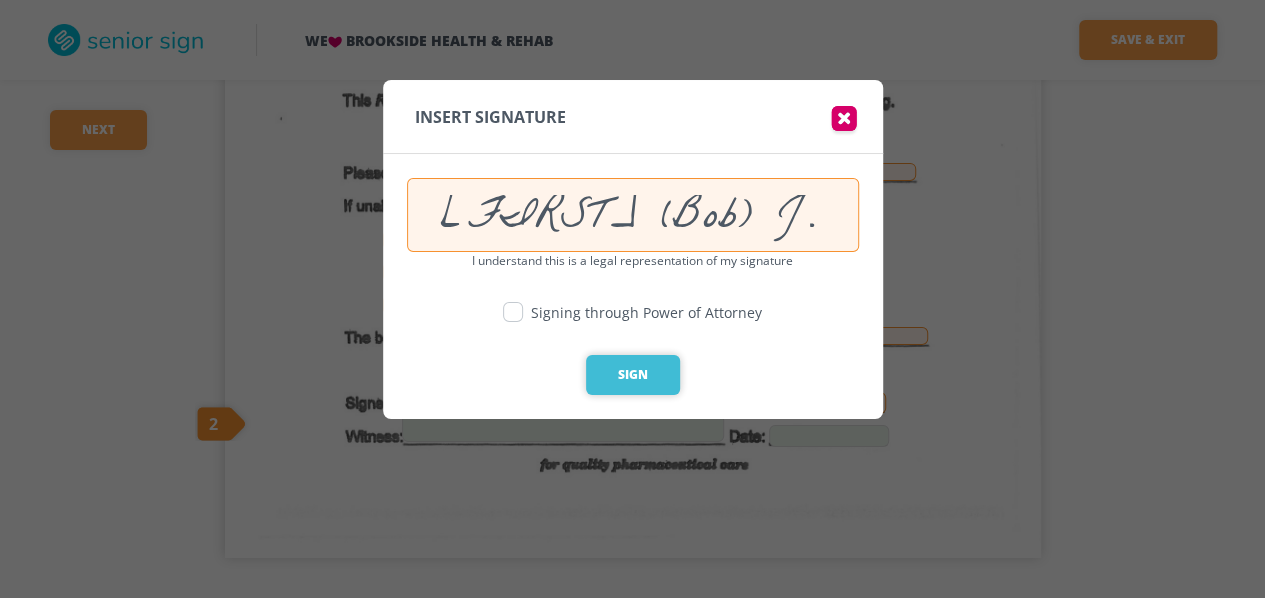 click on "Sign" at bounding box center (633, 375) 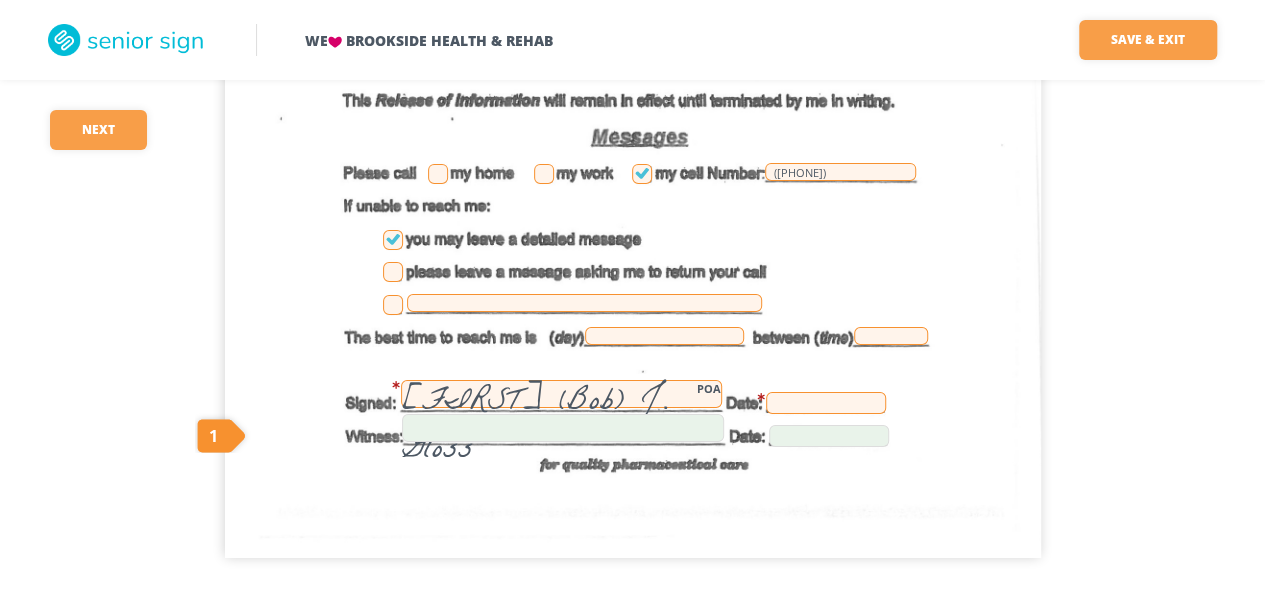 click at bounding box center [826, 403] 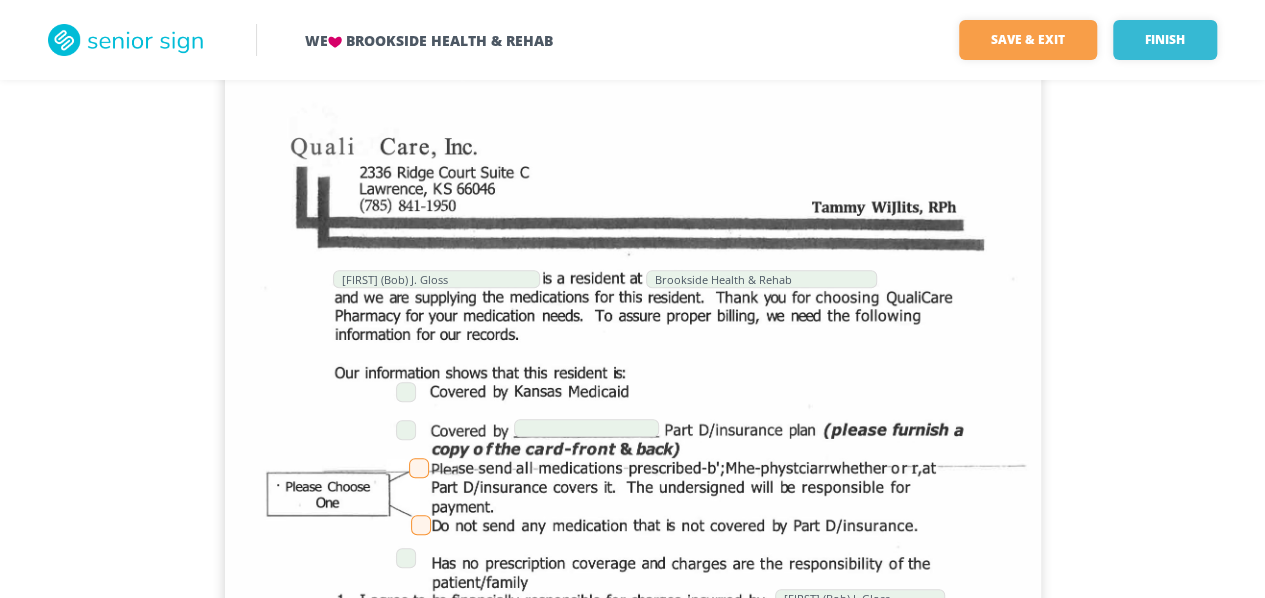 scroll, scrollTop: 4454, scrollLeft: 0, axis: vertical 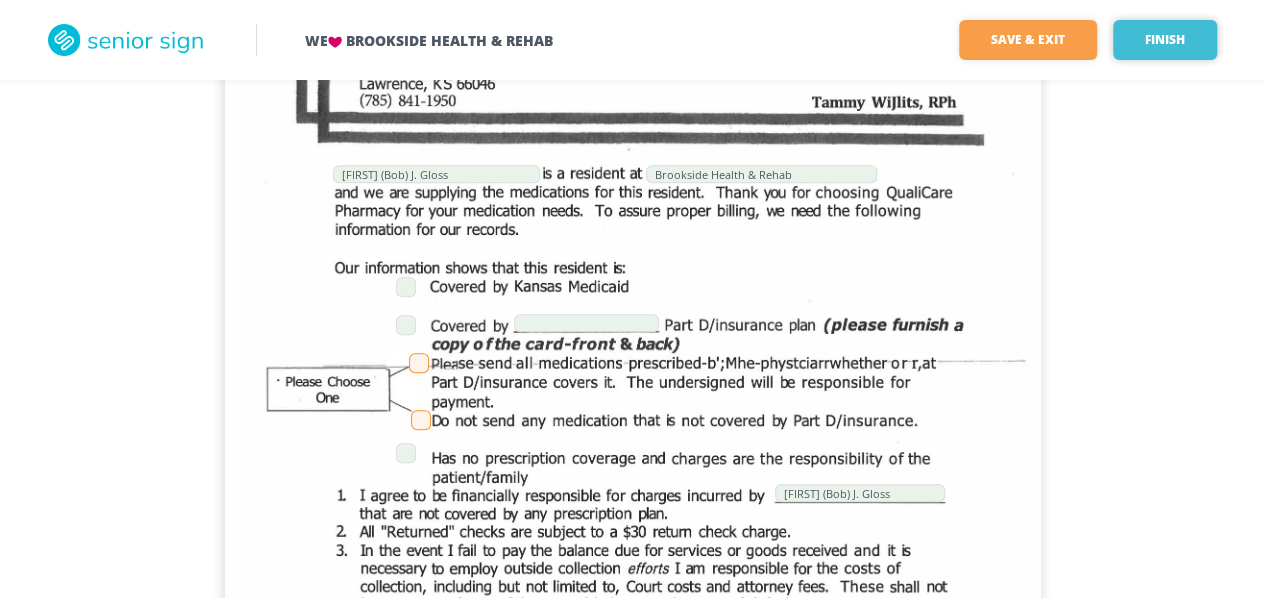 click on "Finish" at bounding box center (1165, 40) 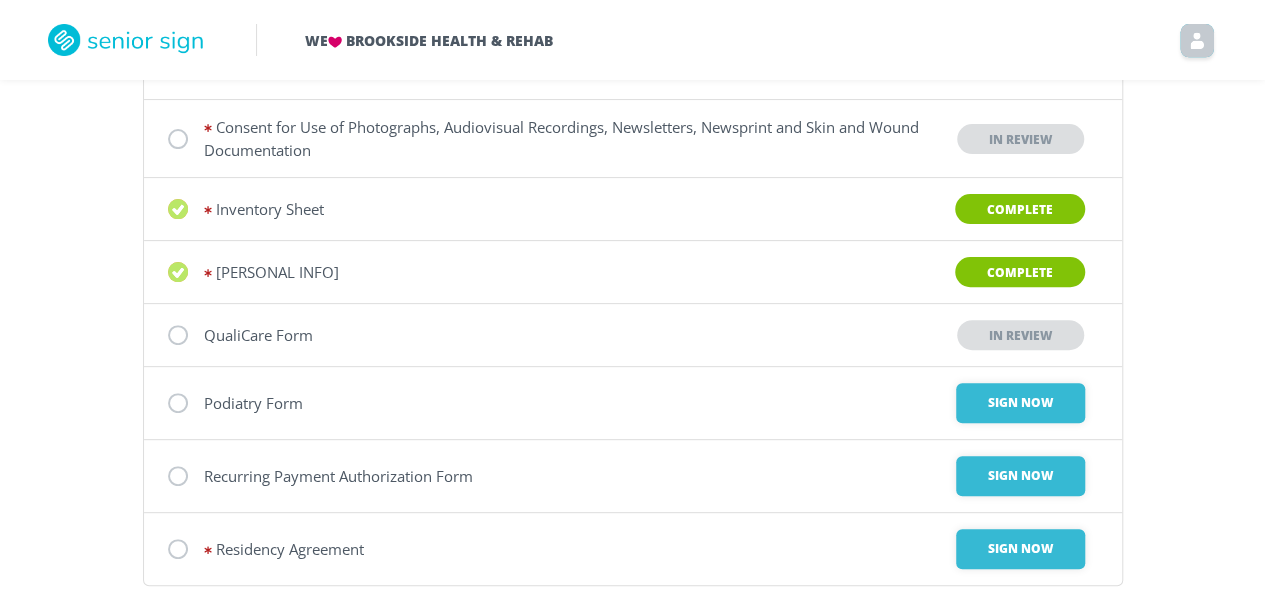 scroll, scrollTop: 200, scrollLeft: 0, axis: vertical 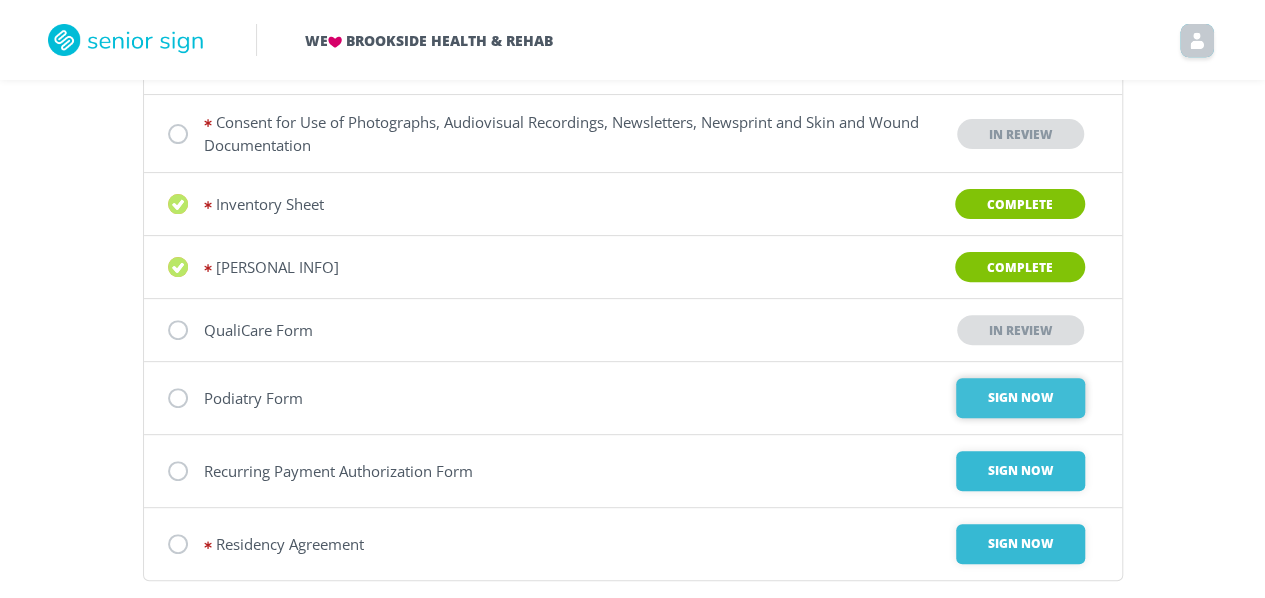 click on "Sign Now" at bounding box center (1020, 398) 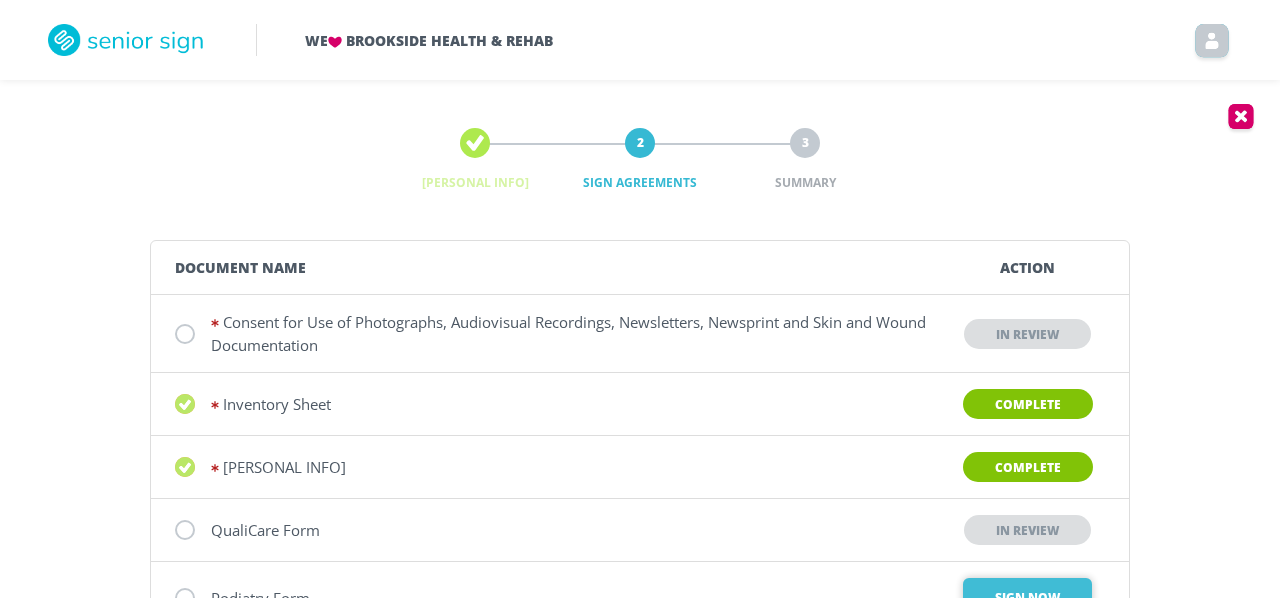 click on "We    Brookside Health & Rehab [PERSONAL INFO] 2 Sign Agreements 3 Summary Document Name Action Consent for Use of Photographs, Audiovisual Recordings, Newsletters, Newsprint and Skin and Wound Documentation In Review Inventory Sheet Complete Personal Property Complete QualiCare Form In Review Podiatry Form Sign Now Recurring Payment Authorization Form Sign Now Residency Agreement Sign Now Back    Next Cancel Cancel" at bounding box center (640, 450) 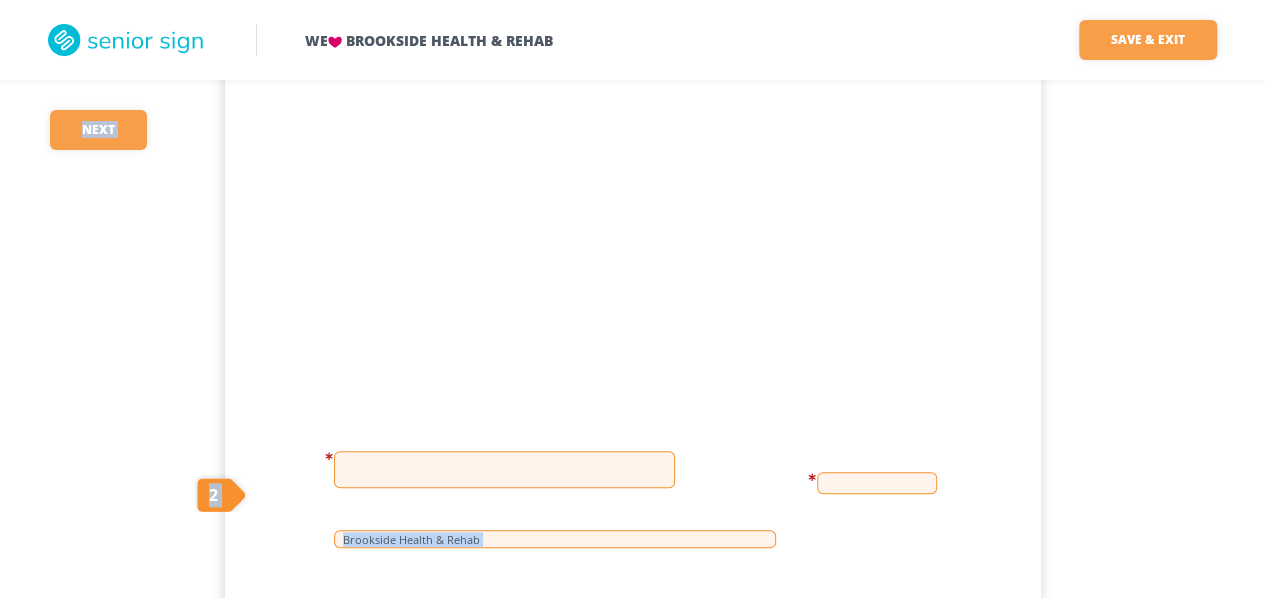 scroll, scrollTop: 600, scrollLeft: 0, axis: vertical 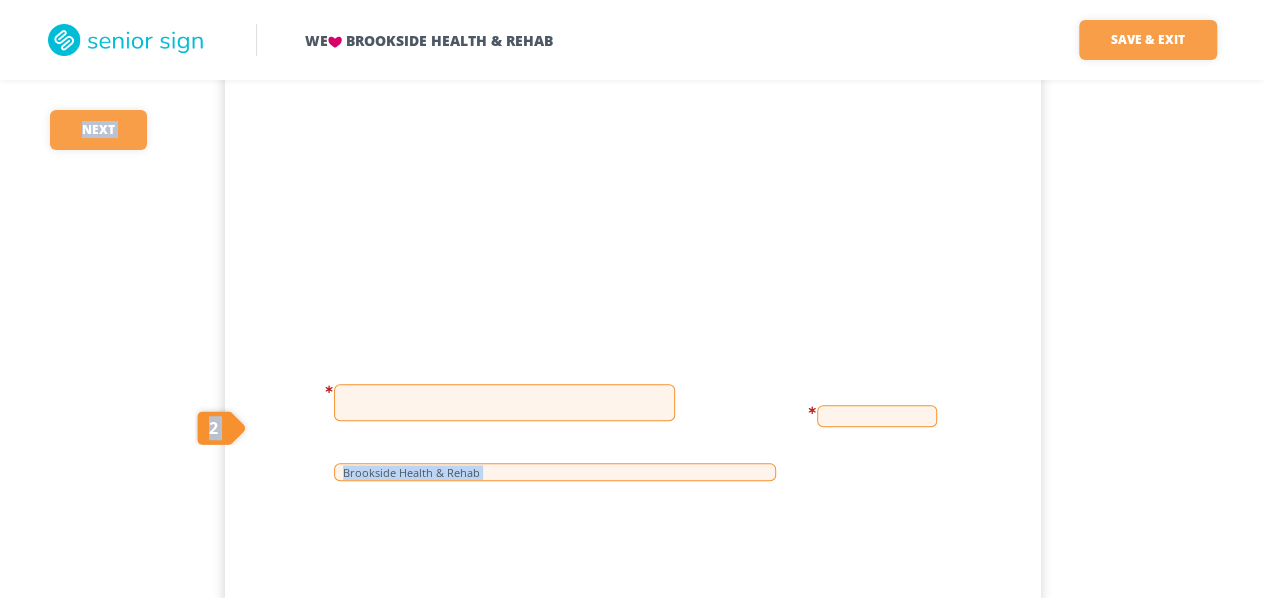 click at bounding box center [504, 402] 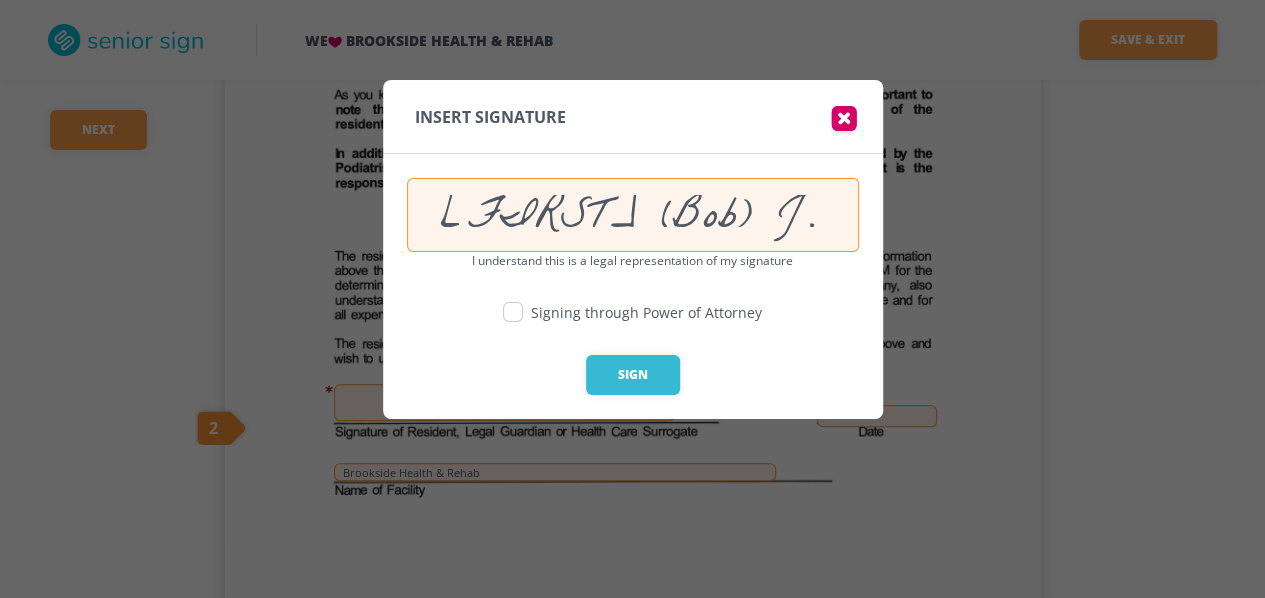 click at bounding box center (513, 312) 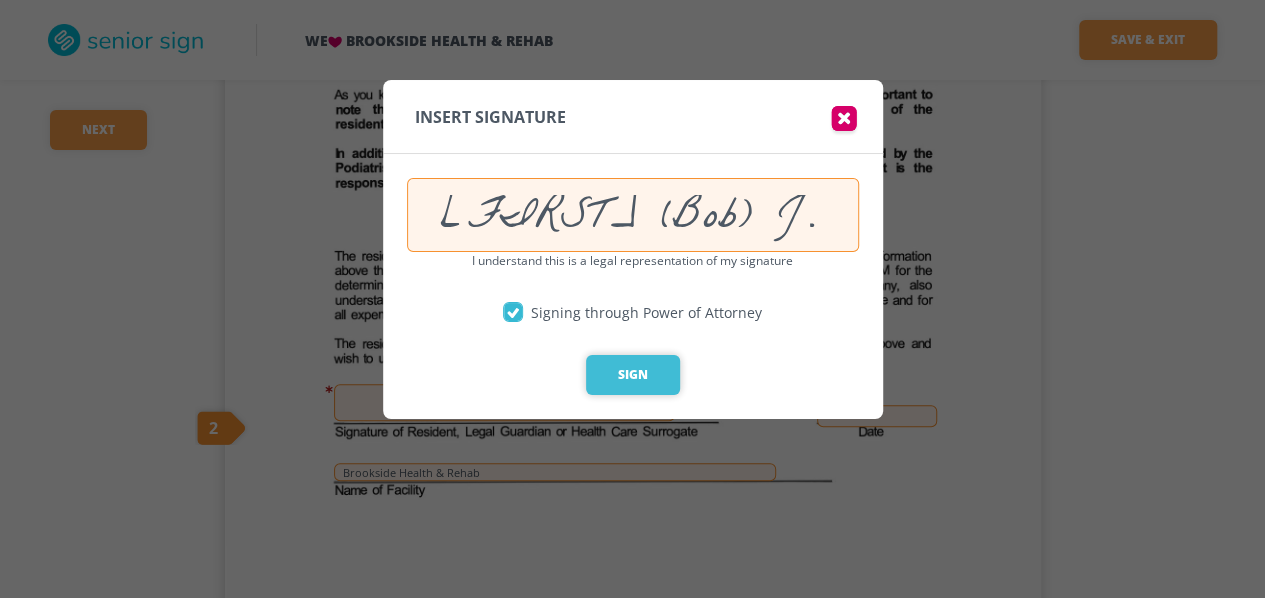 click on "Sign" at bounding box center (633, 375) 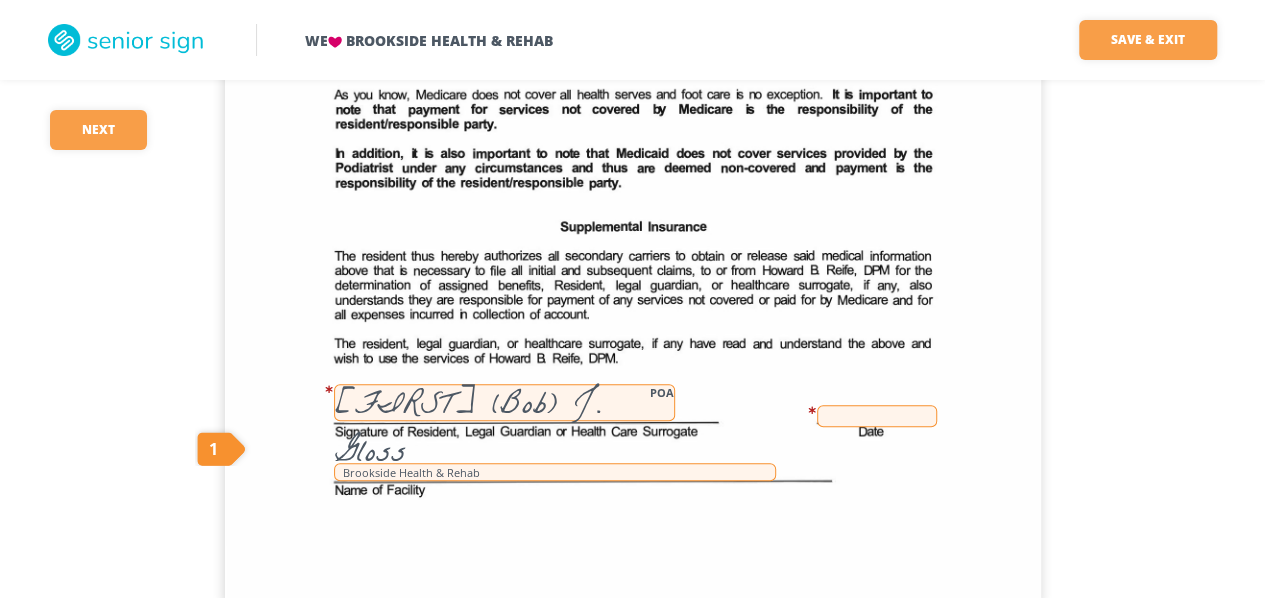 click at bounding box center [877, 416] 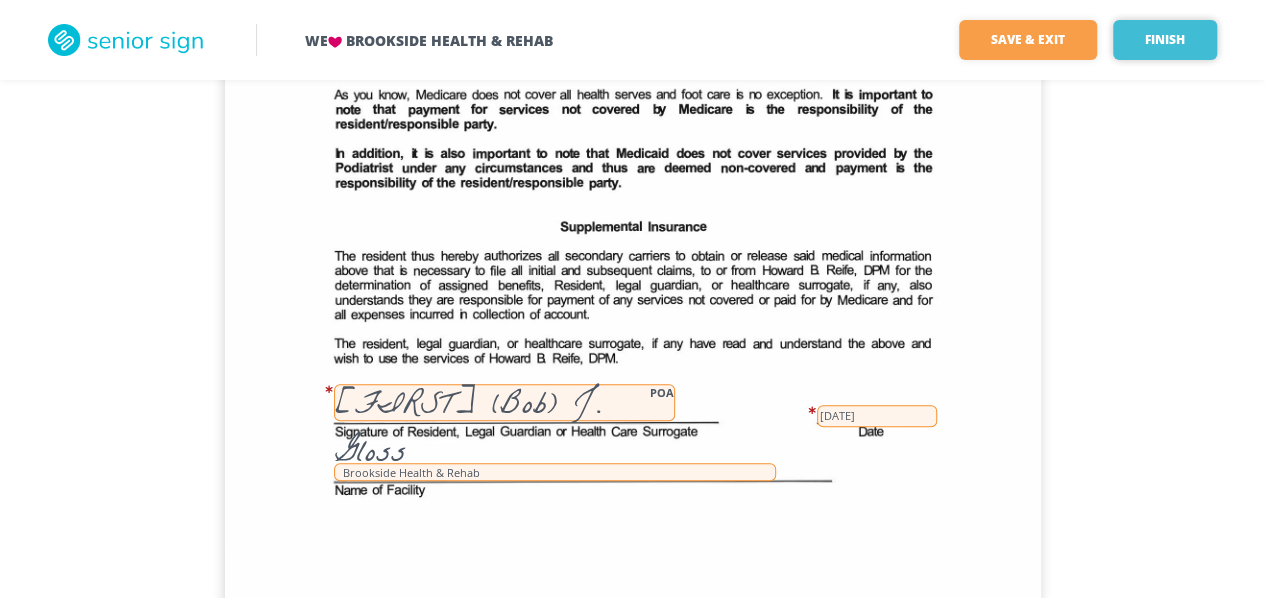 click on "Finish" at bounding box center (1165, 40) 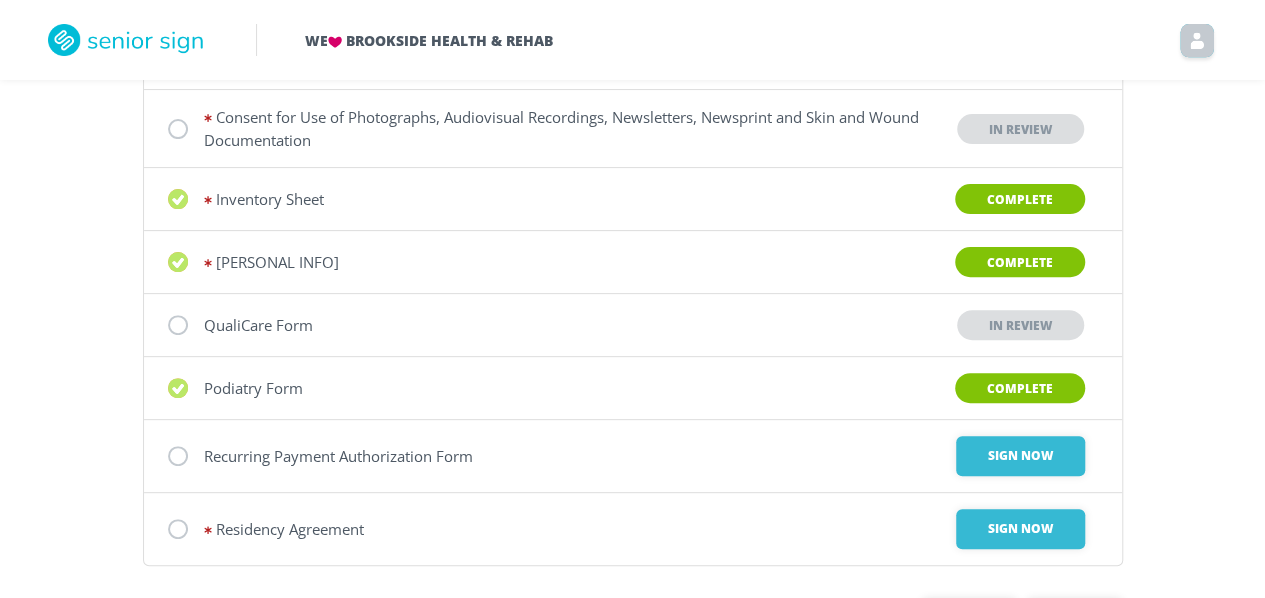 scroll, scrollTop: 290, scrollLeft: 0, axis: vertical 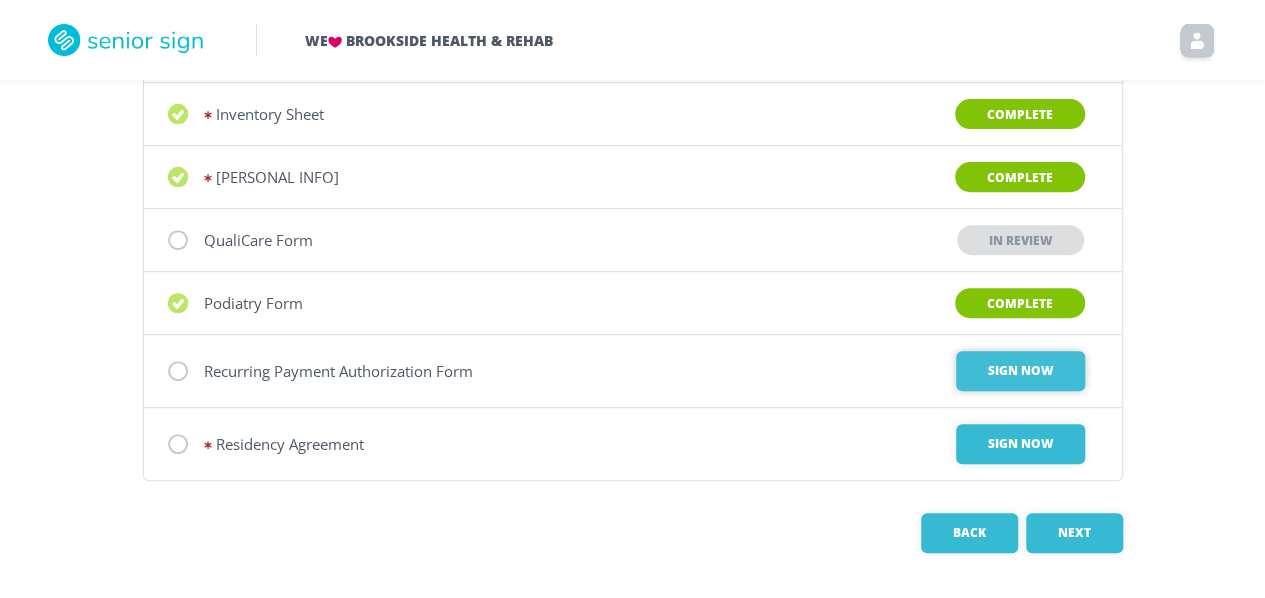 click on "Sign Now" at bounding box center [1020, 371] 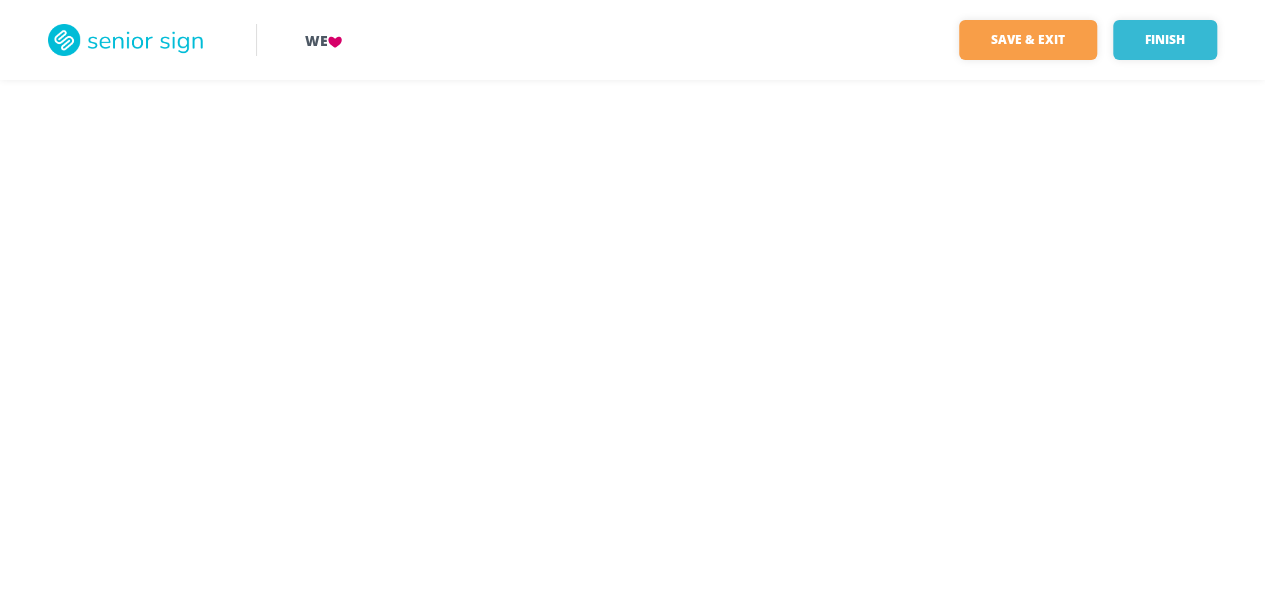 scroll, scrollTop: 0, scrollLeft: 0, axis: both 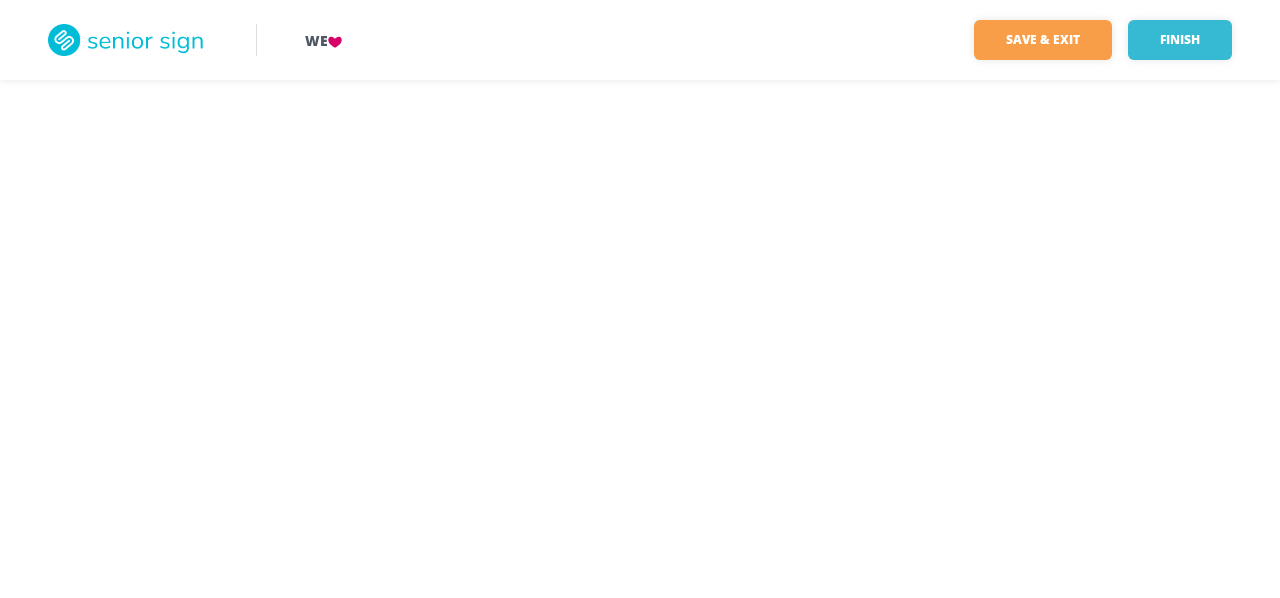 click on "We    Save & Exit Finish Save & exit FILLED 0 / 0   Finish Cancel" at bounding box center (640, 299) 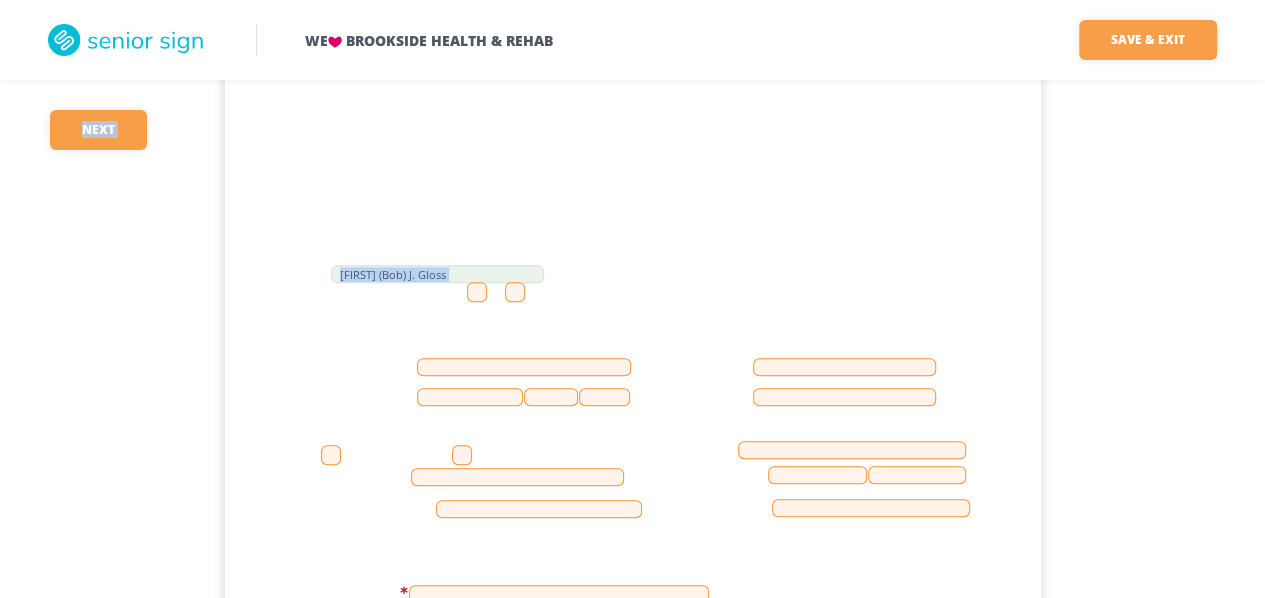 scroll, scrollTop: 300, scrollLeft: 0, axis: vertical 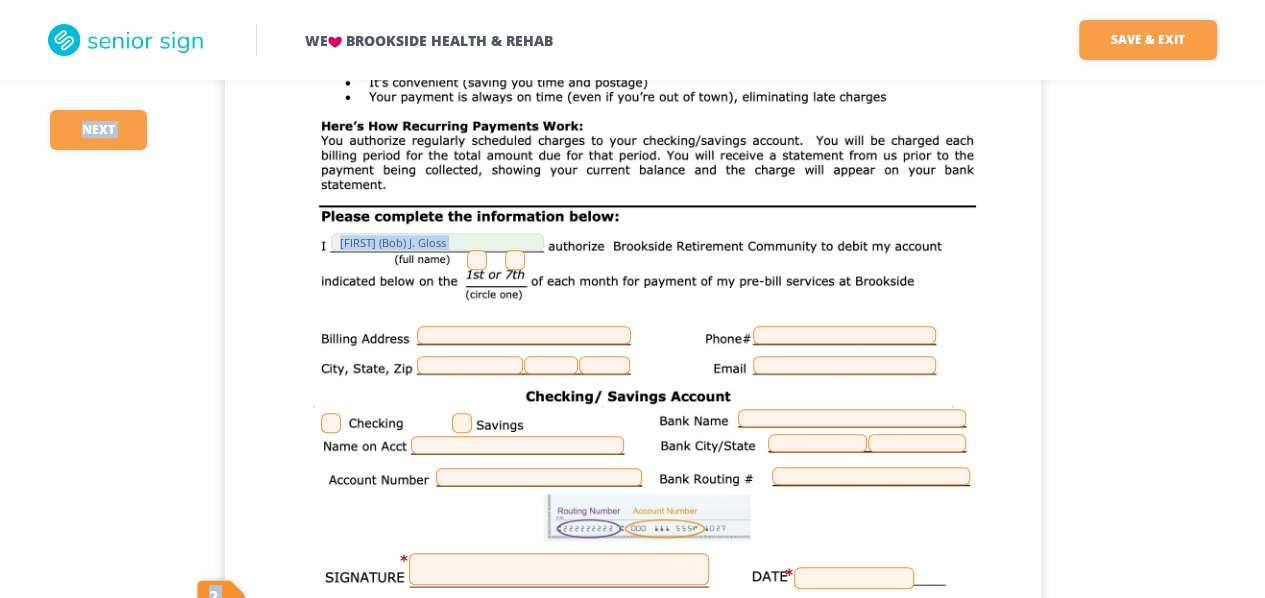 click at bounding box center (515, 260) 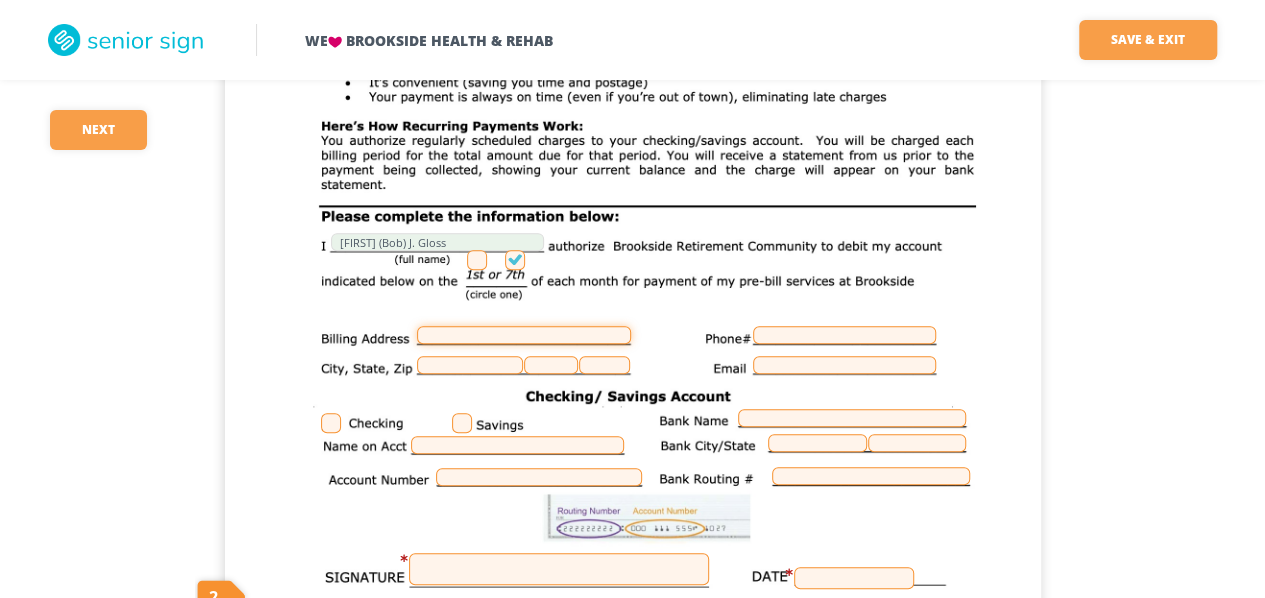click at bounding box center [524, 335] 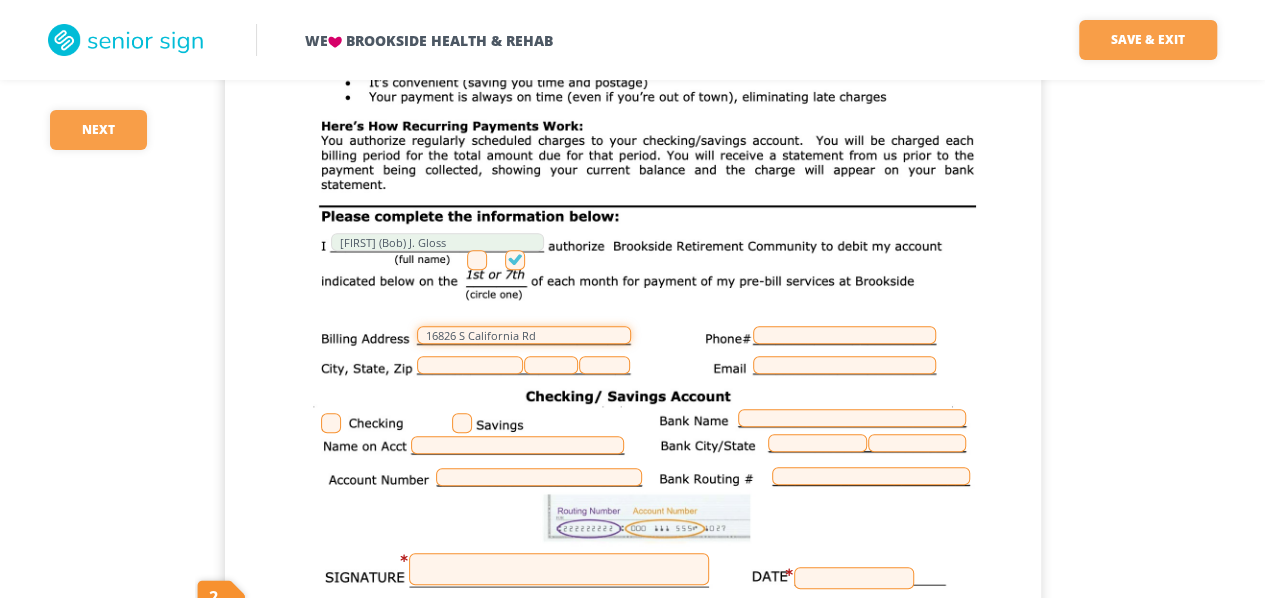 type on "16826 S California Rd" 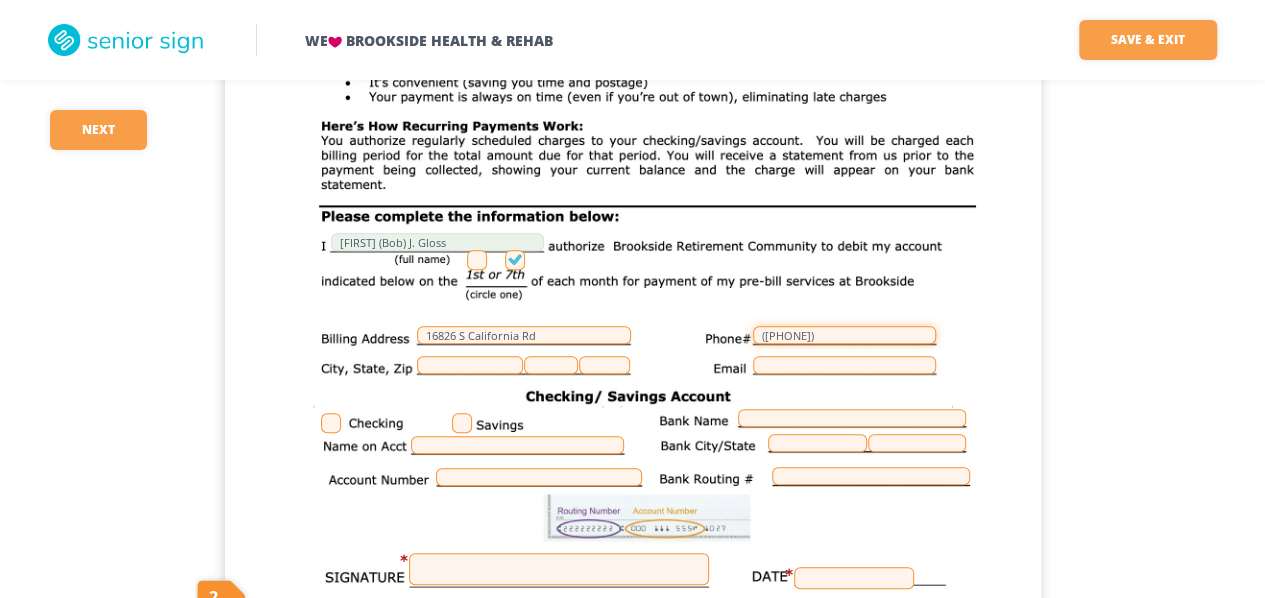 type on "([PHONE])" 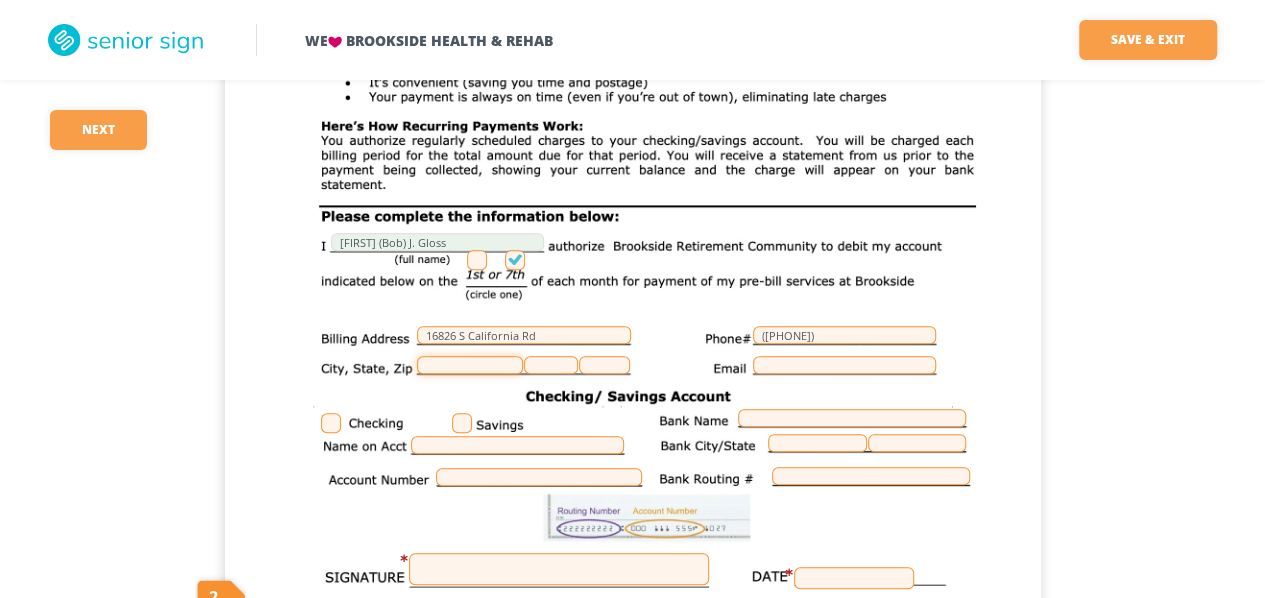 click at bounding box center [470, 365] 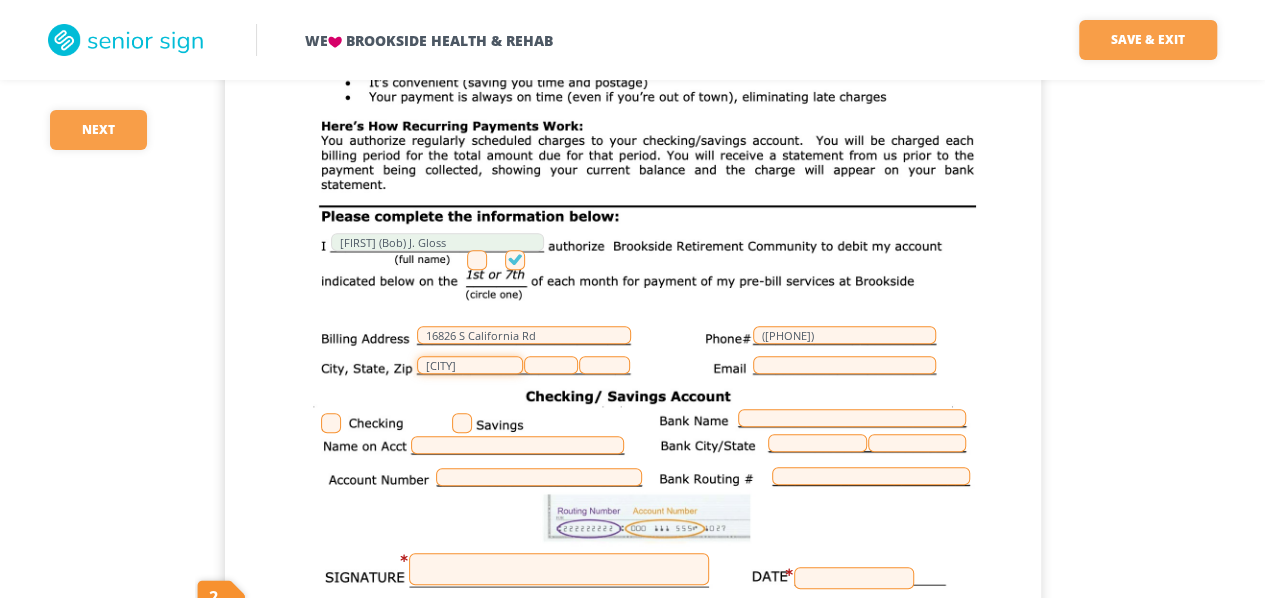 type on "[CITY]" 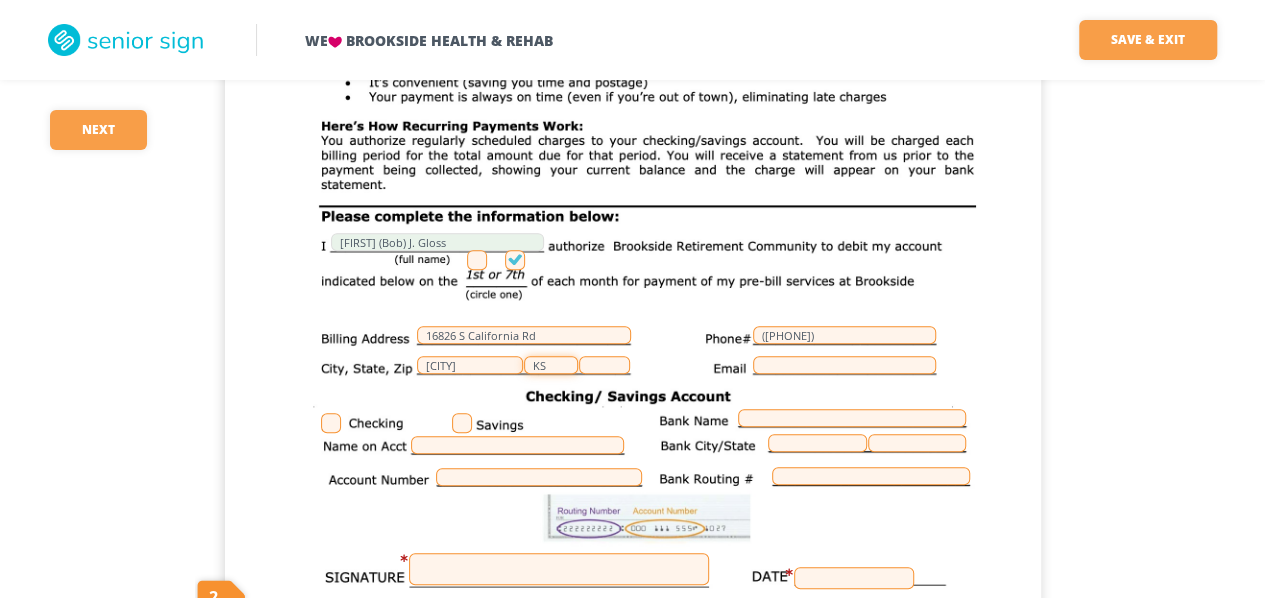 type on "KS" 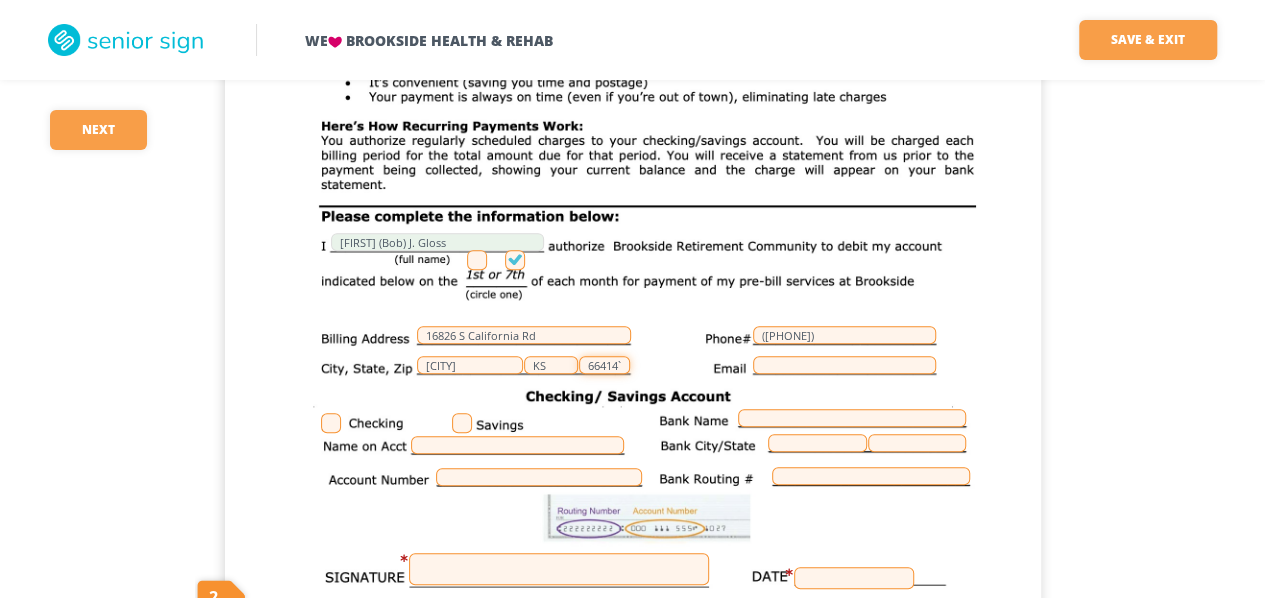type on "66414`" 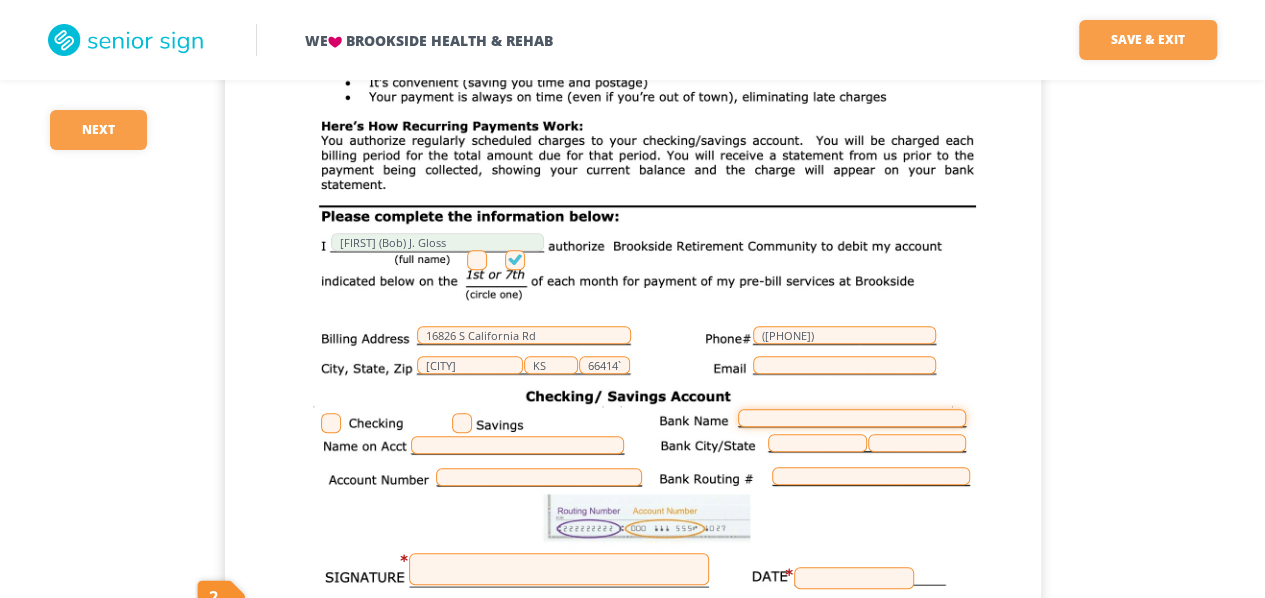 scroll, scrollTop: 0, scrollLeft: 0, axis: both 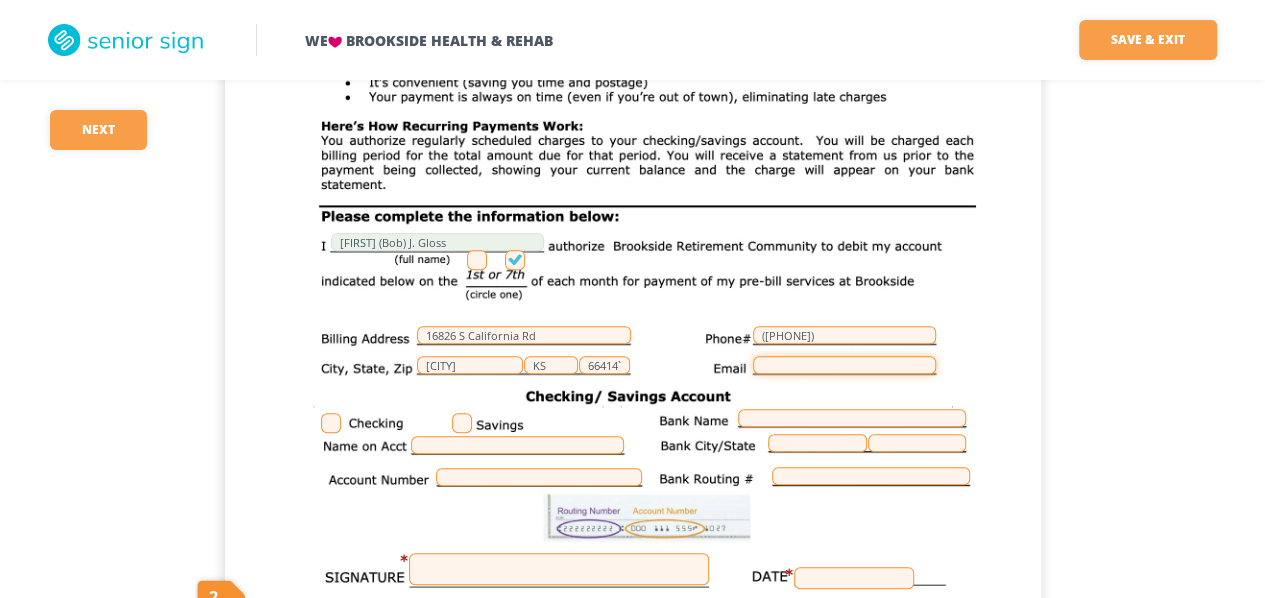 click at bounding box center (844, 365) 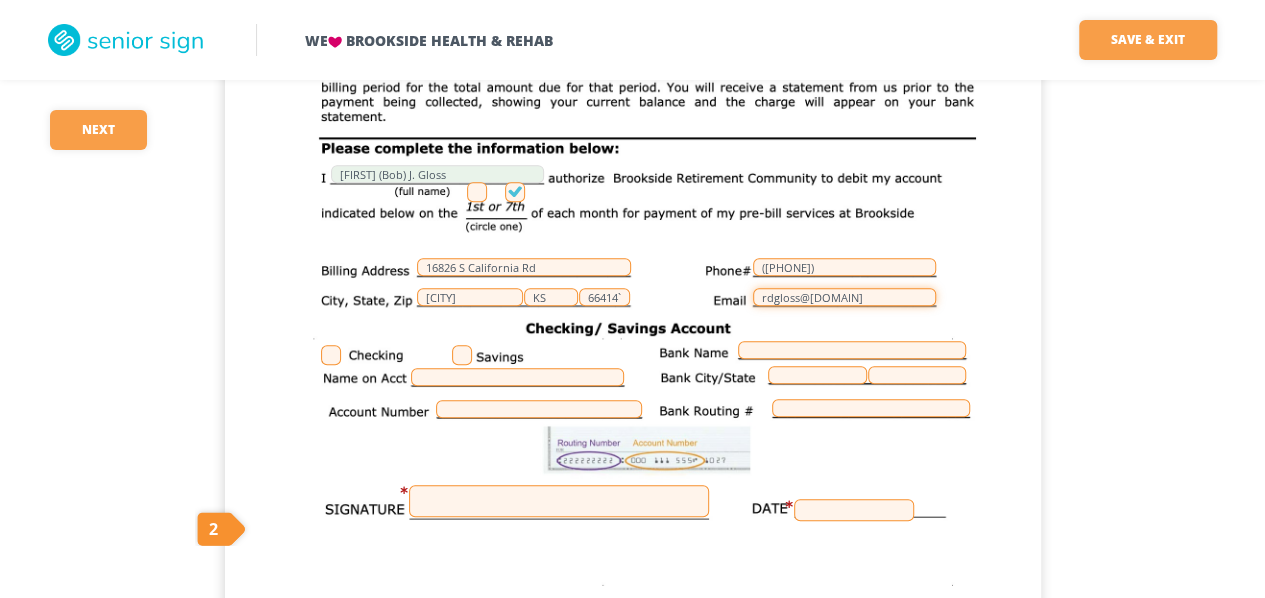 scroll, scrollTop: 400, scrollLeft: 0, axis: vertical 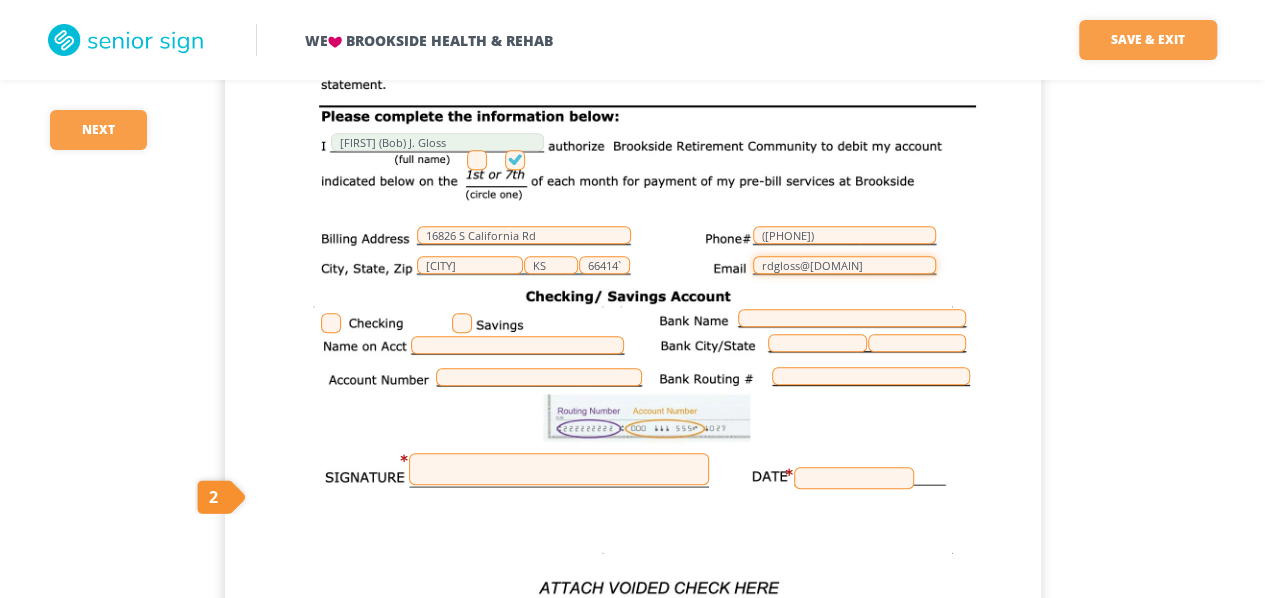 type on "rdgloss@[DOMAIN]" 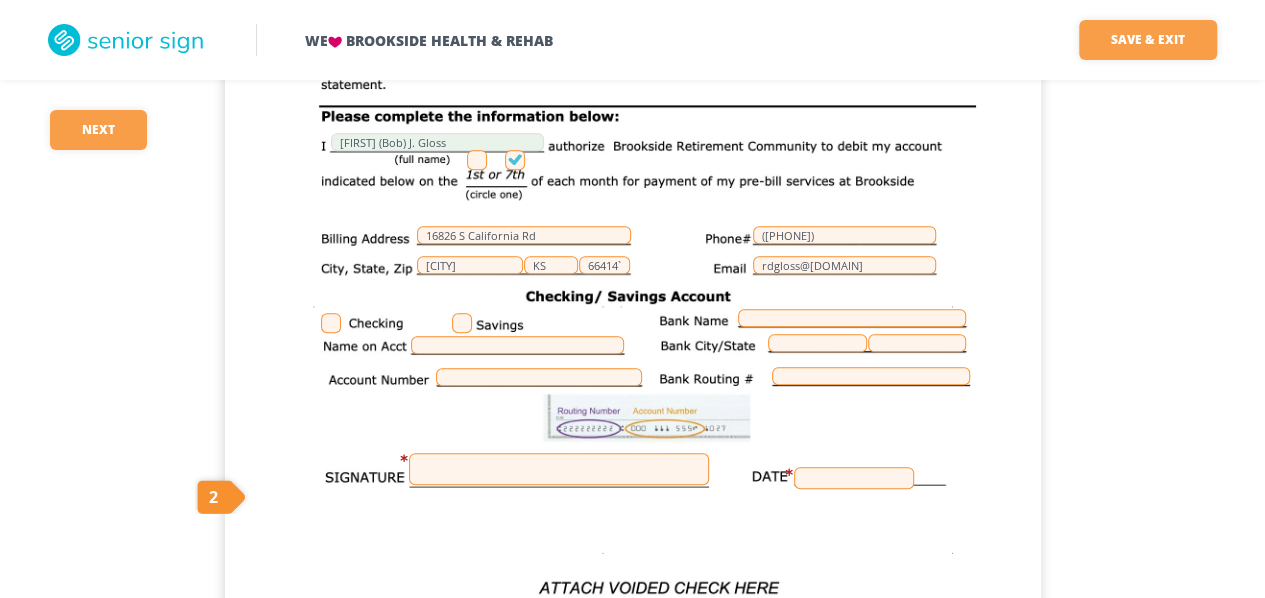 click at bounding box center [477, 160] 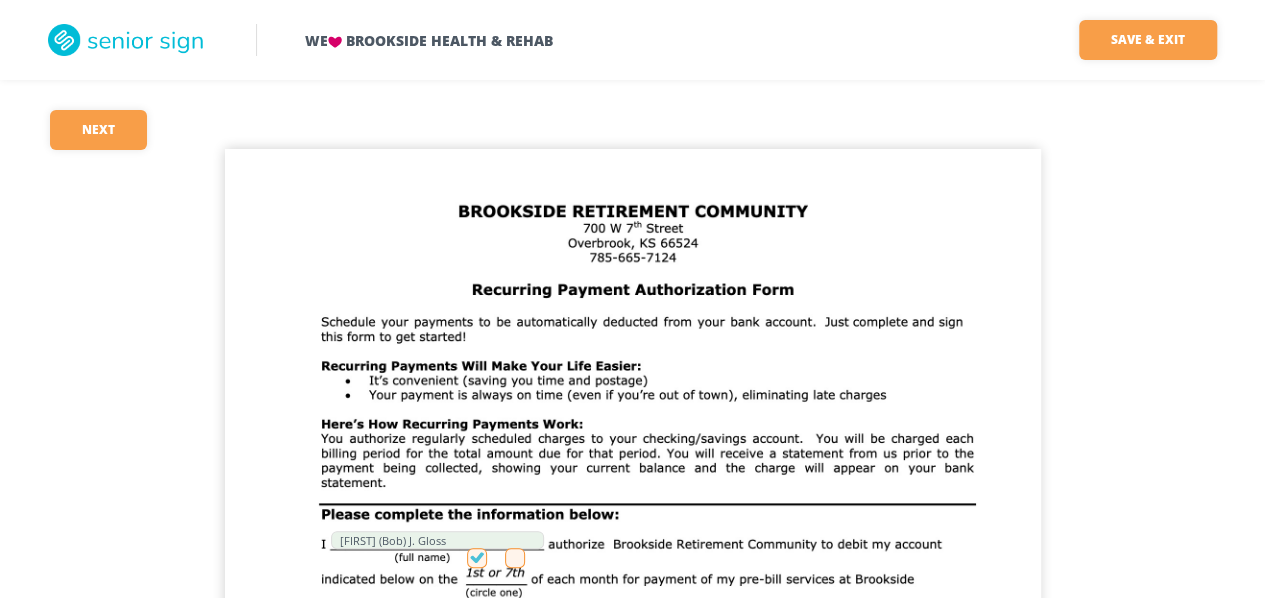 scroll, scrollTop: 0, scrollLeft: 0, axis: both 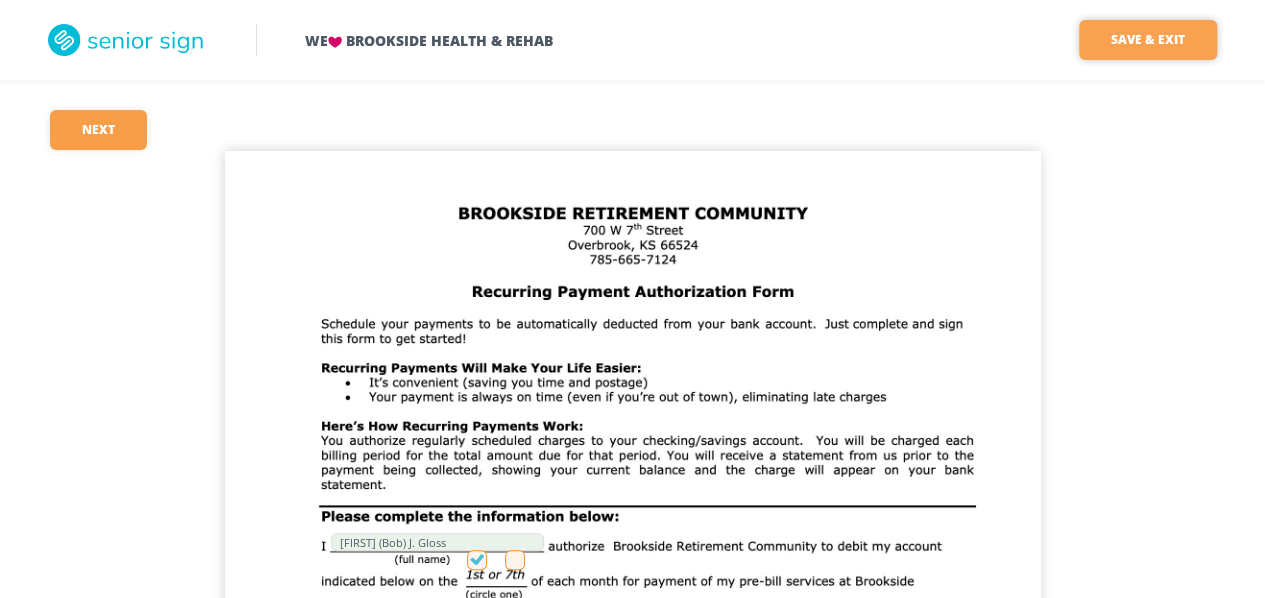 click on "Save & Exit" at bounding box center [1148, 40] 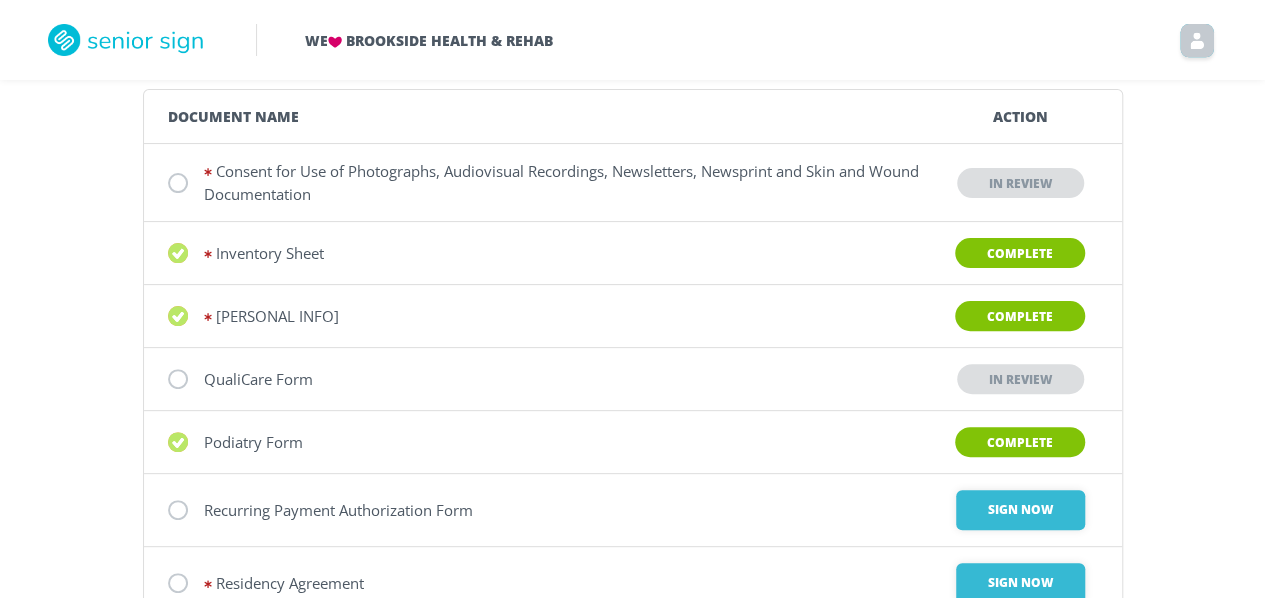 scroll, scrollTop: 290, scrollLeft: 0, axis: vertical 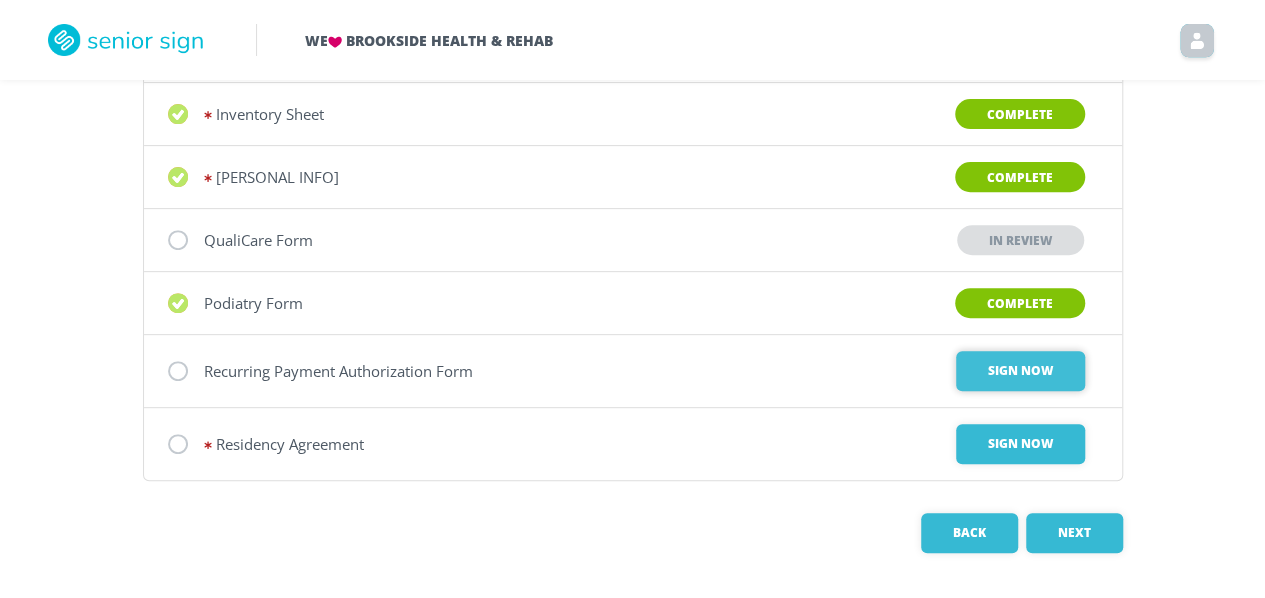 click on "Sign Now" at bounding box center [1020, 371] 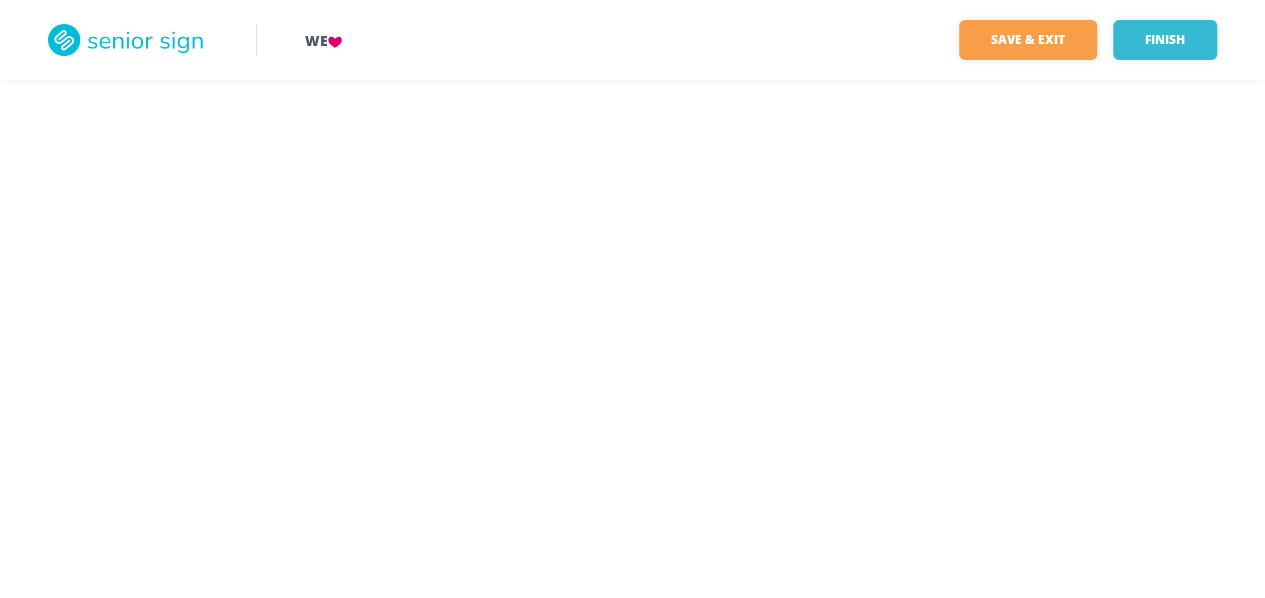 scroll, scrollTop: 0, scrollLeft: 0, axis: both 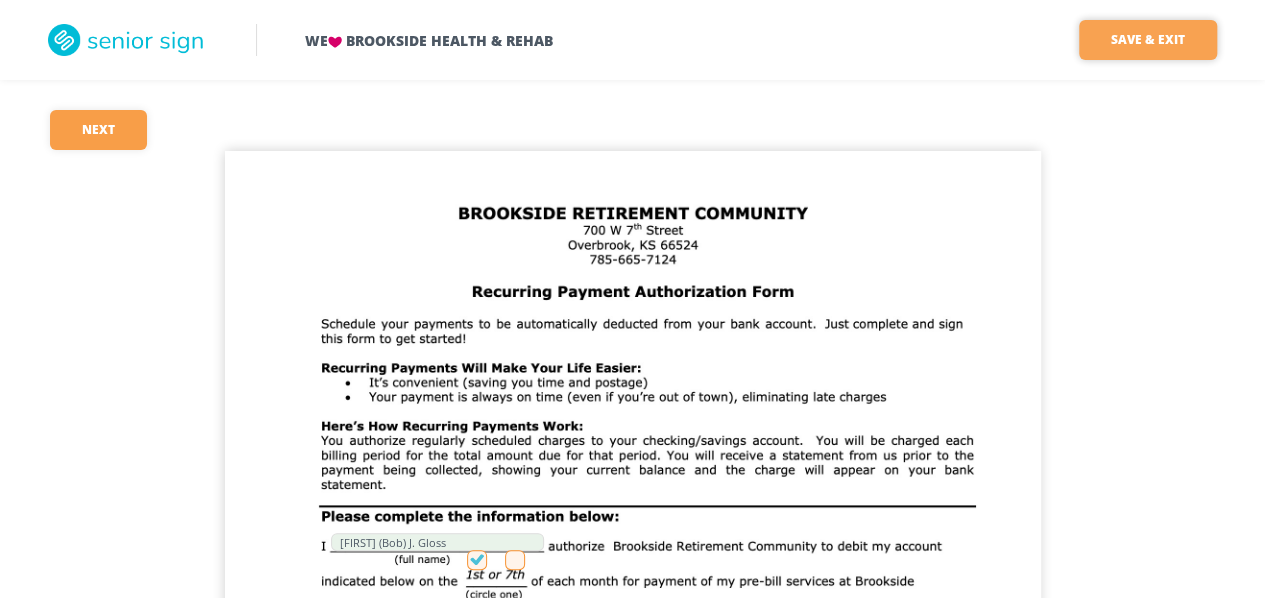 click on "Save & Exit" at bounding box center (1148, 40) 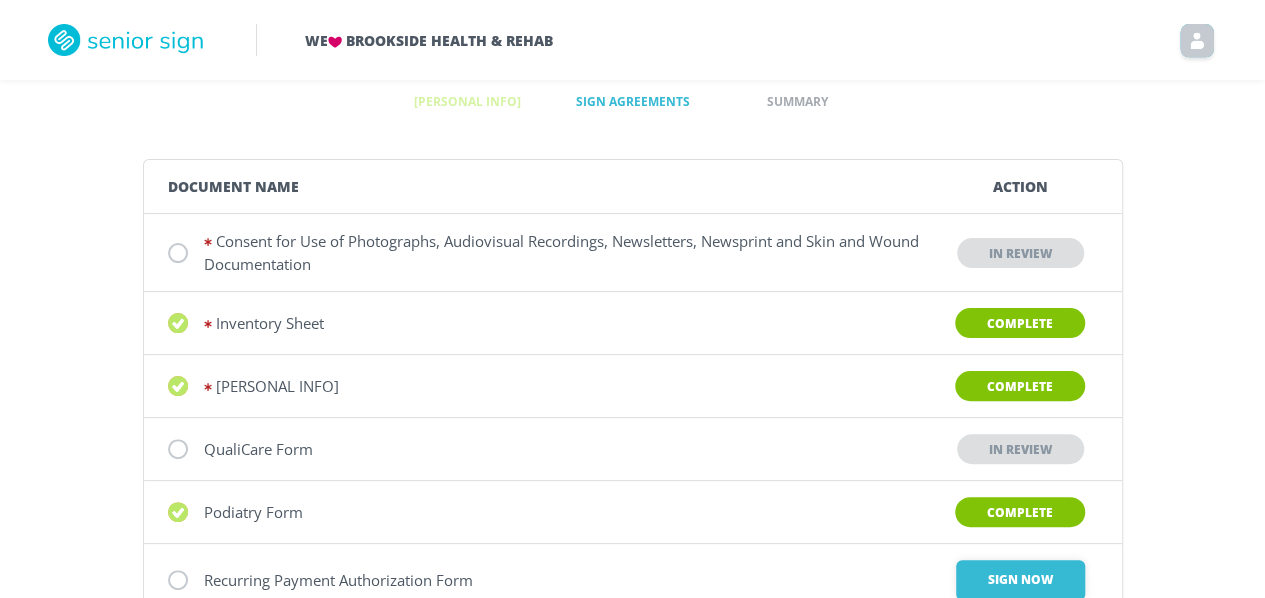scroll, scrollTop: 290, scrollLeft: 0, axis: vertical 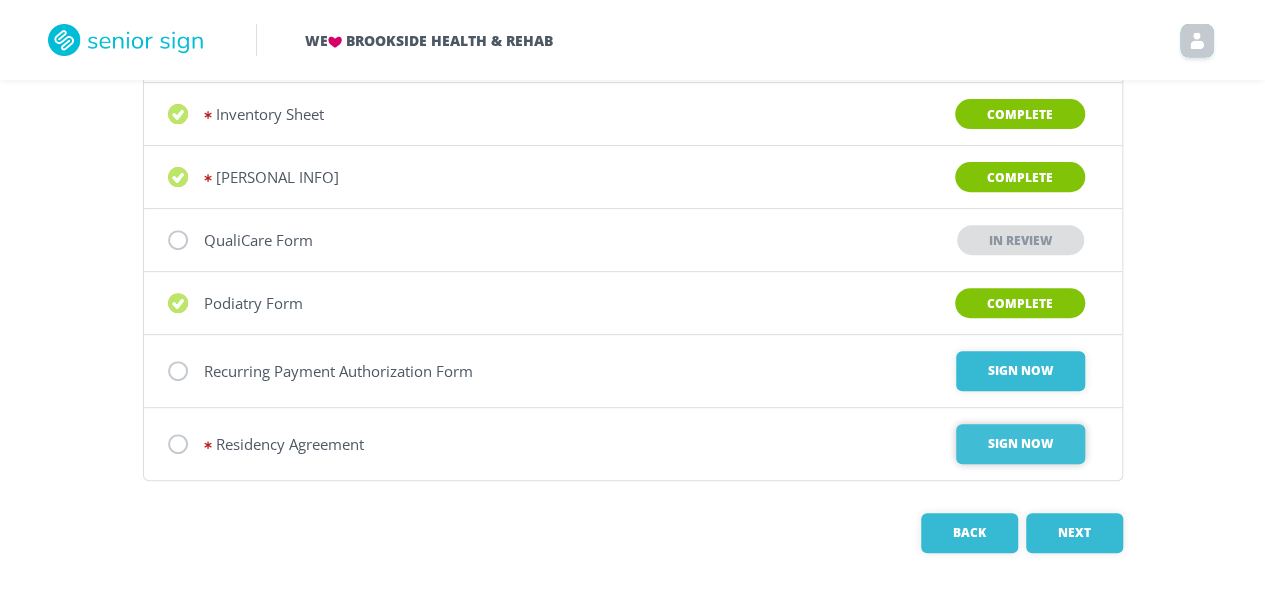 click on "Sign Now" at bounding box center [1020, 371] 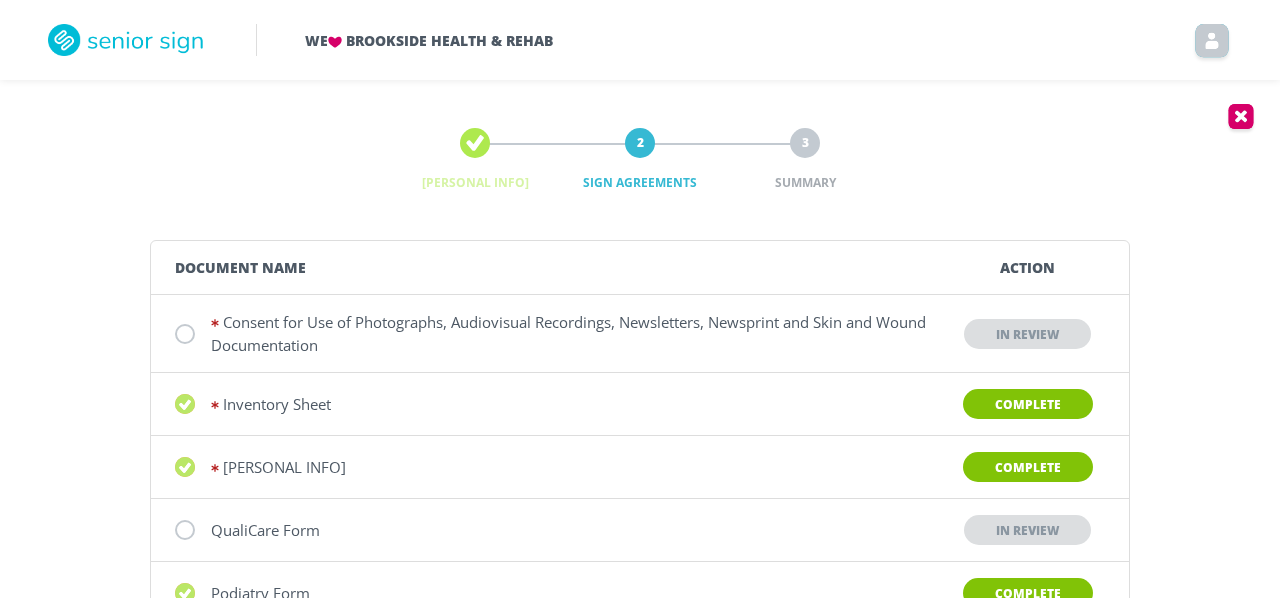 click on "We    Brookside Health & Rehab [PERSONAL INFO] 2 Sign Agreements 3 Summary Document Name Action Consent for Use of Photographs, Audiovisual Recordings, Newsletters, Newsprint and Skin and Wound Documentation In Review Inventory Sheet Complete Personal Property Complete QualiCare Form In Review Podiatry Form Complete Recurring Payment Authorization Form Sign Now Residency Agreement Sign Now Back    Next Cancel Cancel" at bounding box center [640, 445] 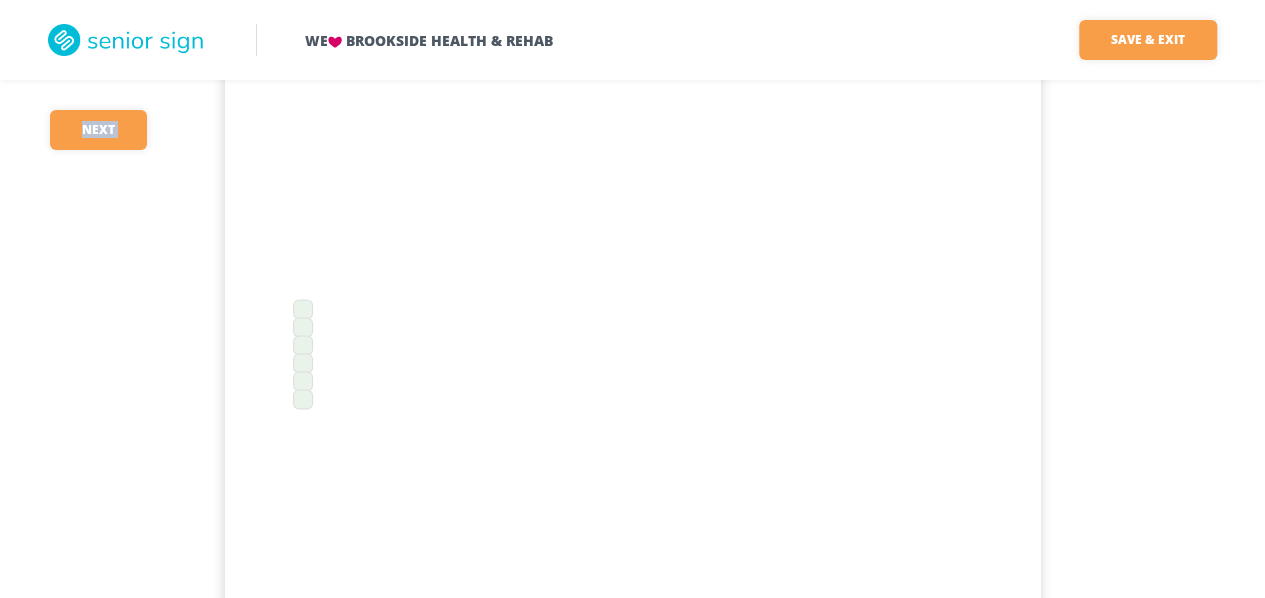 scroll, scrollTop: 1400, scrollLeft: 0, axis: vertical 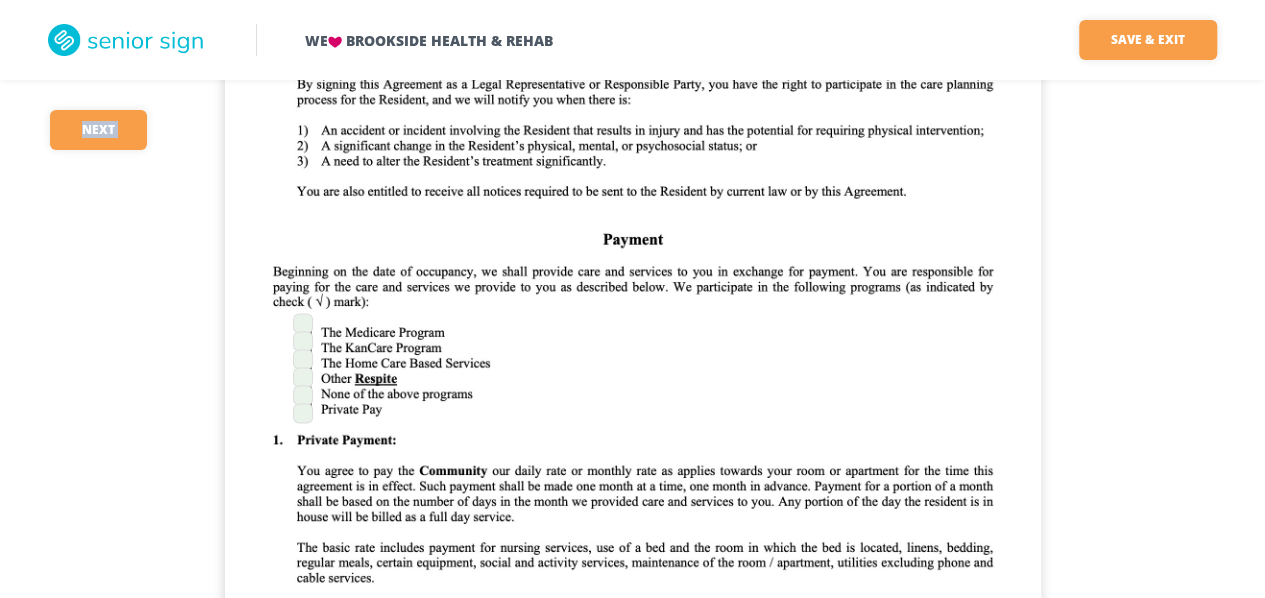 click at bounding box center [303, 323] 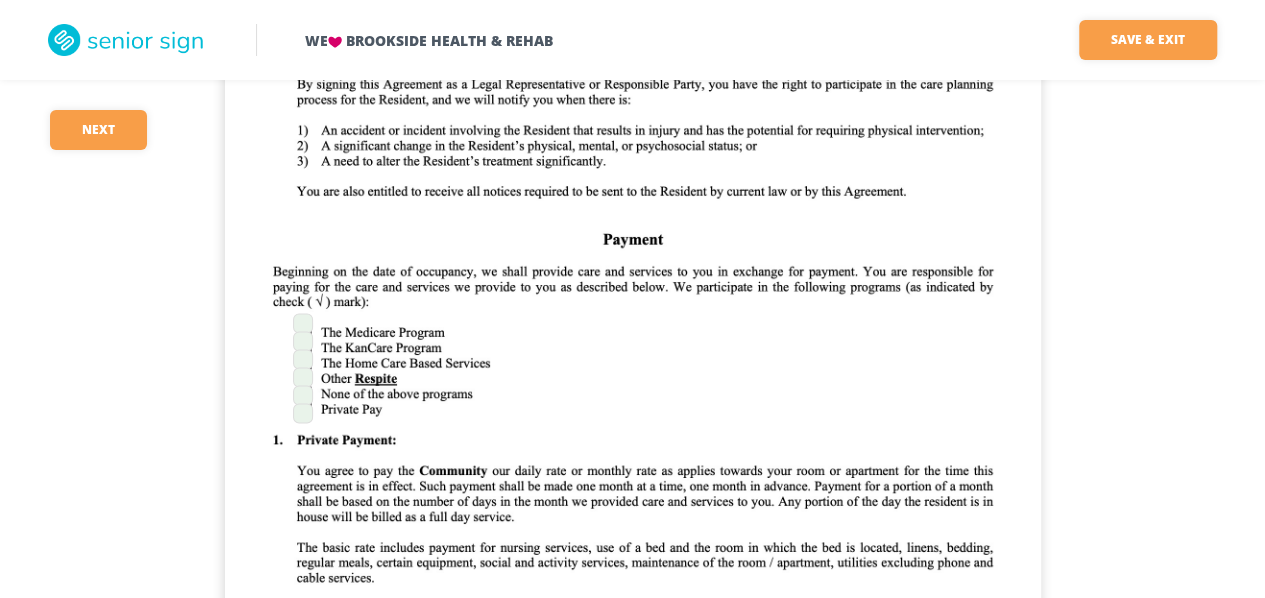 drag, startPoint x: 299, startPoint y: 321, endPoint x: 319, endPoint y: 321, distance: 20 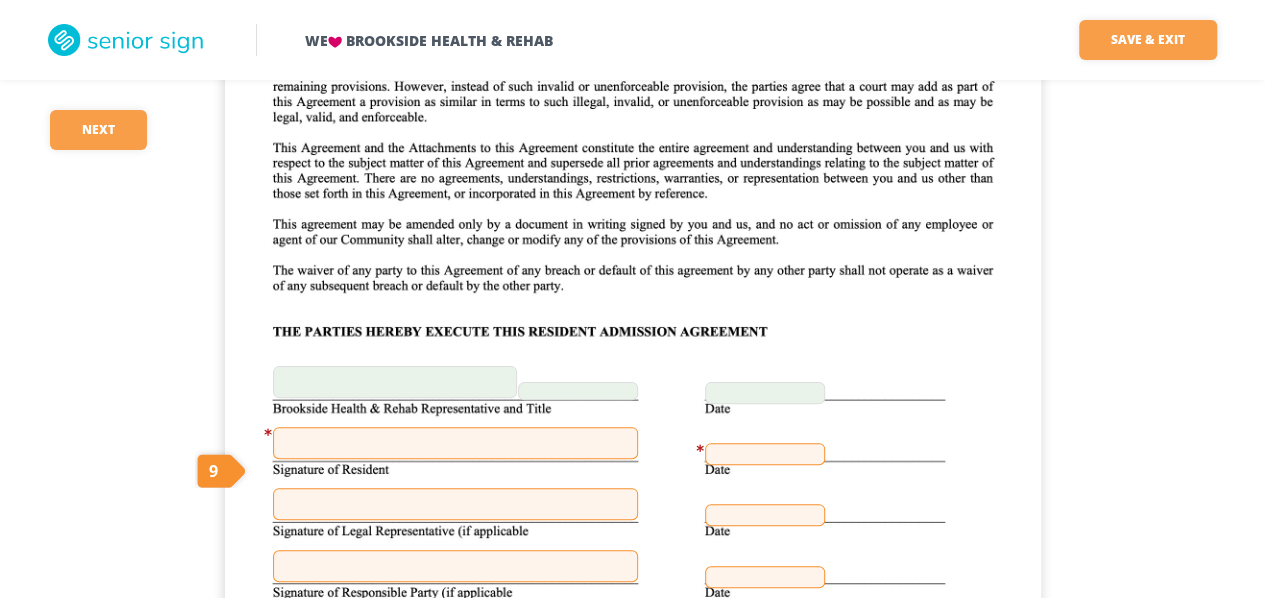 scroll, scrollTop: 7700, scrollLeft: 0, axis: vertical 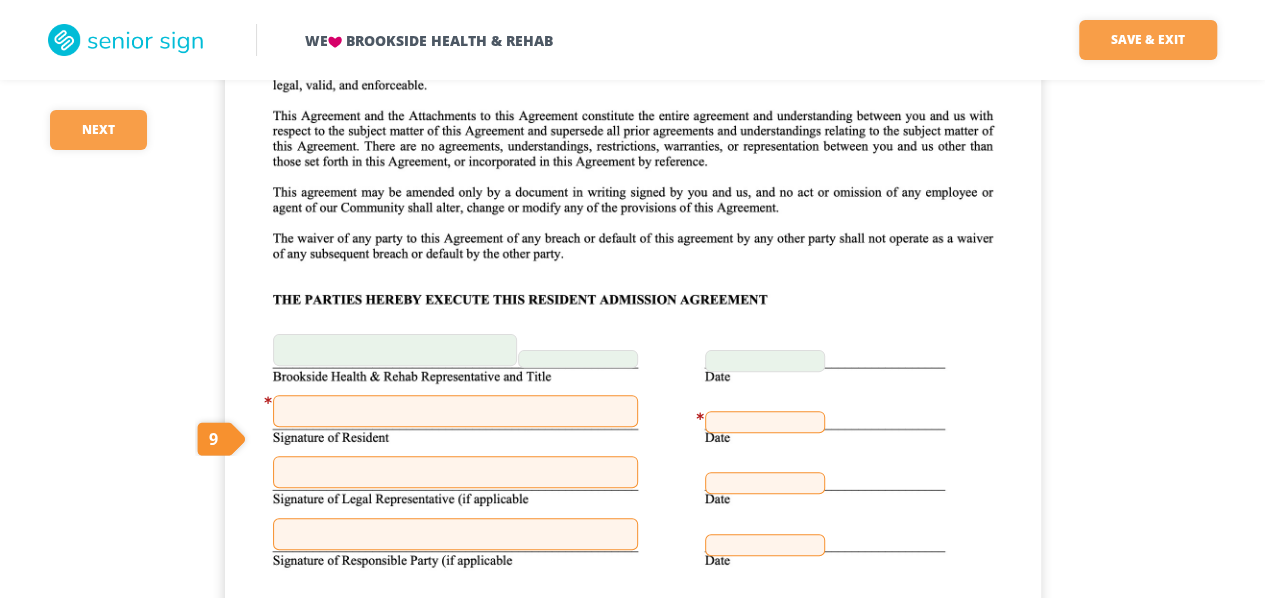 click at bounding box center [455, 472] 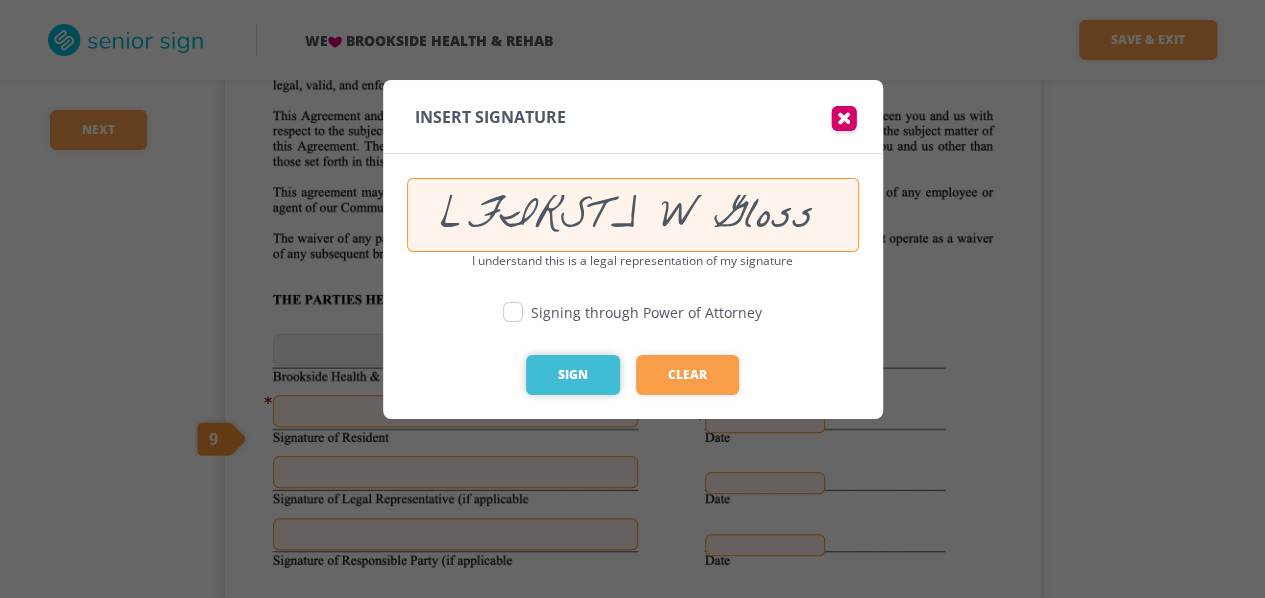 click on "Sign" at bounding box center (573, 375) 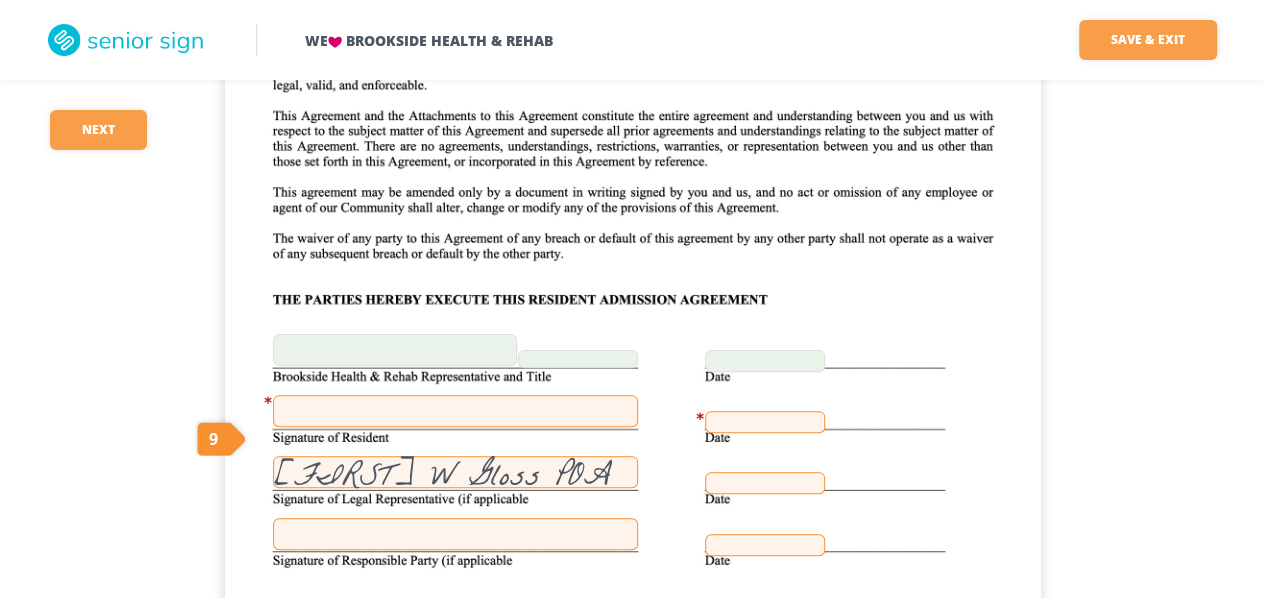 click at bounding box center [765, 483] 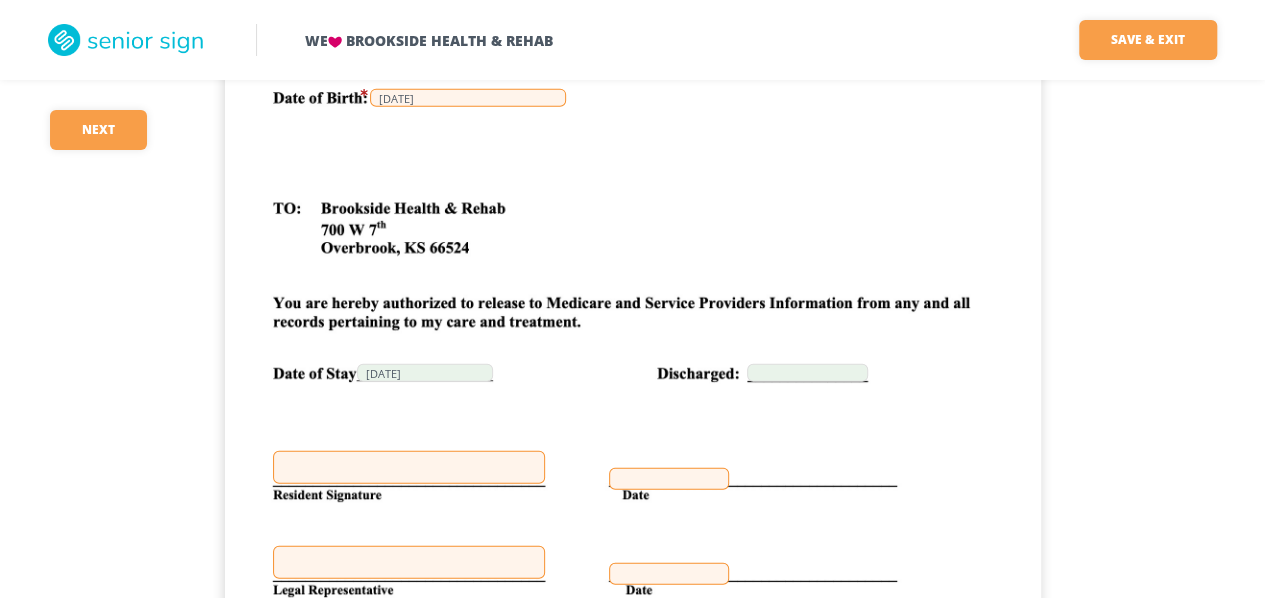 scroll, scrollTop: 10000, scrollLeft: 0, axis: vertical 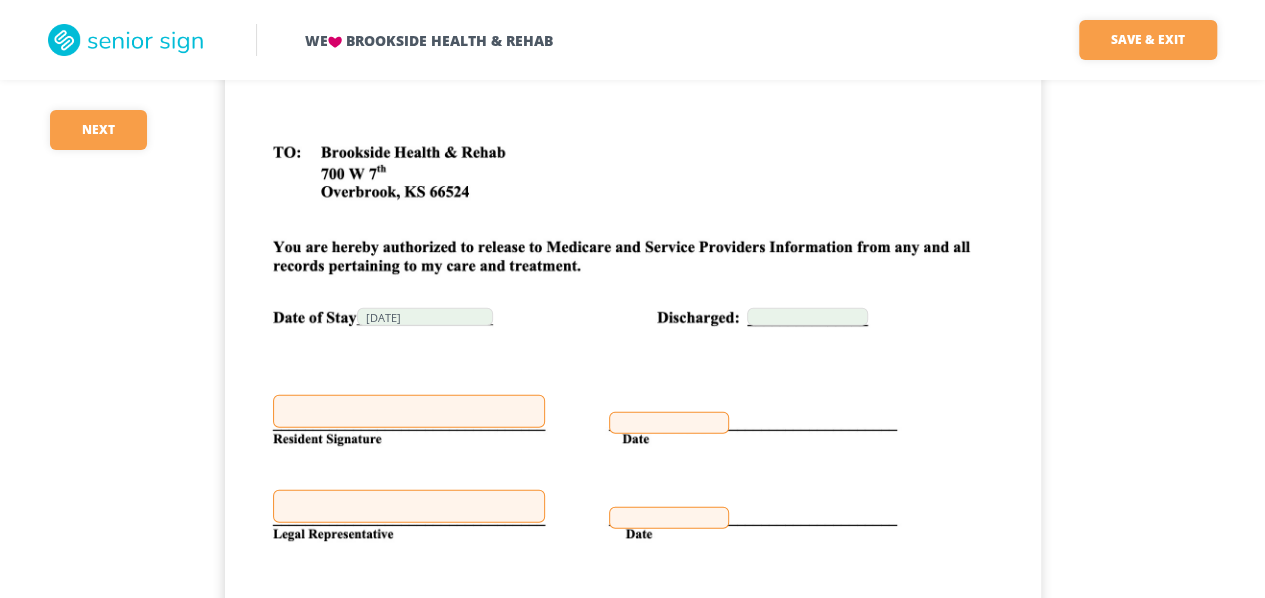 click at bounding box center [409, 506] 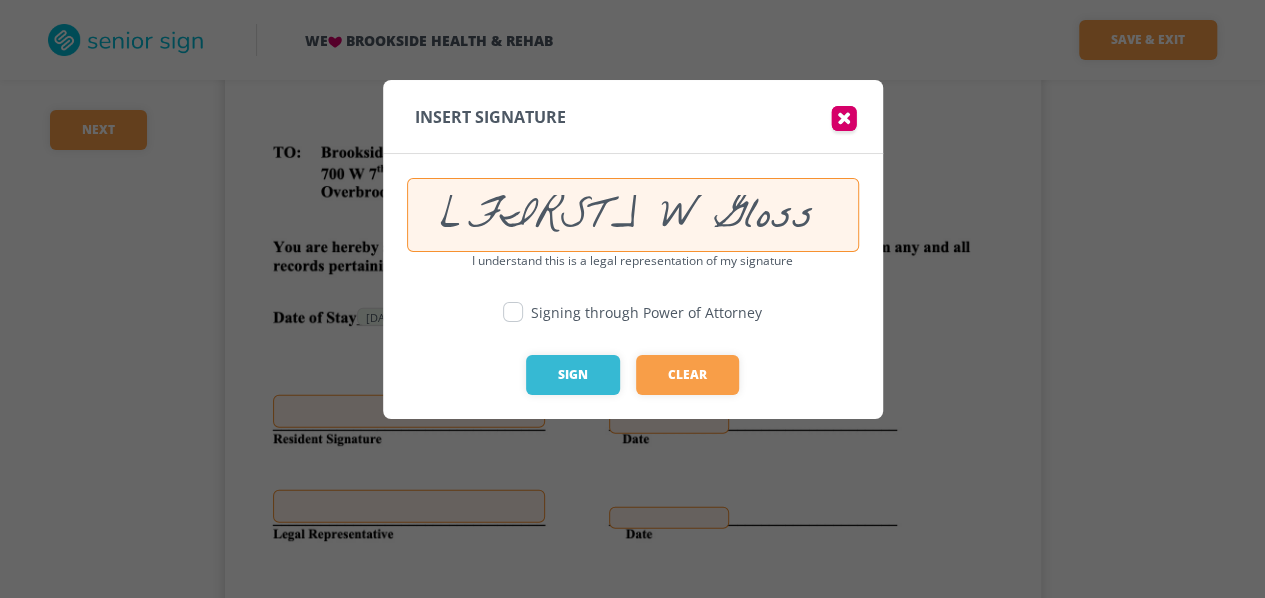 click at bounding box center [632, 299] 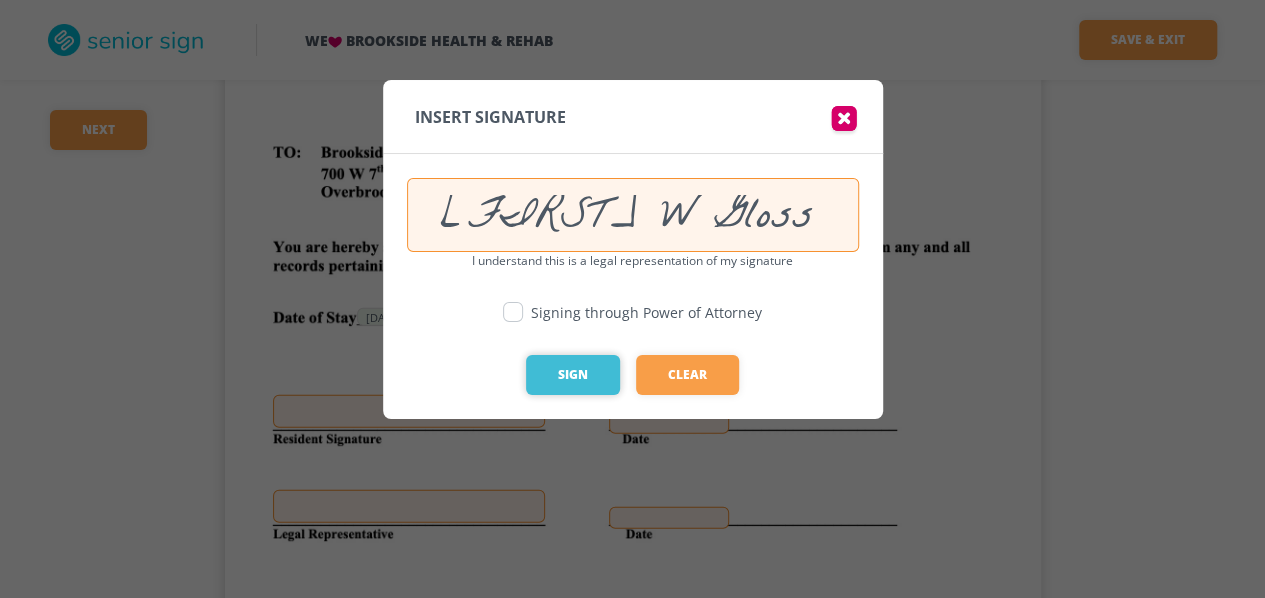 click on "Sign" at bounding box center (573, 375) 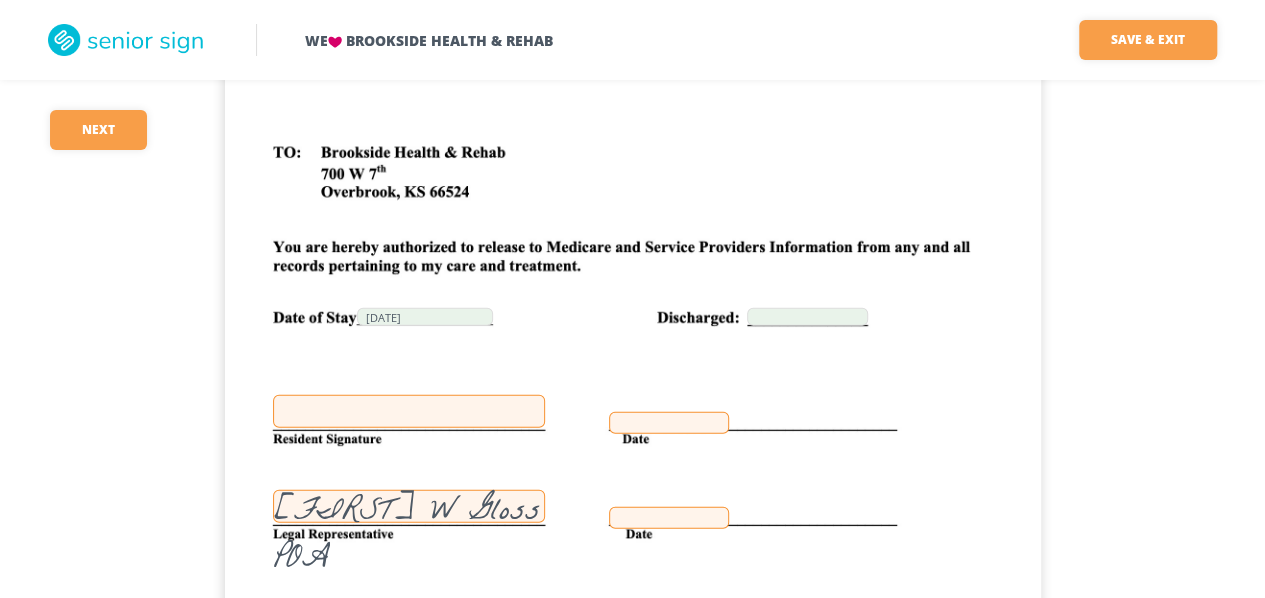 click at bounding box center (669, 518) 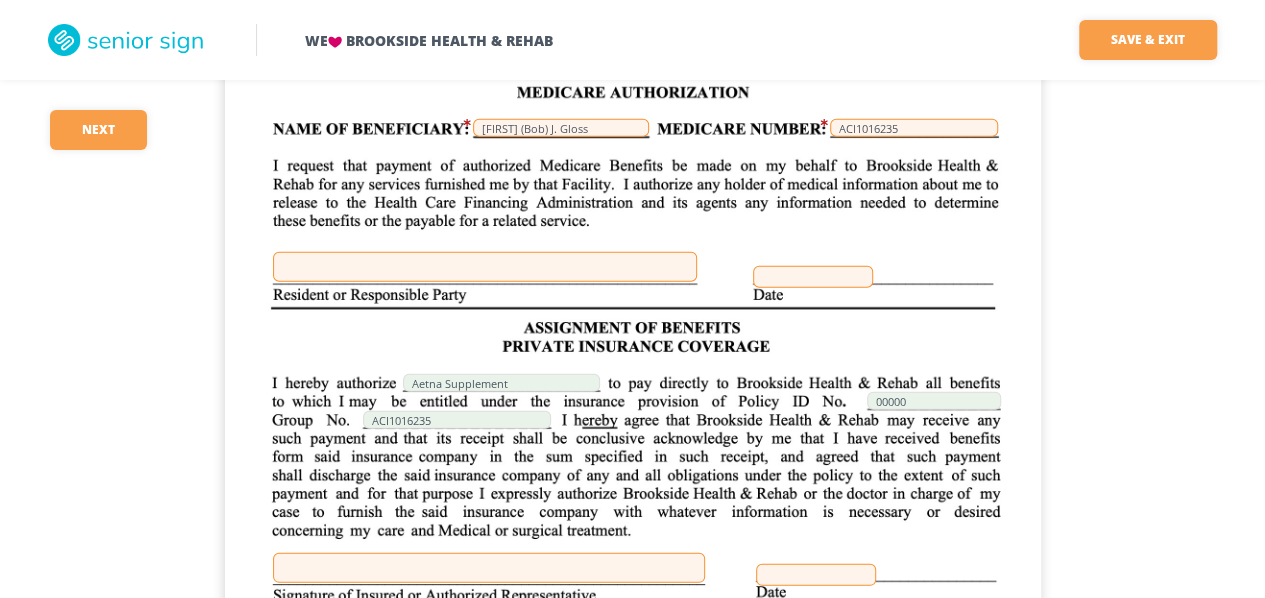 scroll, scrollTop: 13900, scrollLeft: 0, axis: vertical 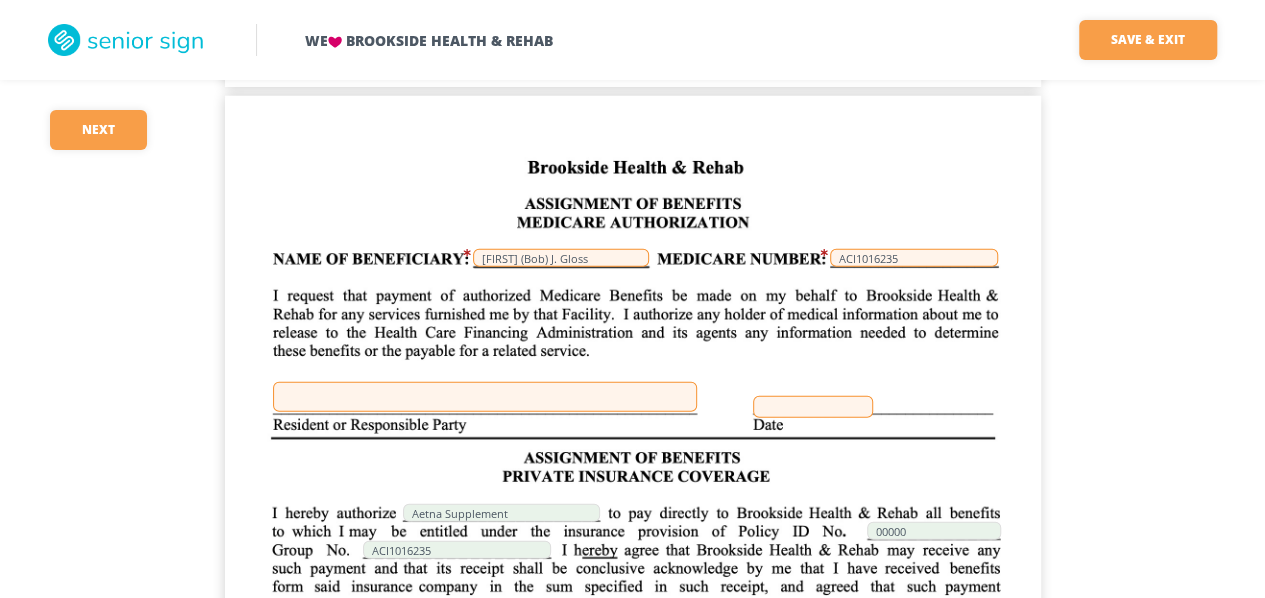 click at bounding box center [485, 397] 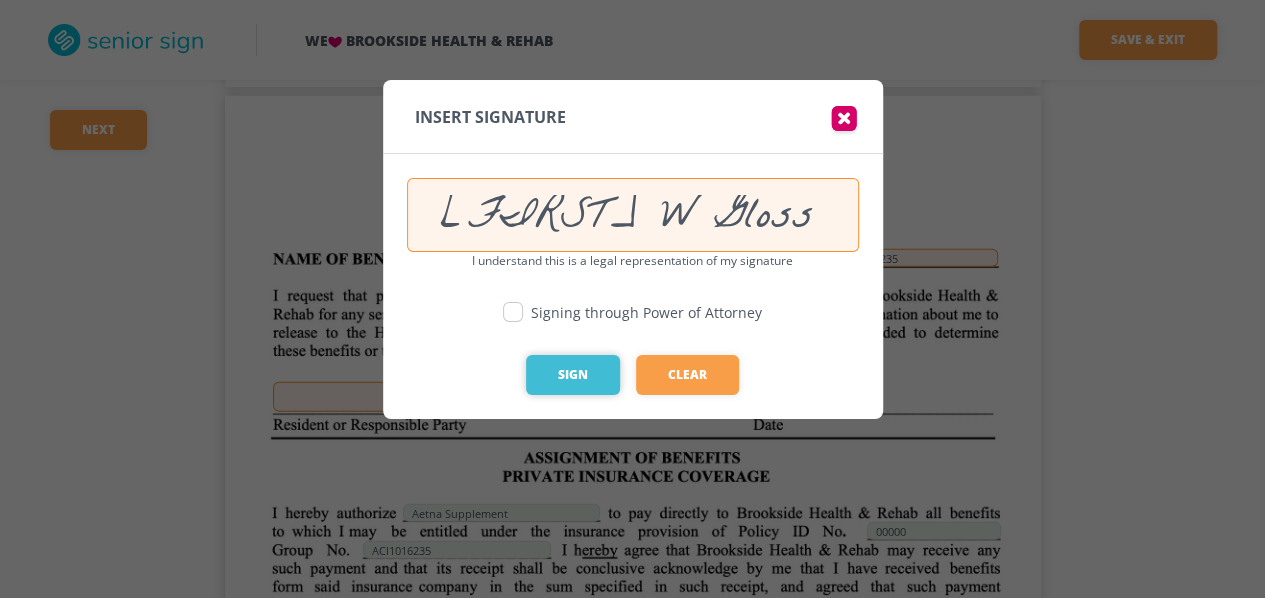 click on "Sign" at bounding box center [573, 375] 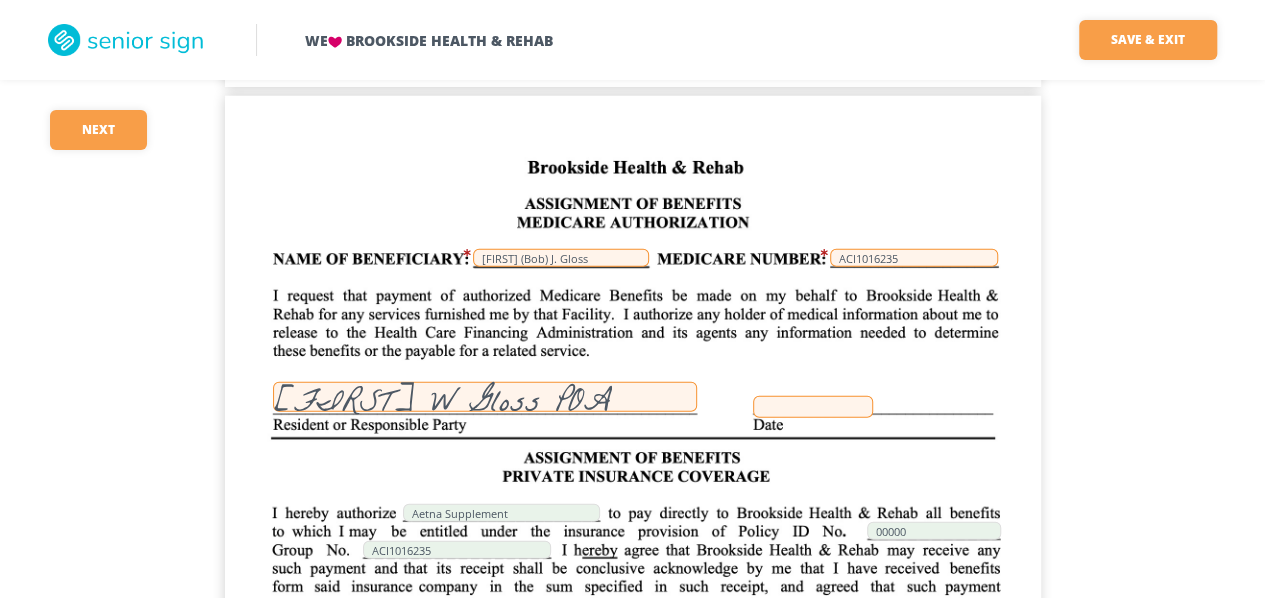 click at bounding box center (813, 407) 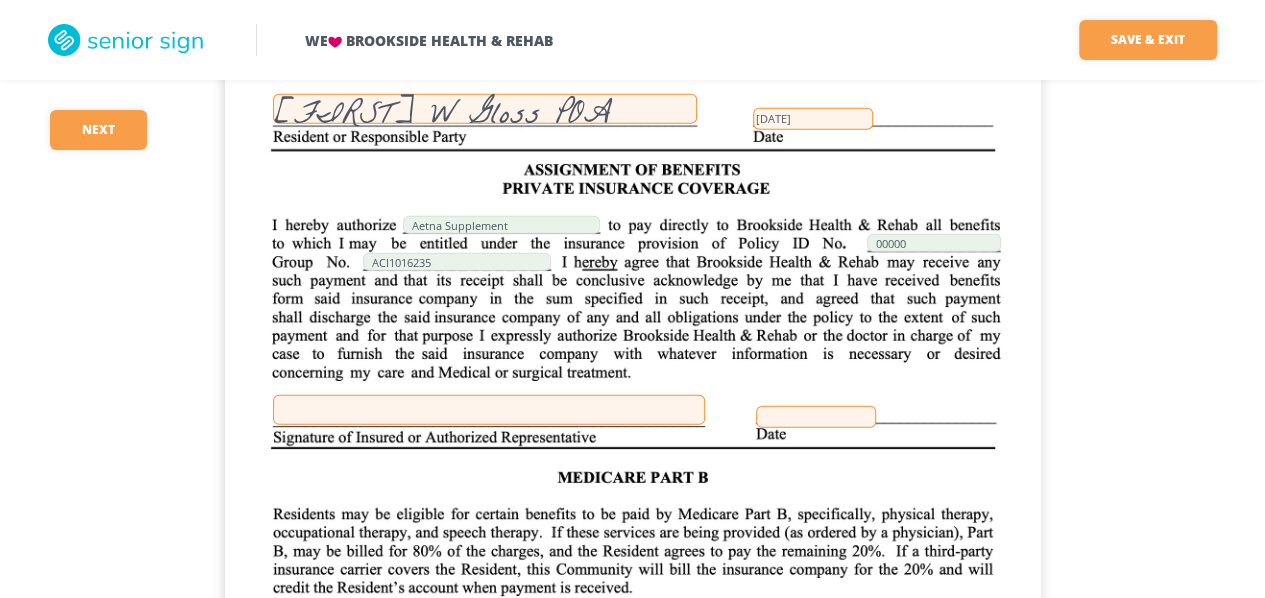 scroll, scrollTop: 14200, scrollLeft: 0, axis: vertical 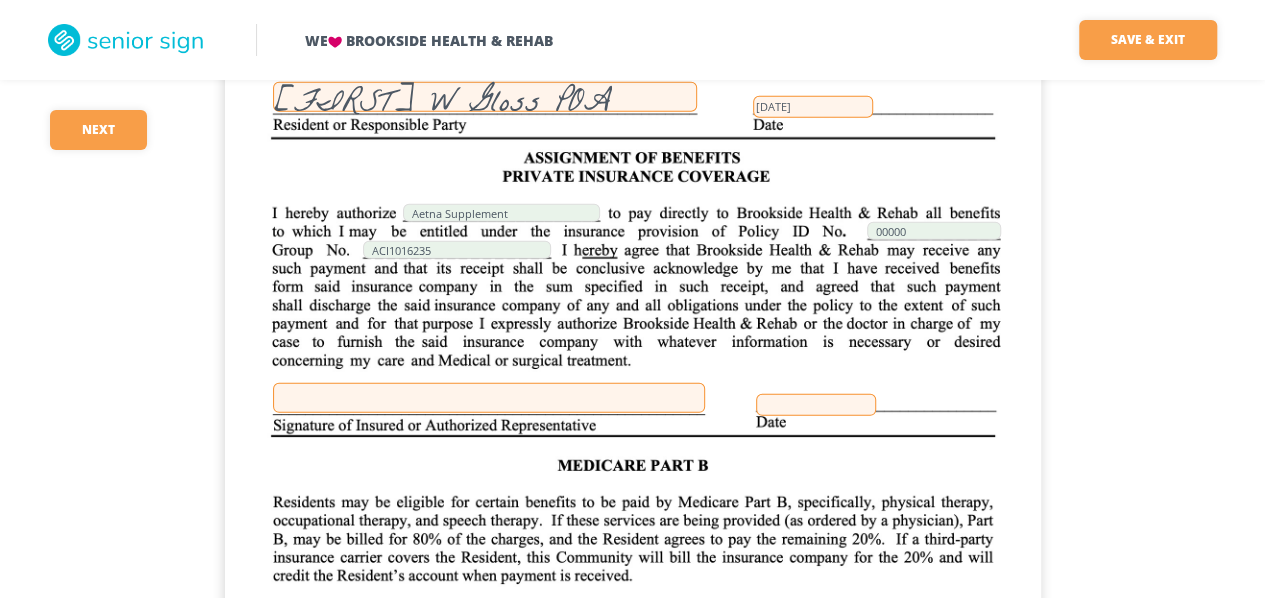 click at bounding box center [489, 398] 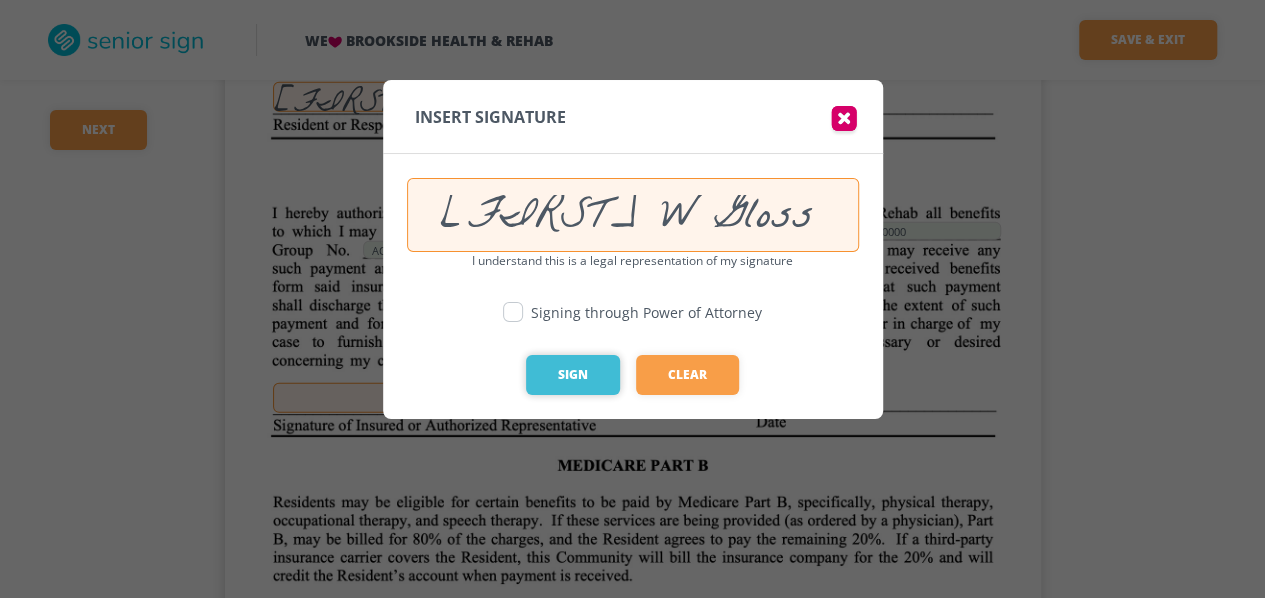 click on "Sign" at bounding box center (573, 375) 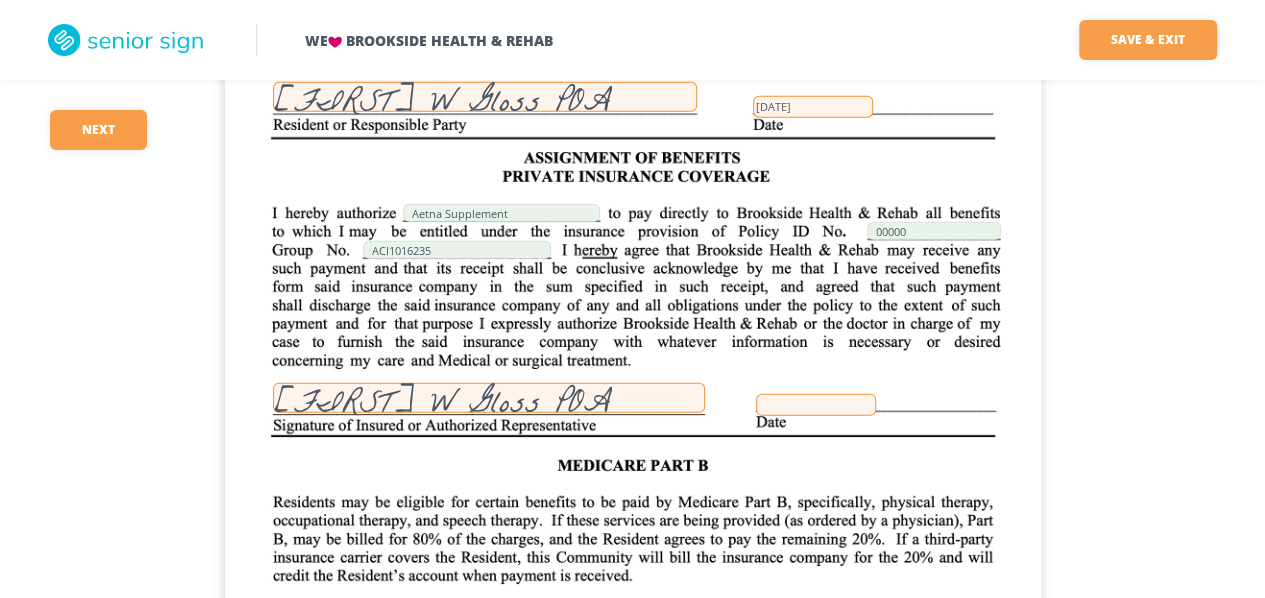 click at bounding box center [816, 405] 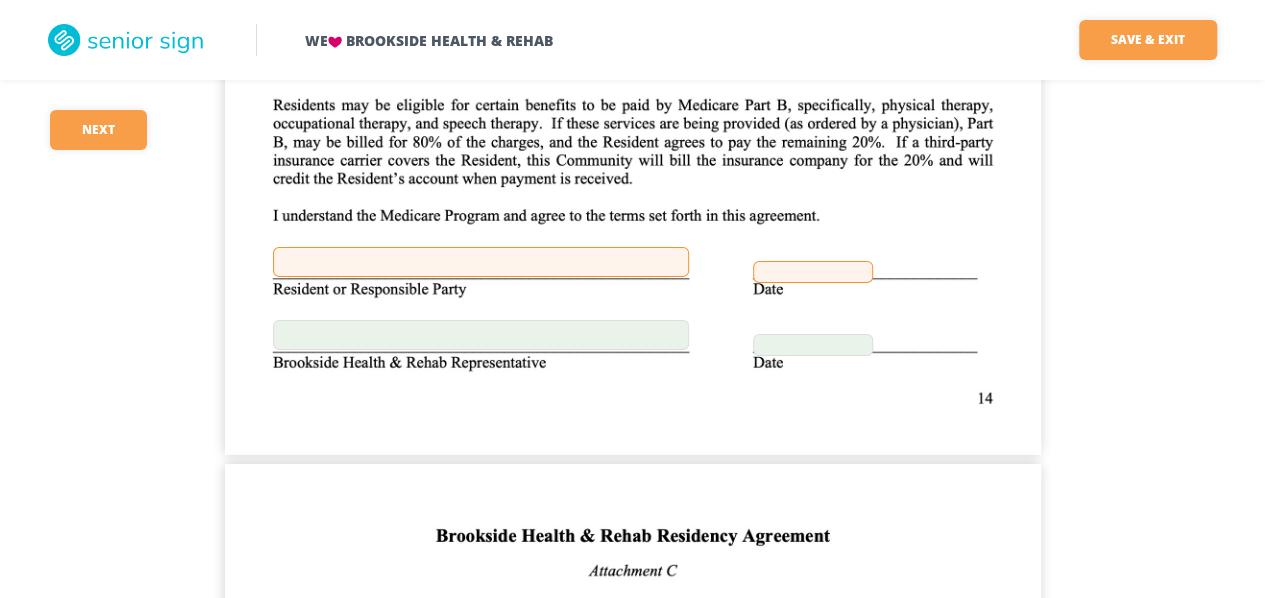 scroll, scrollTop: 14600, scrollLeft: 0, axis: vertical 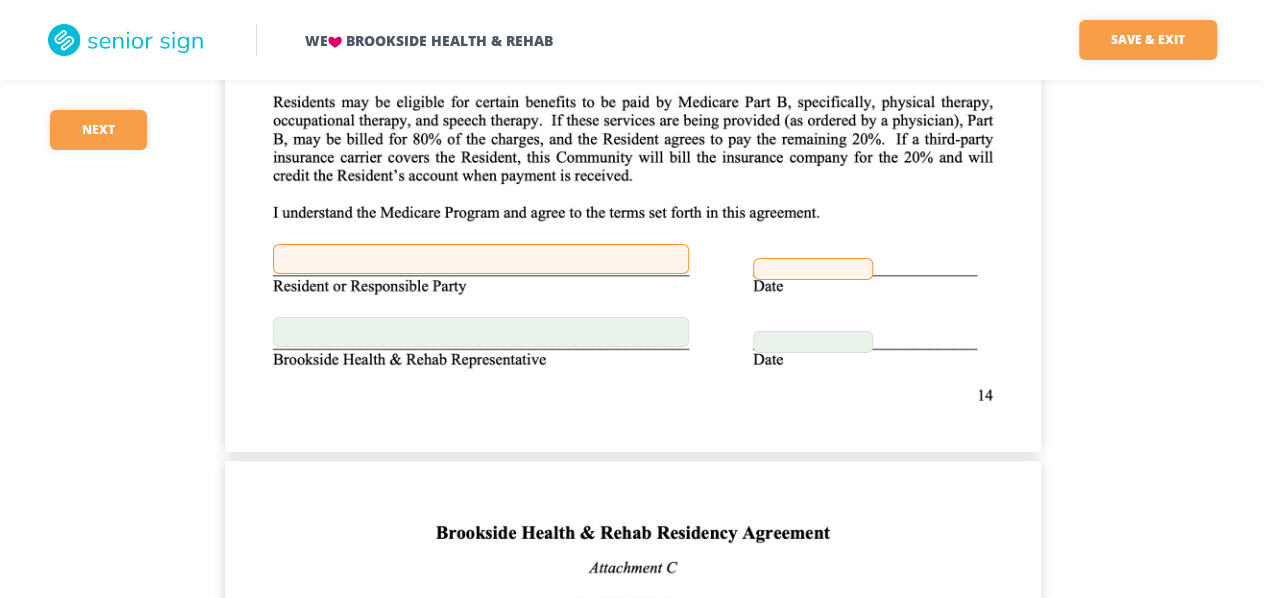 click at bounding box center (481, 259) 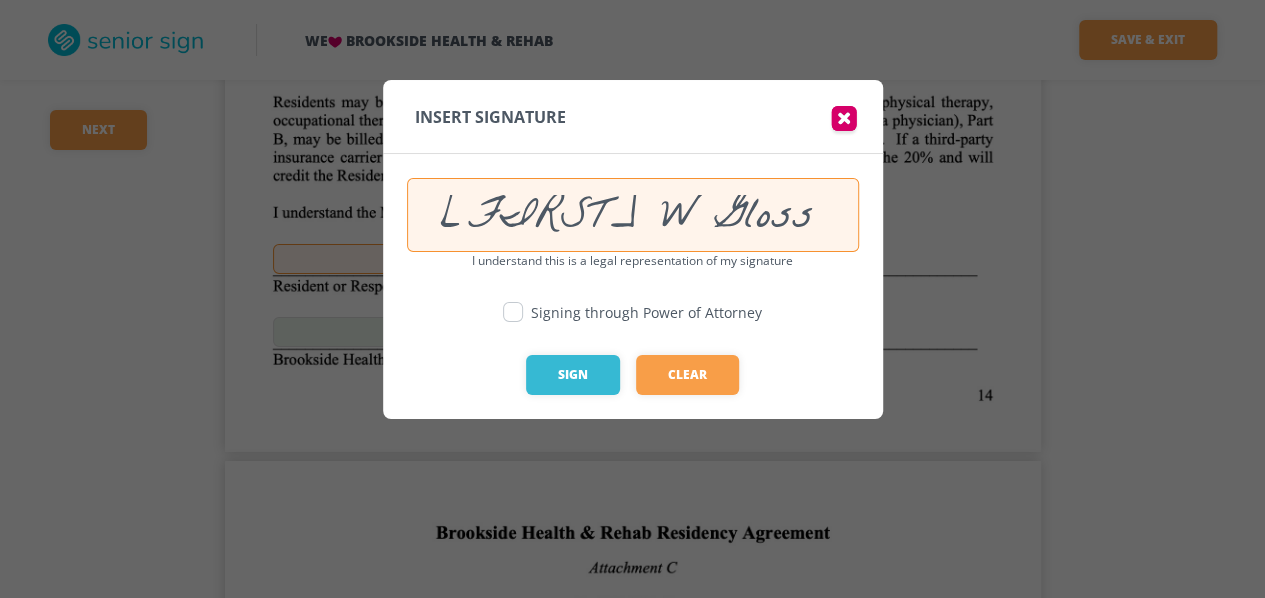 click at bounding box center [632, 299] 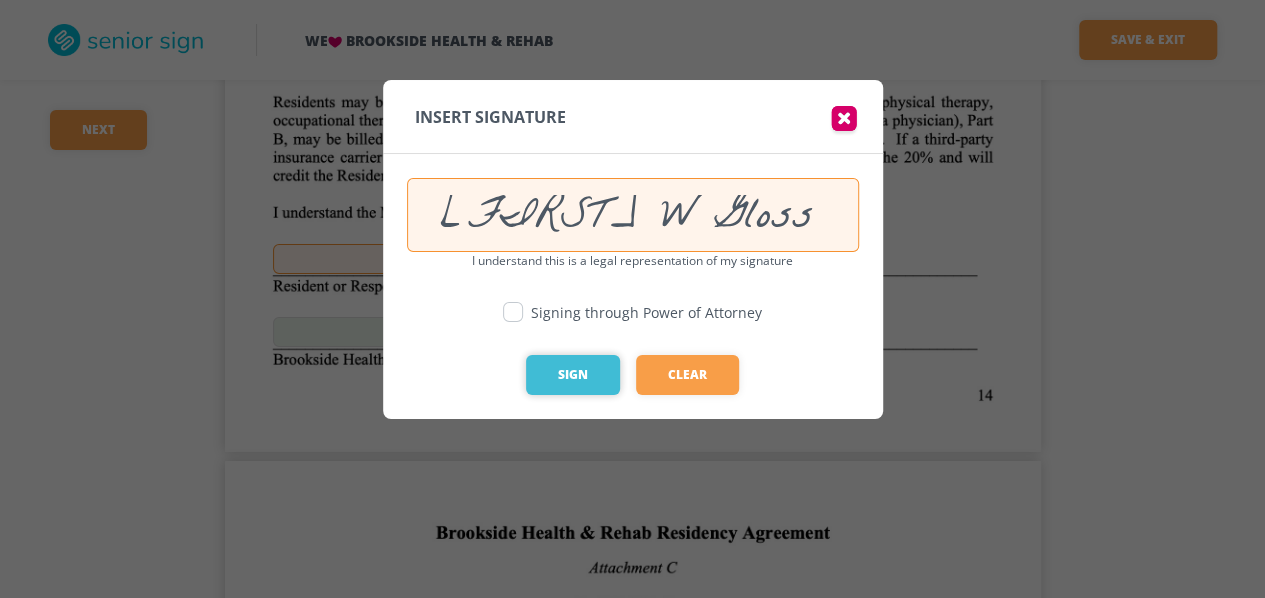drag, startPoint x: 569, startPoint y: 369, endPoint x: 597, endPoint y: 370, distance: 28.01785 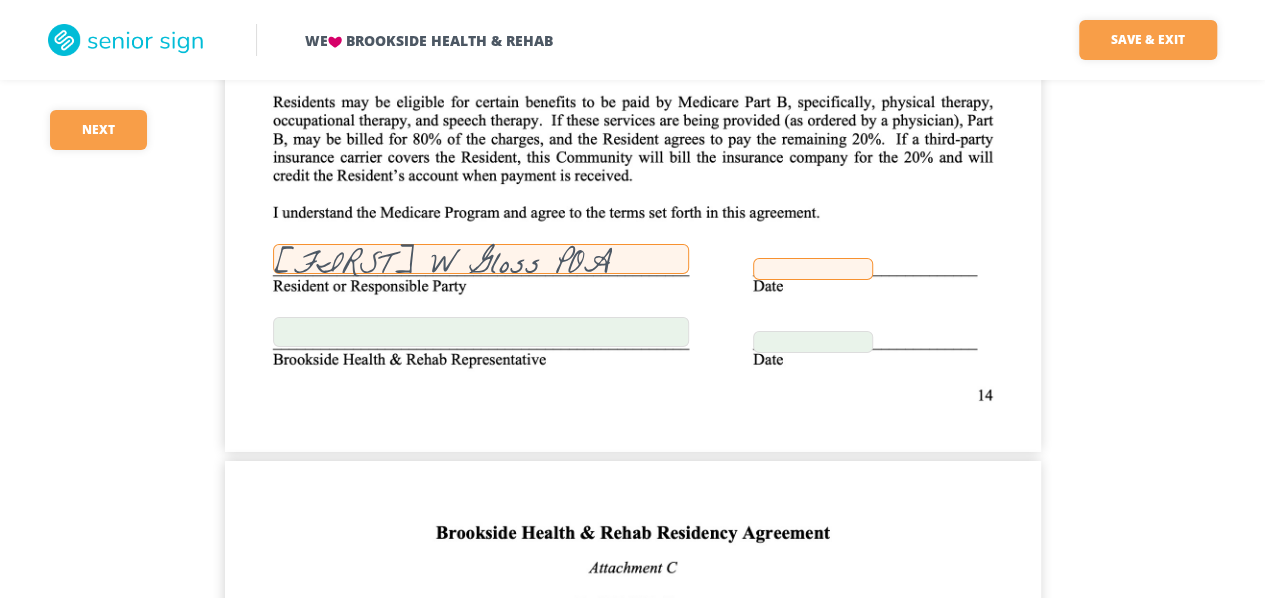 click at bounding box center [813, 269] 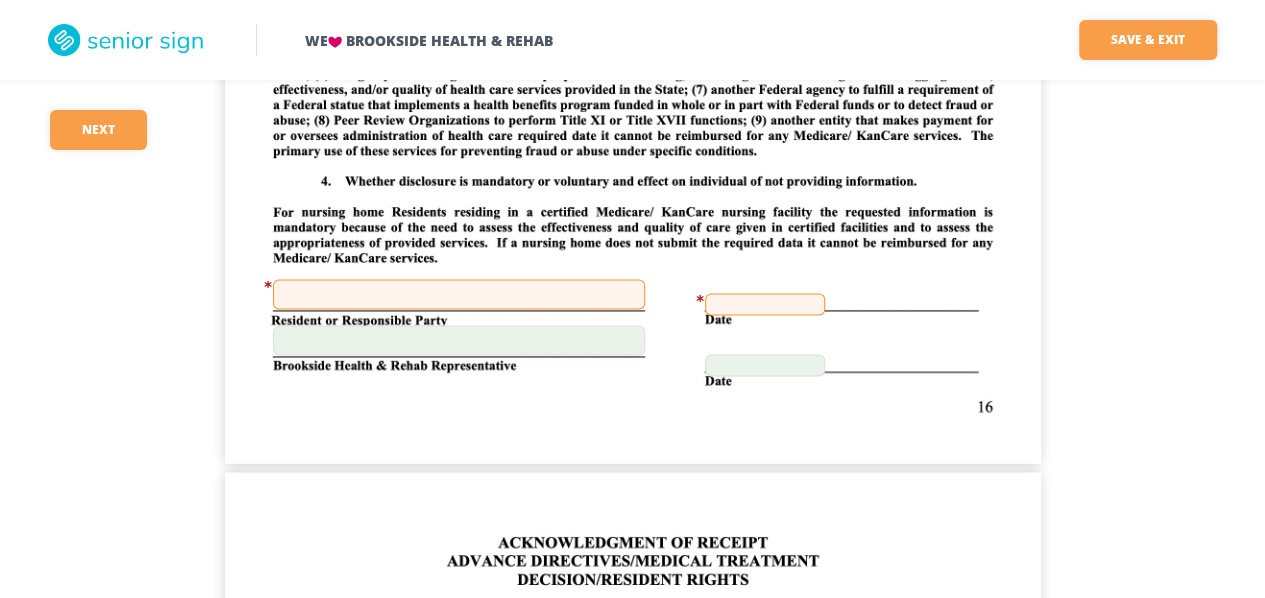 scroll, scrollTop: 16700, scrollLeft: 0, axis: vertical 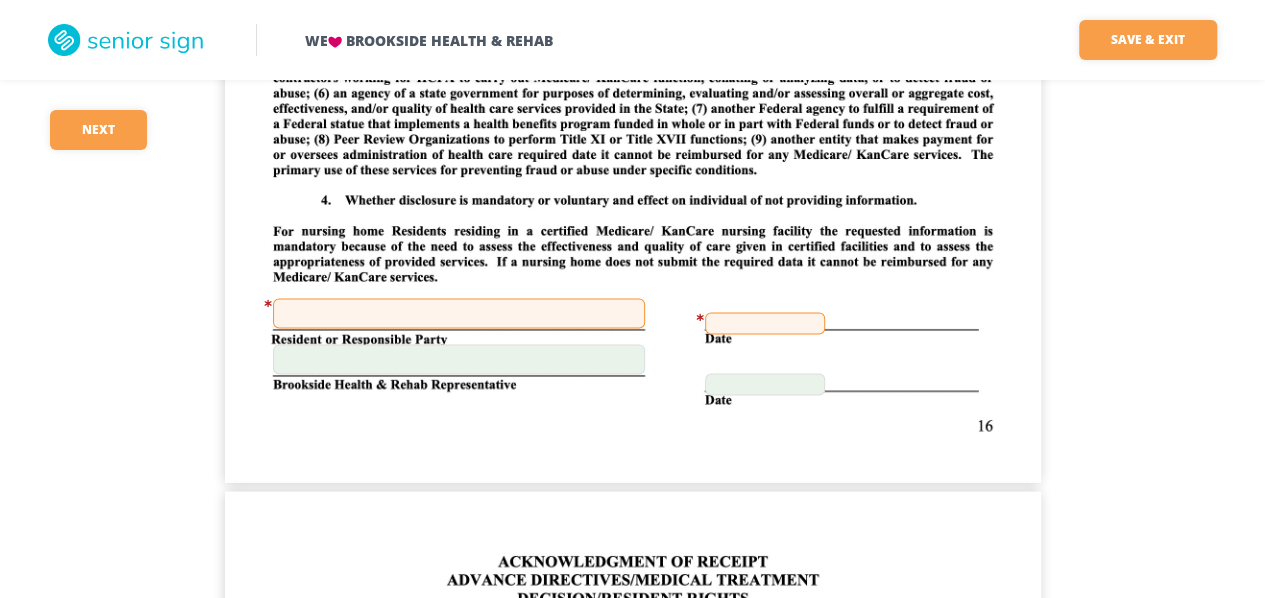 click at bounding box center (459, 313) 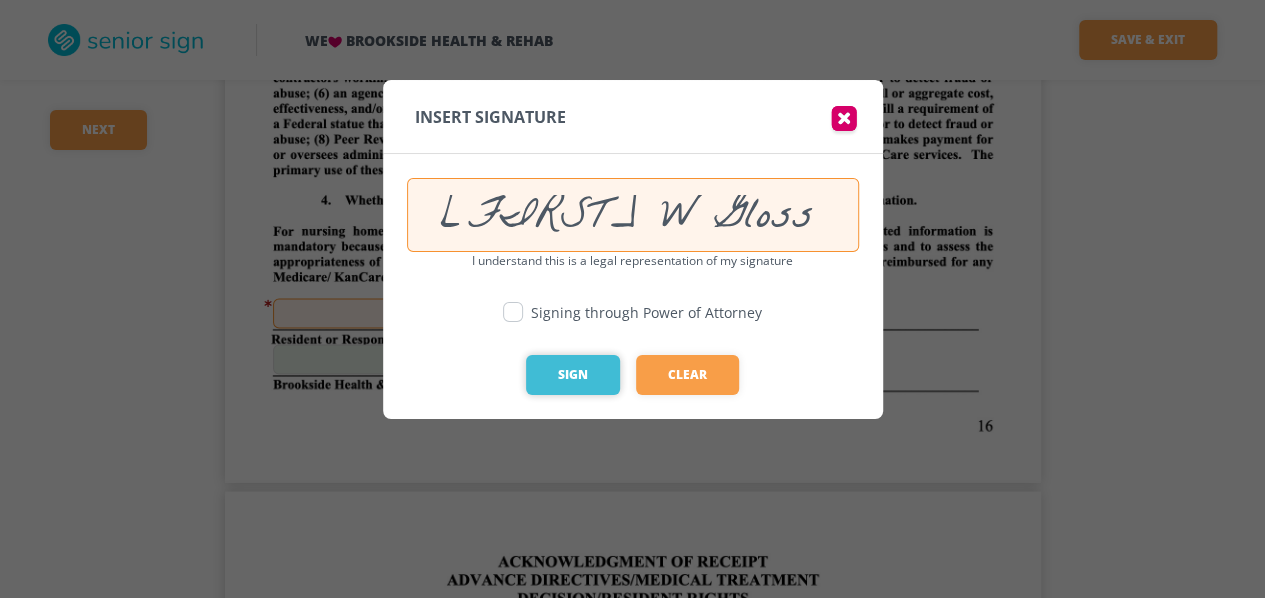 drag, startPoint x: 558, startPoint y: 365, endPoint x: 606, endPoint y: 366, distance: 48.010414 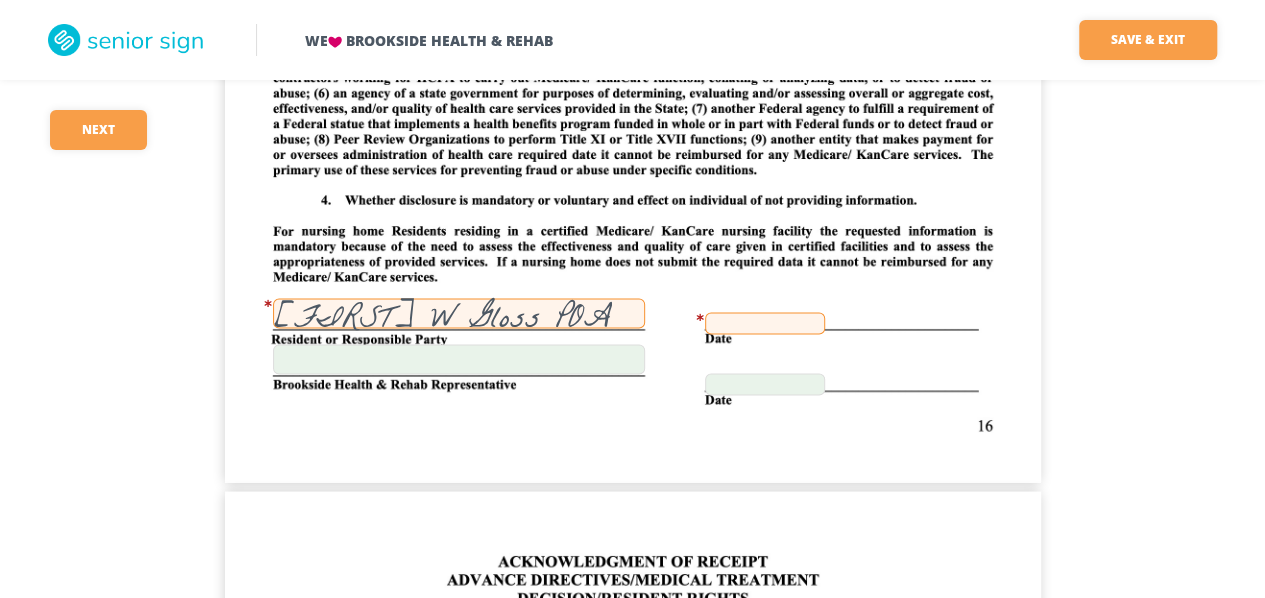 click at bounding box center (765, 323) 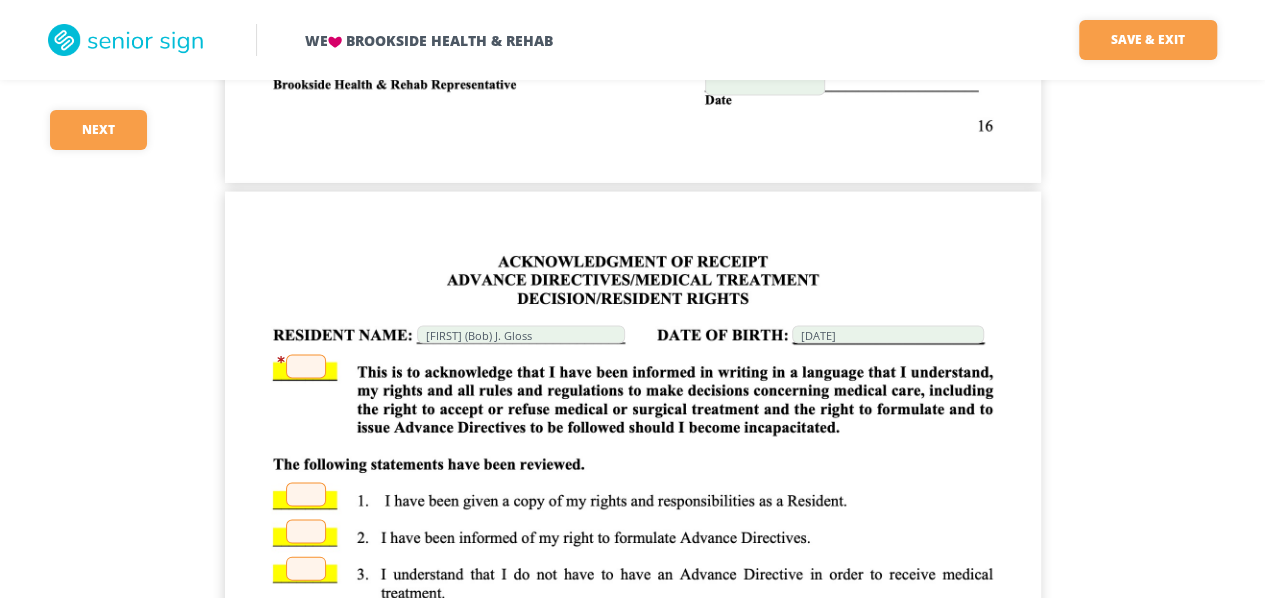 scroll, scrollTop: 17100, scrollLeft: 0, axis: vertical 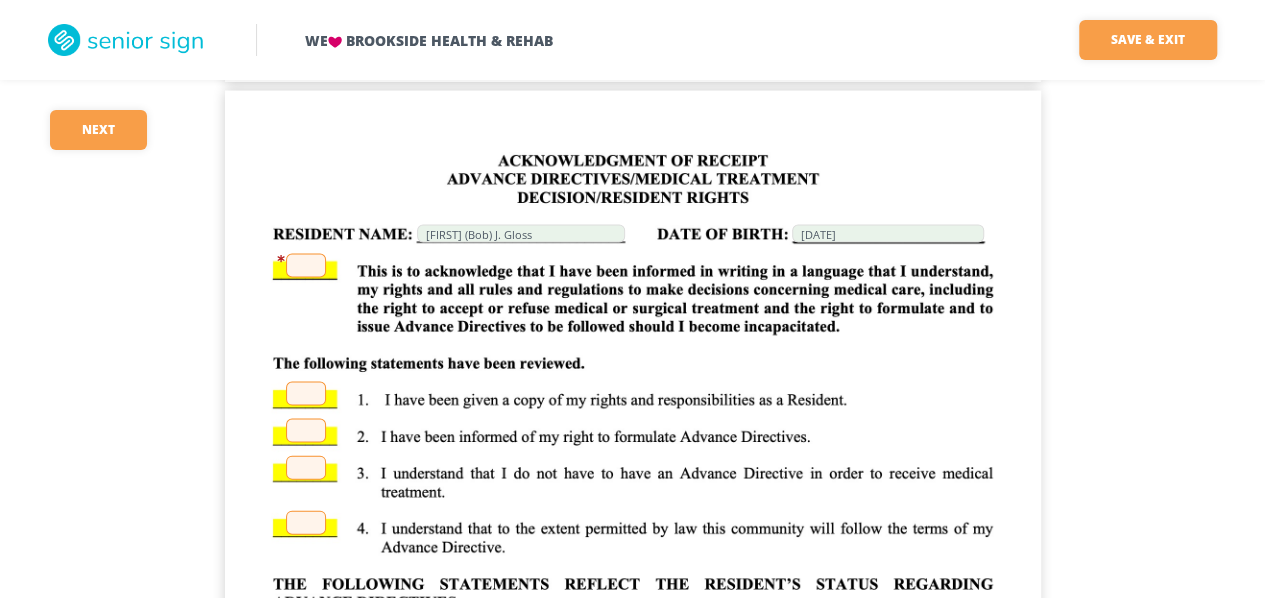 click at bounding box center (306, 266) 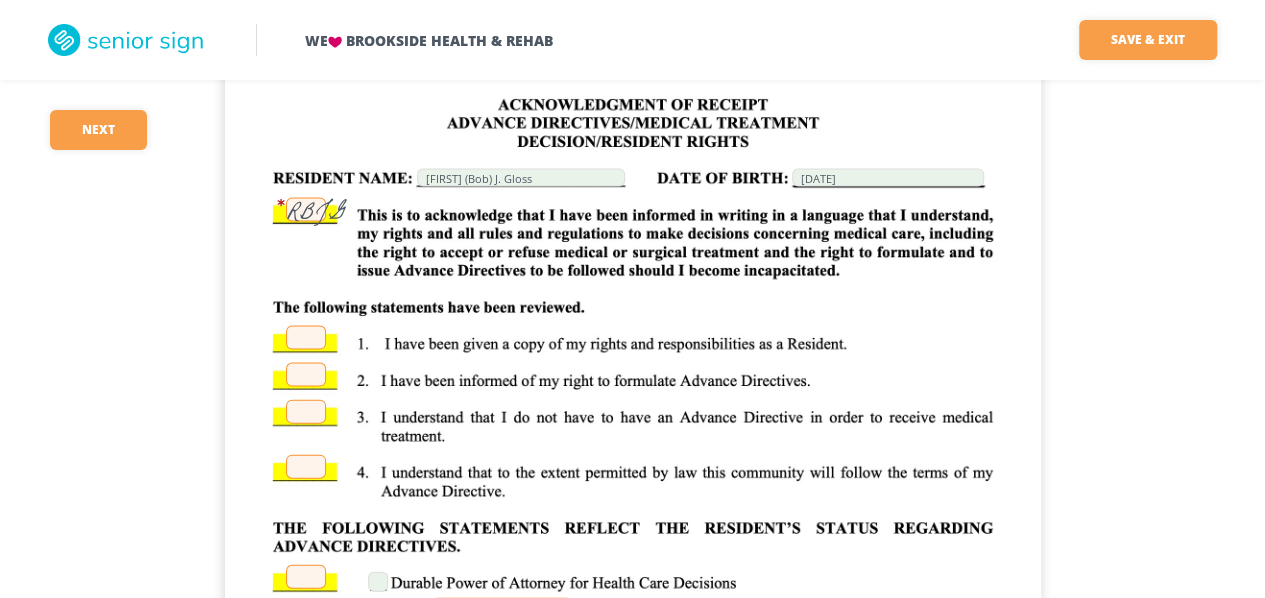 scroll, scrollTop: 17200, scrollLeft: 0, axis: vertical 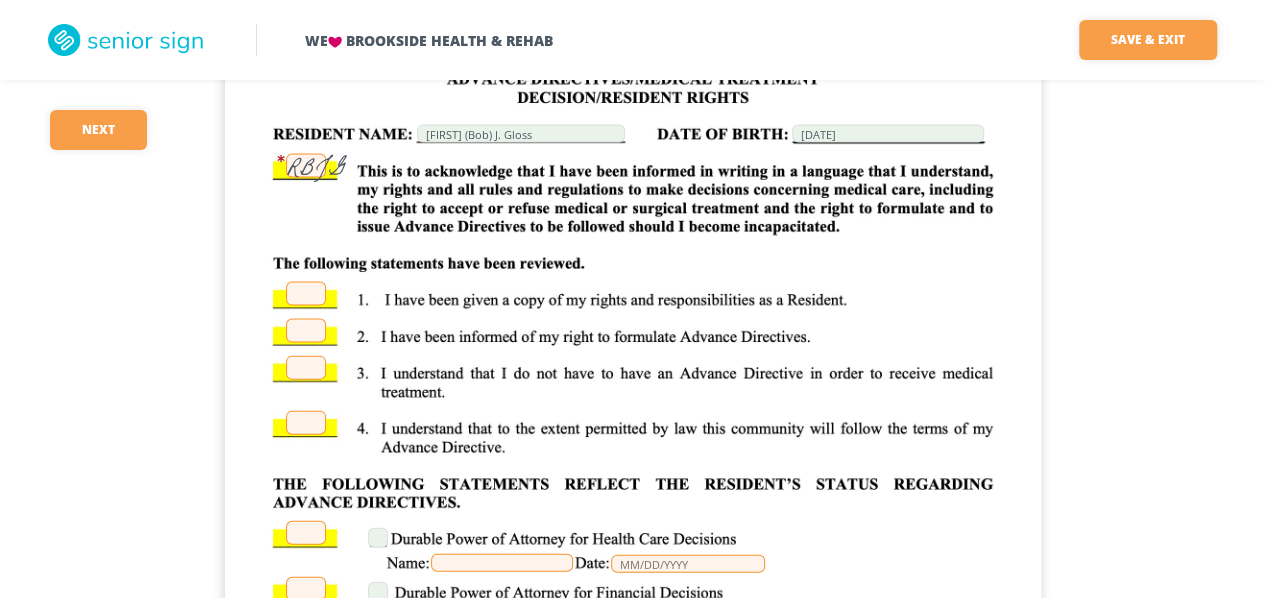 click at bounding box center (306, 294) 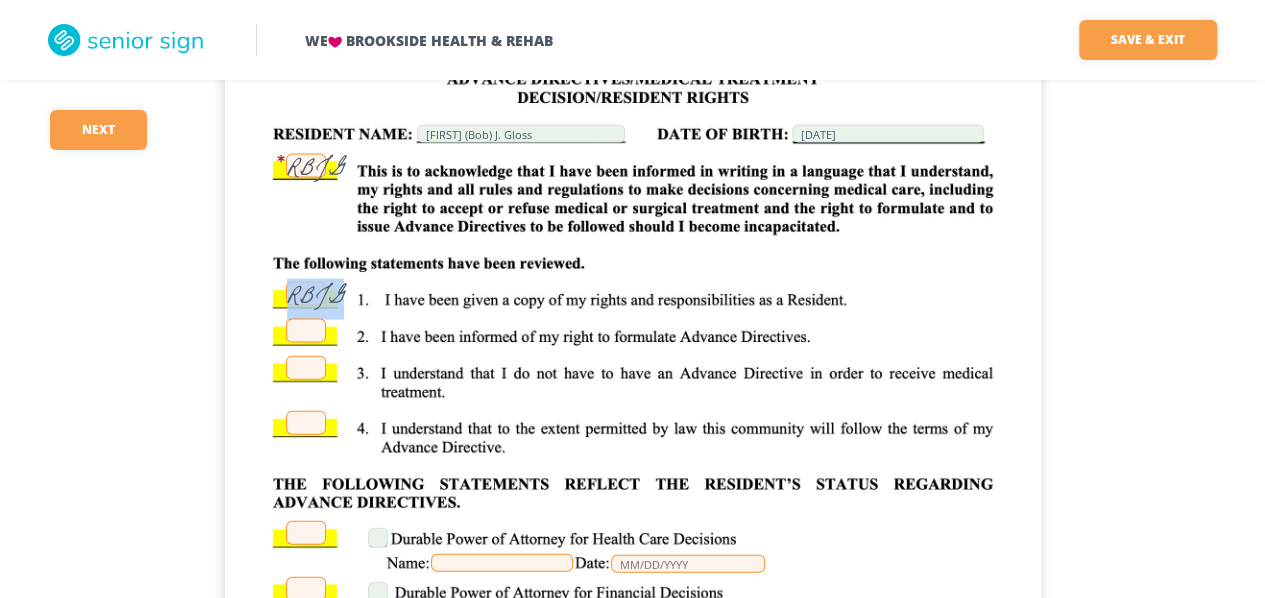 click on "RBJG" at bounding box center (306, 294) 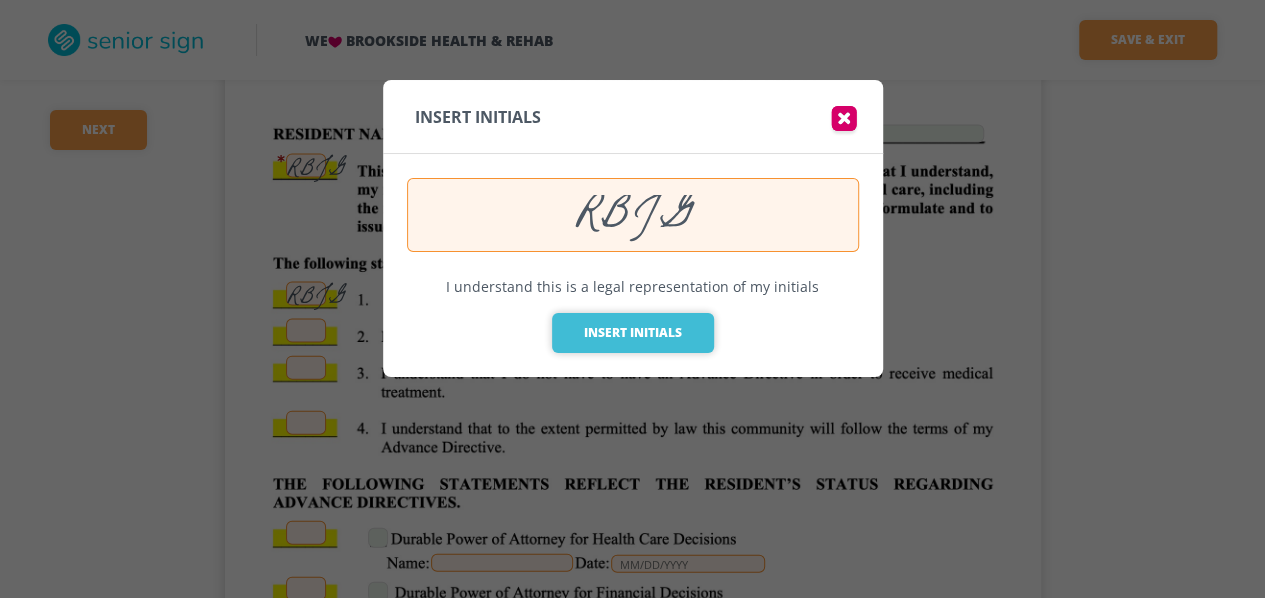 click on "Insert Initials" at bounding box center [633, 333] 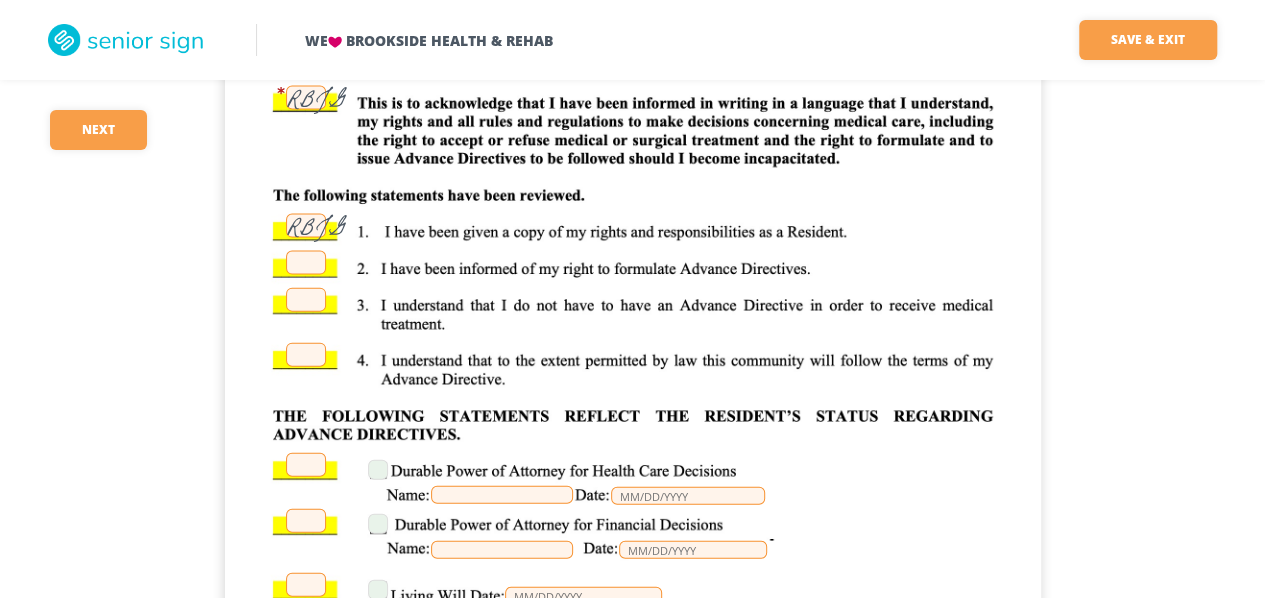 scroll, scrollTop: 17300, scrollLeft: 0, axis: vertical 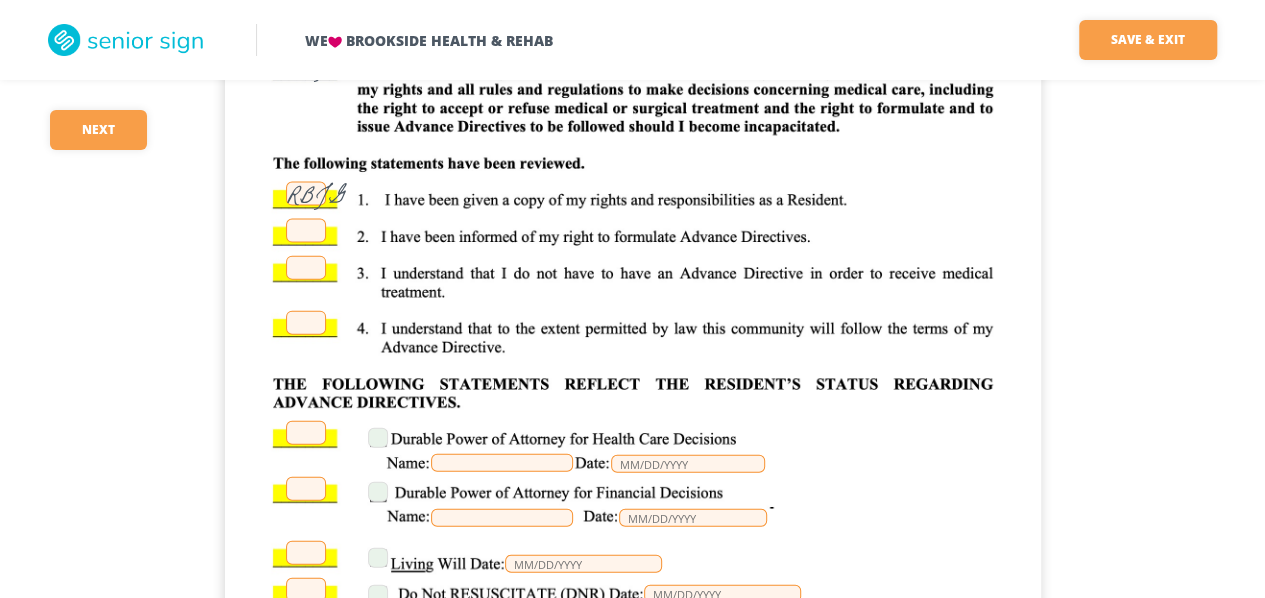 click at bounding box center [306, 231] 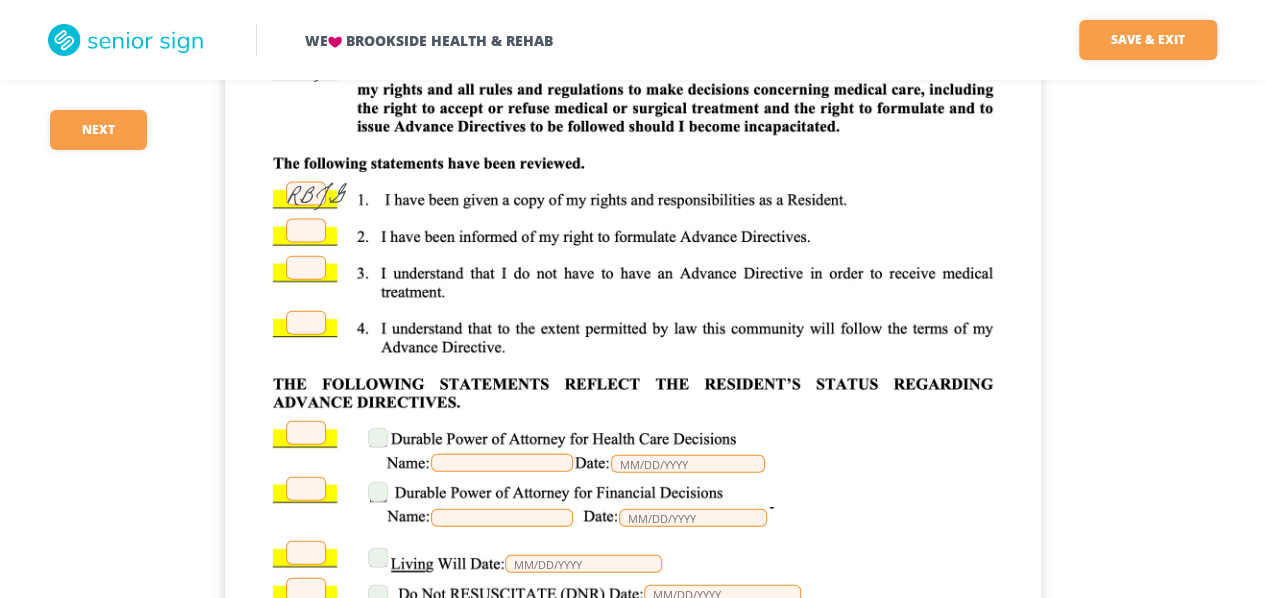 click at bounding box center [306, 231] 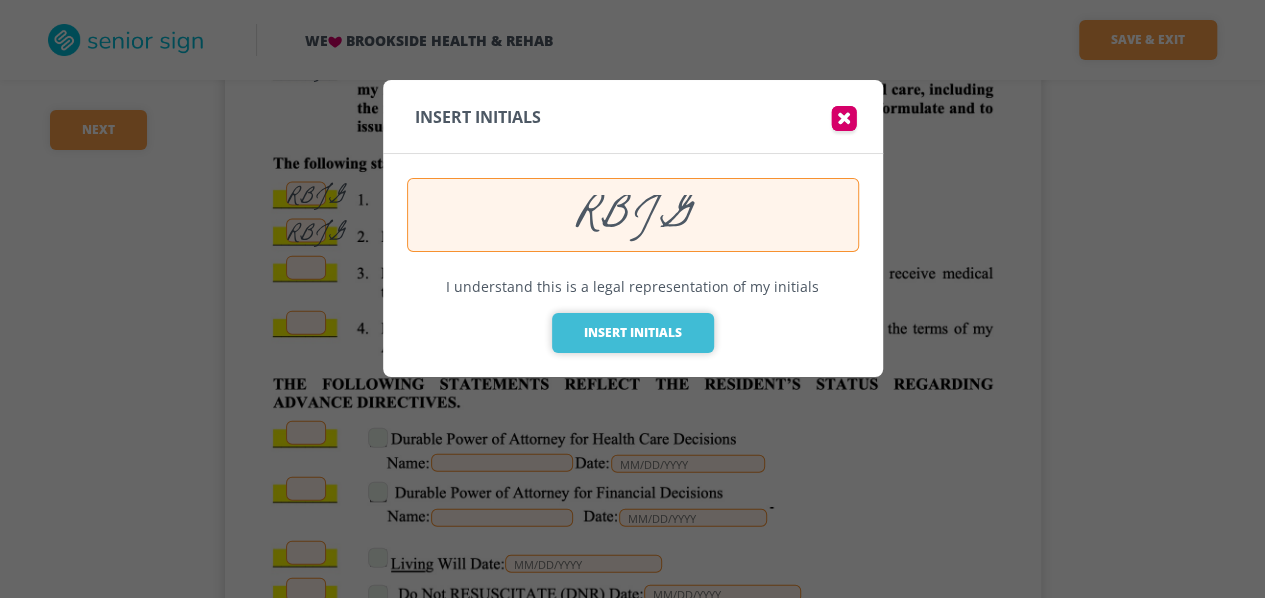 click on "Insert Initials" at bounding box center (633, 333) 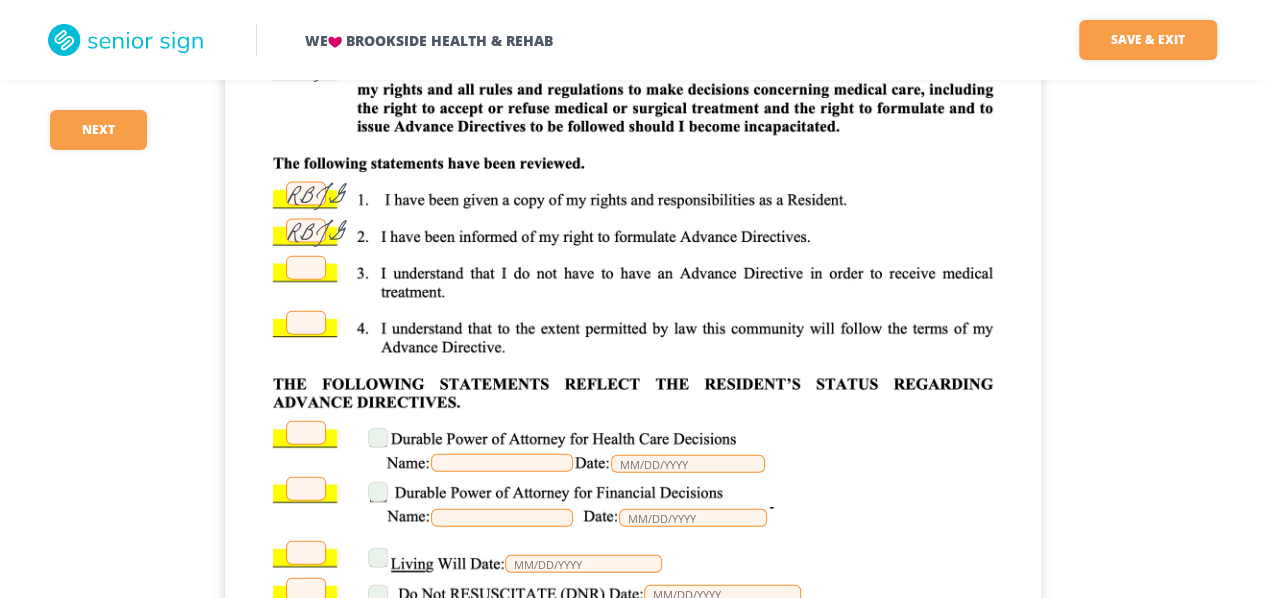 click at bounding box center (306, 268) 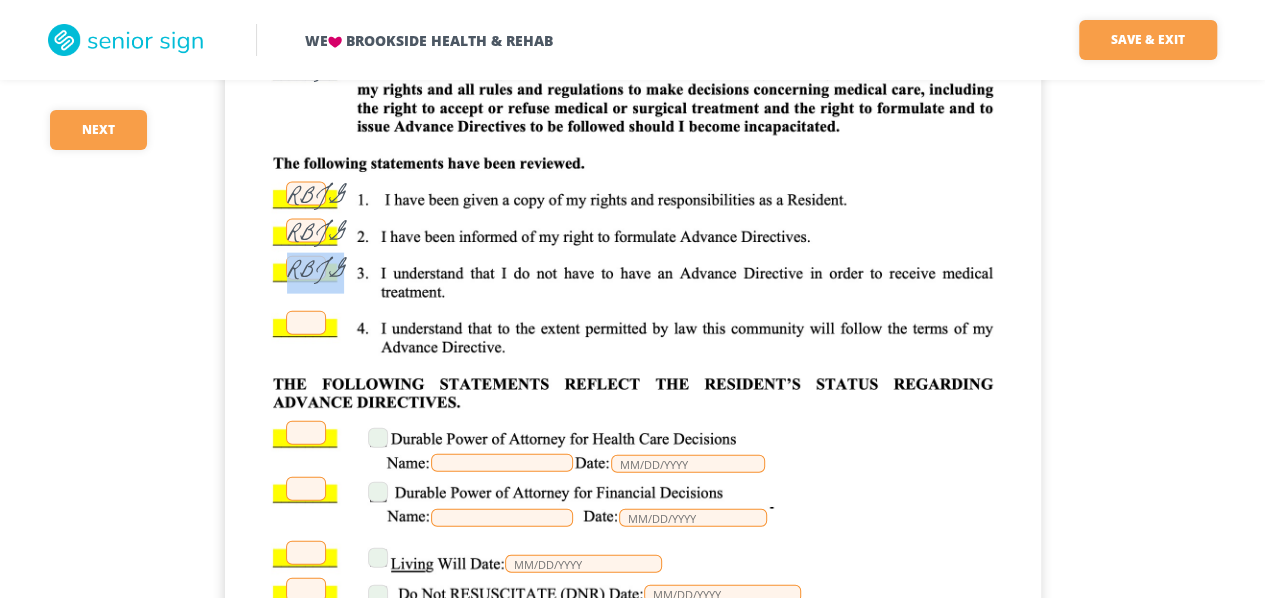 click on "RBJG" at bounding box center [306, 268] 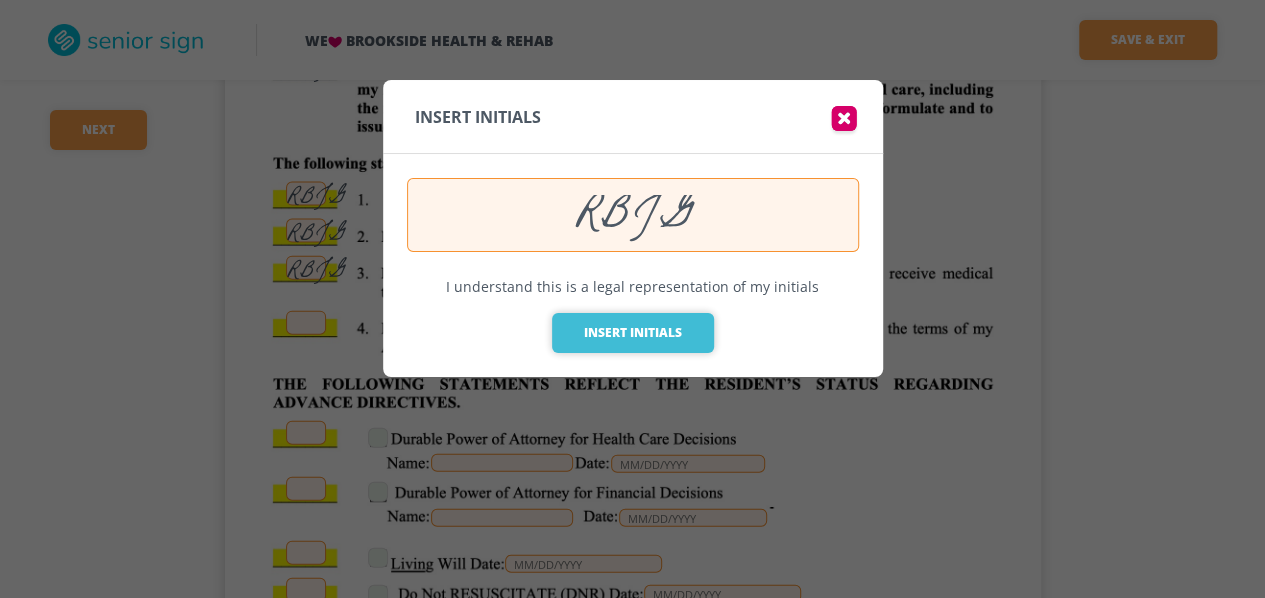 click on "Insert Initials" at bounding box center [633, 333] 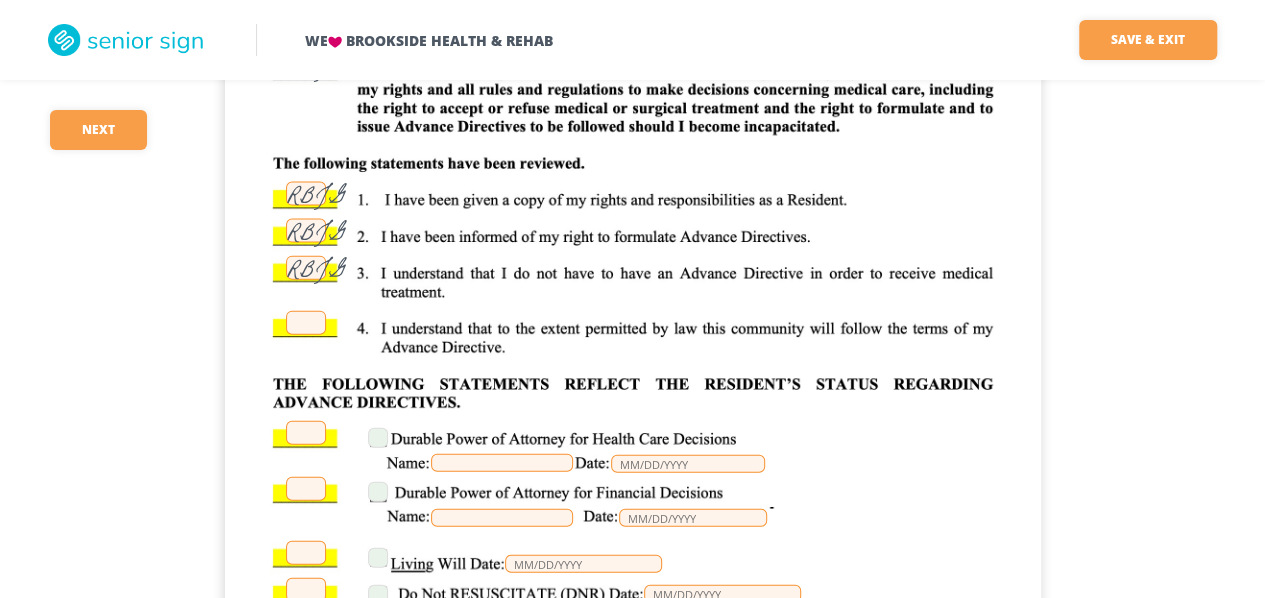 click at bounding box center (306, 323) 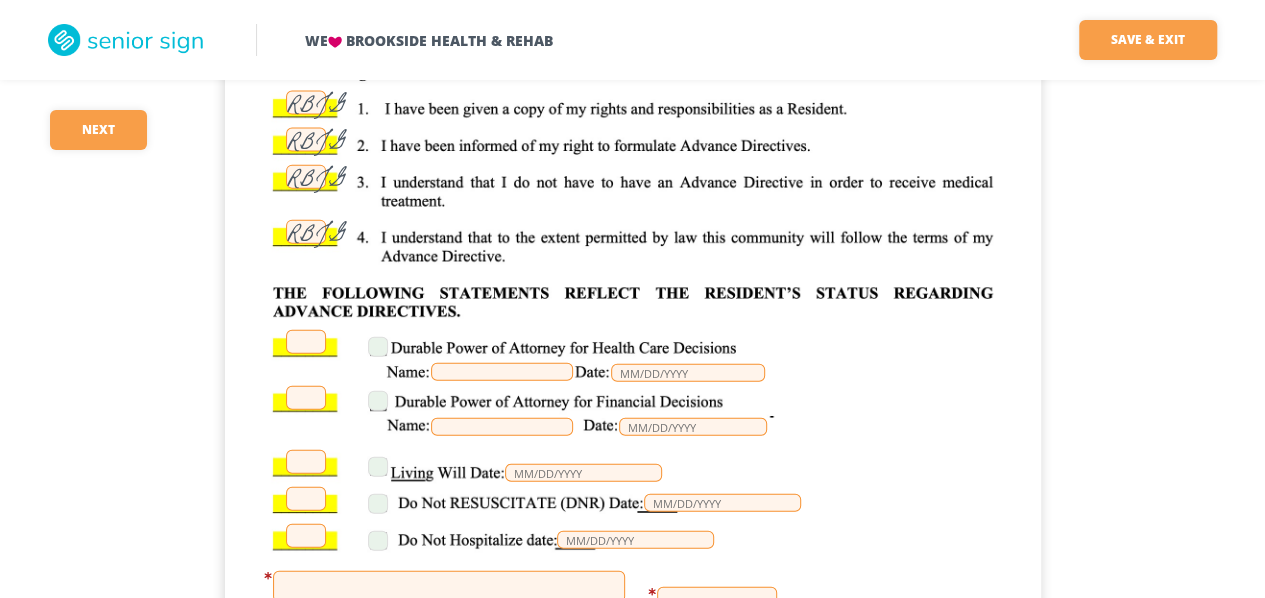 scroll, scrollTop: 17500, scrollLeft: 0, axis: vertical 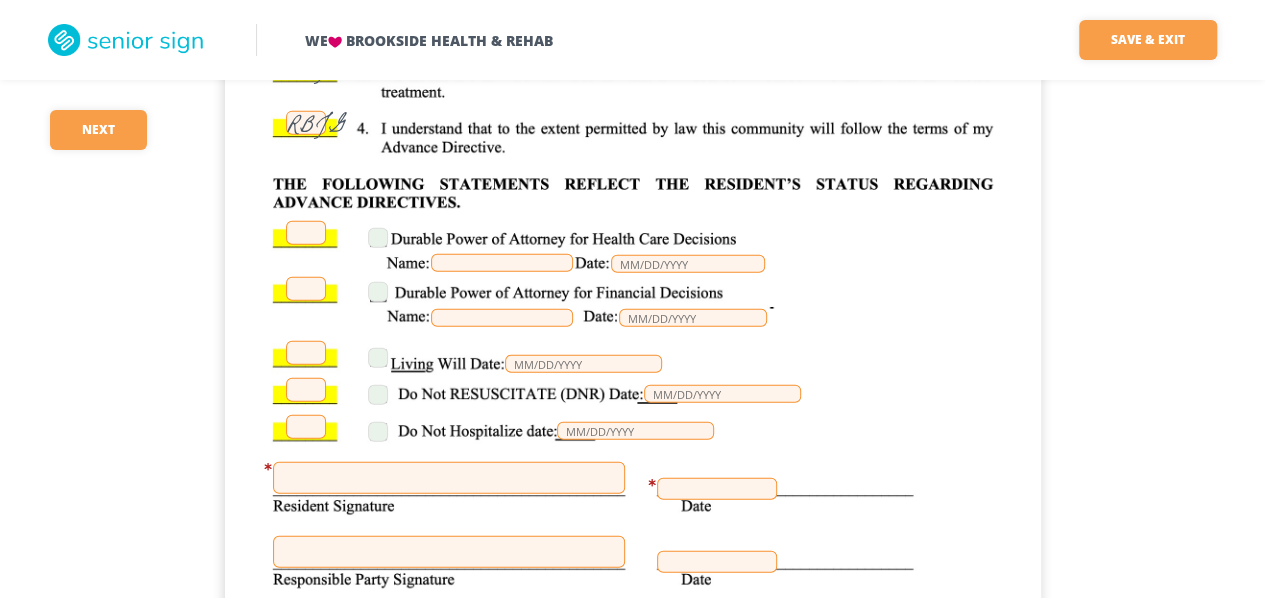 click at bounding box center [306, 233] 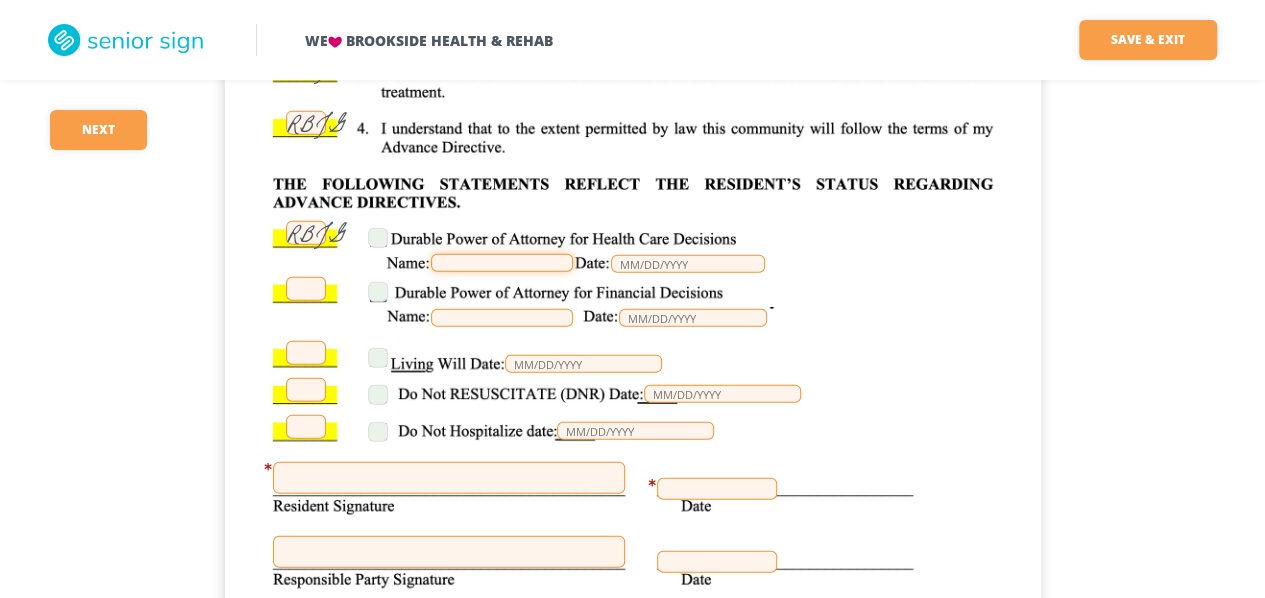 click at bounding box center [502, 263] 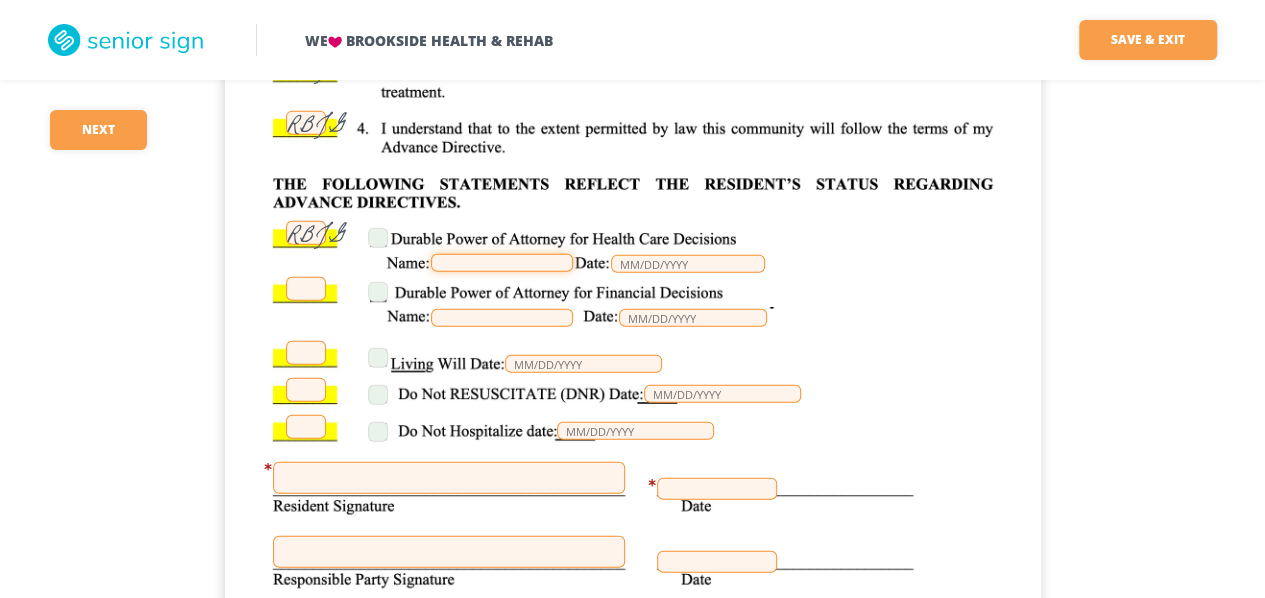 click at bounding box center [502, 263] 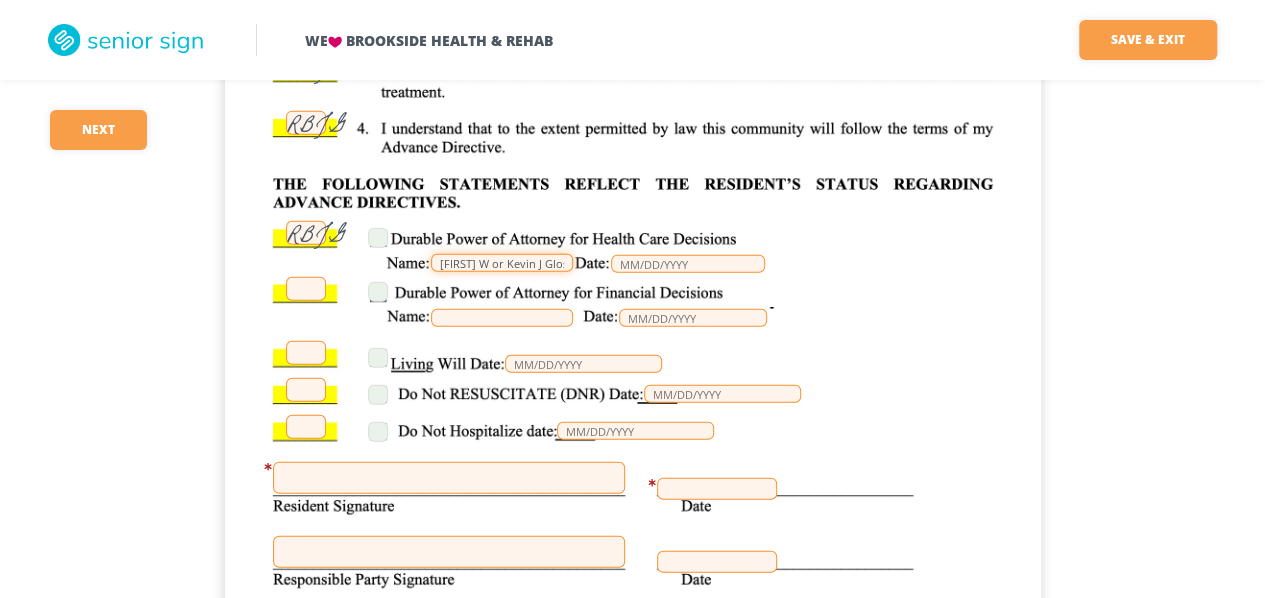 scroll, scrollTop: 0, scrollLeft: 4, axis: horizontal 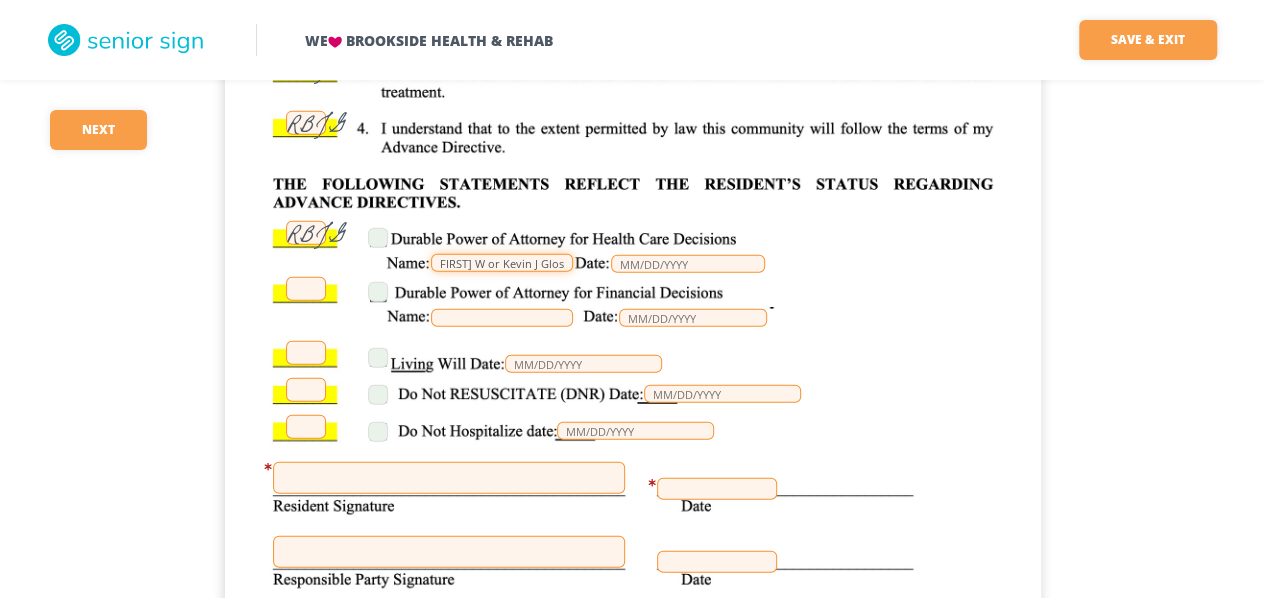 type on "[FIRST] W or Kevin J Gloss" 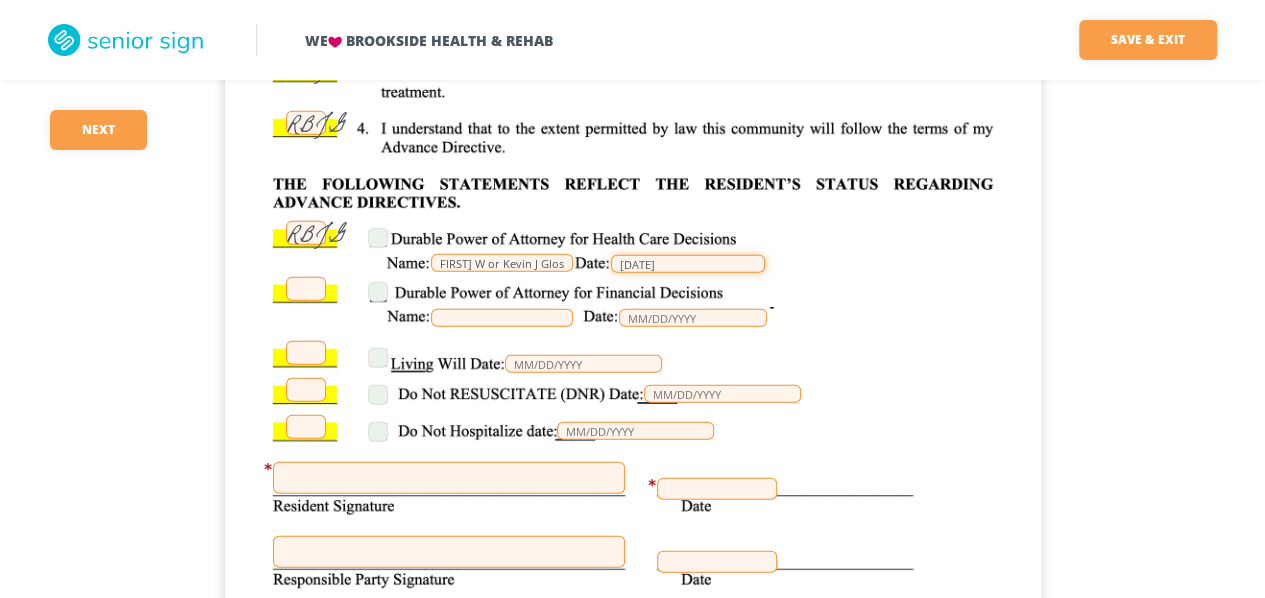 click on "[DATE]" at bounding box center [688, 264] 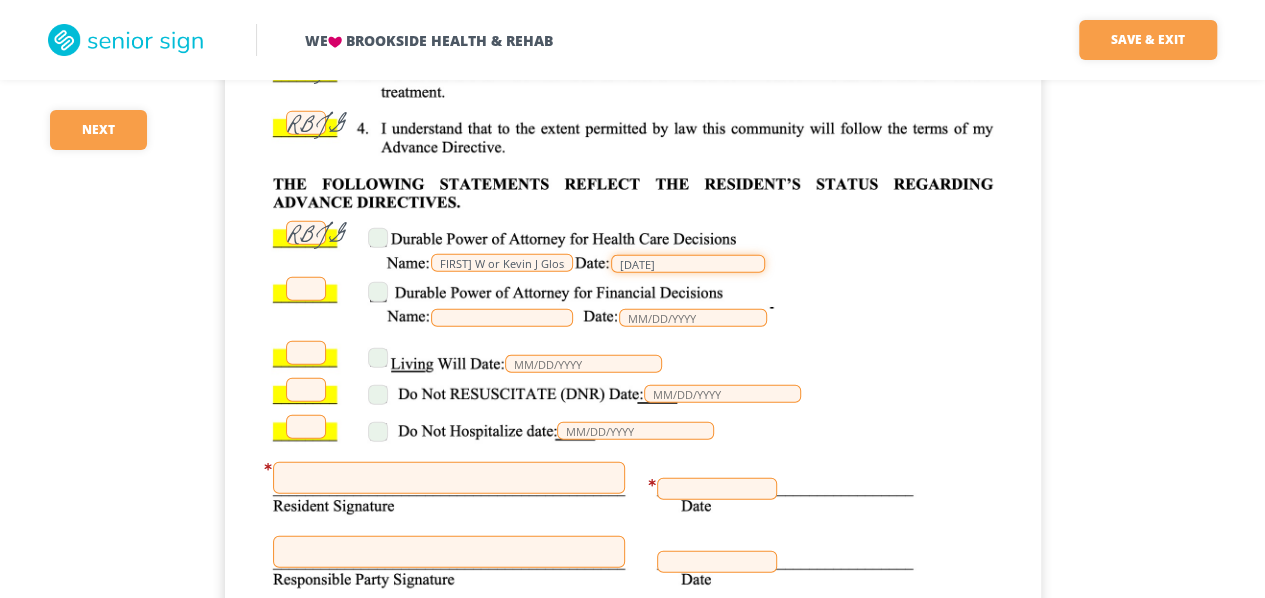 scroll, scrollTop: 0, scrollLeft: 0, axis: both 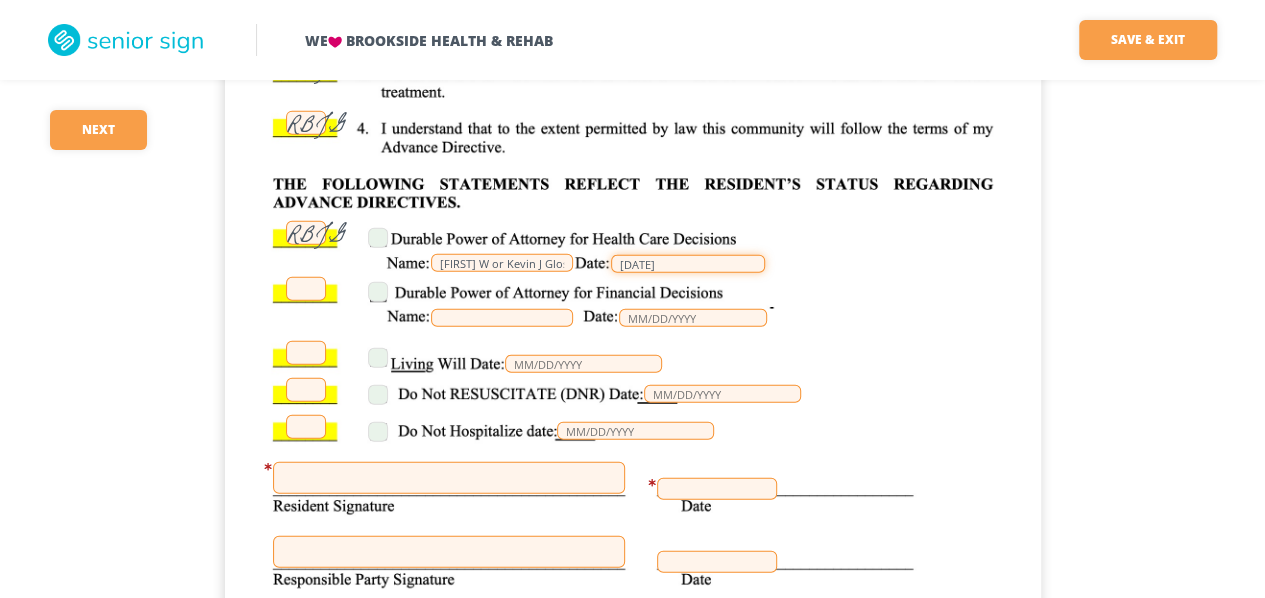 type on "[DATE]" 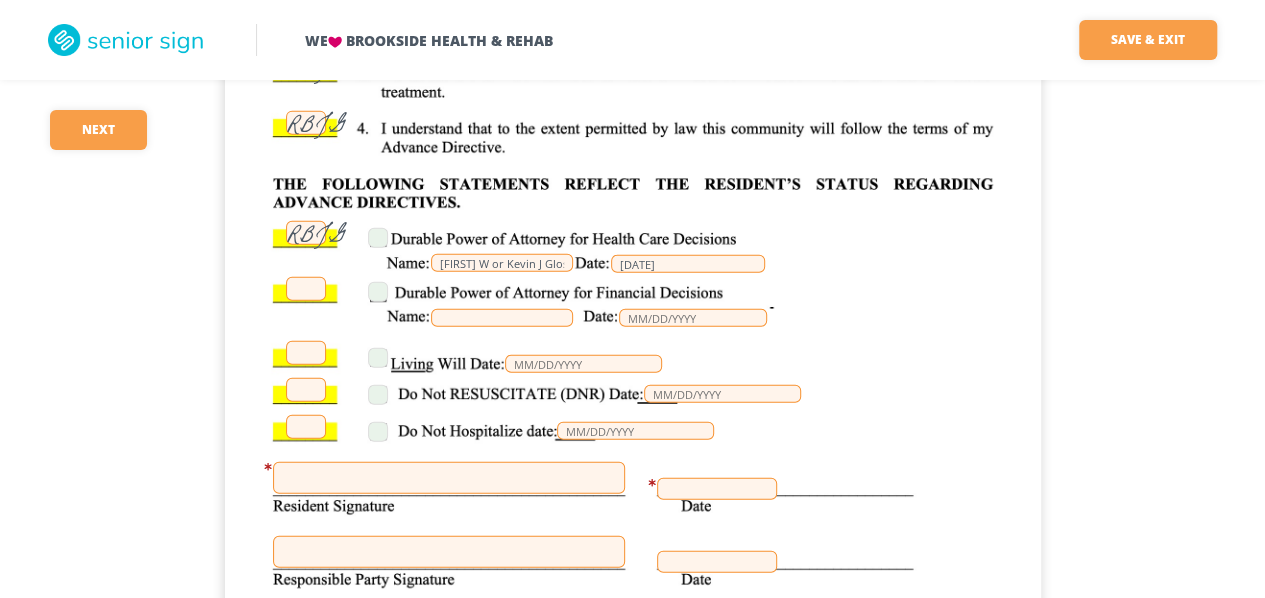 click on "[FIRST] (Bob) J. Gloss [DATE] RBJG RBJG RBJG RBJG RBJG RBJG [FIRST] W or Kevin J Gloss [DATE]" at bounding box center [633, 219] 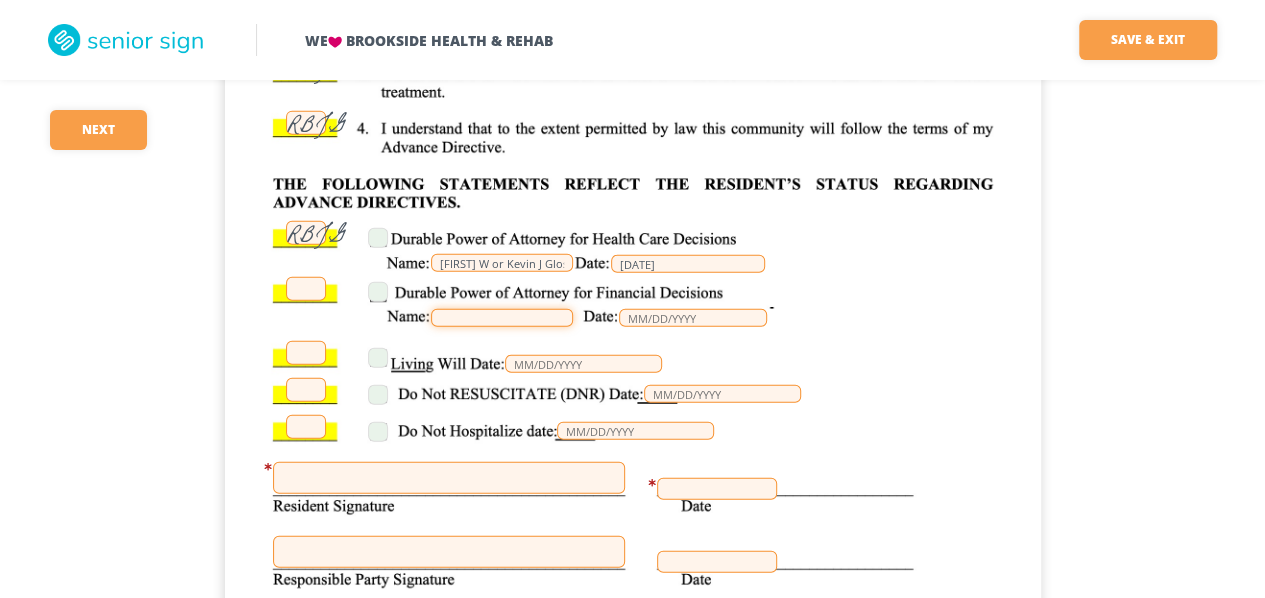 click at bounding box center [502, 318] 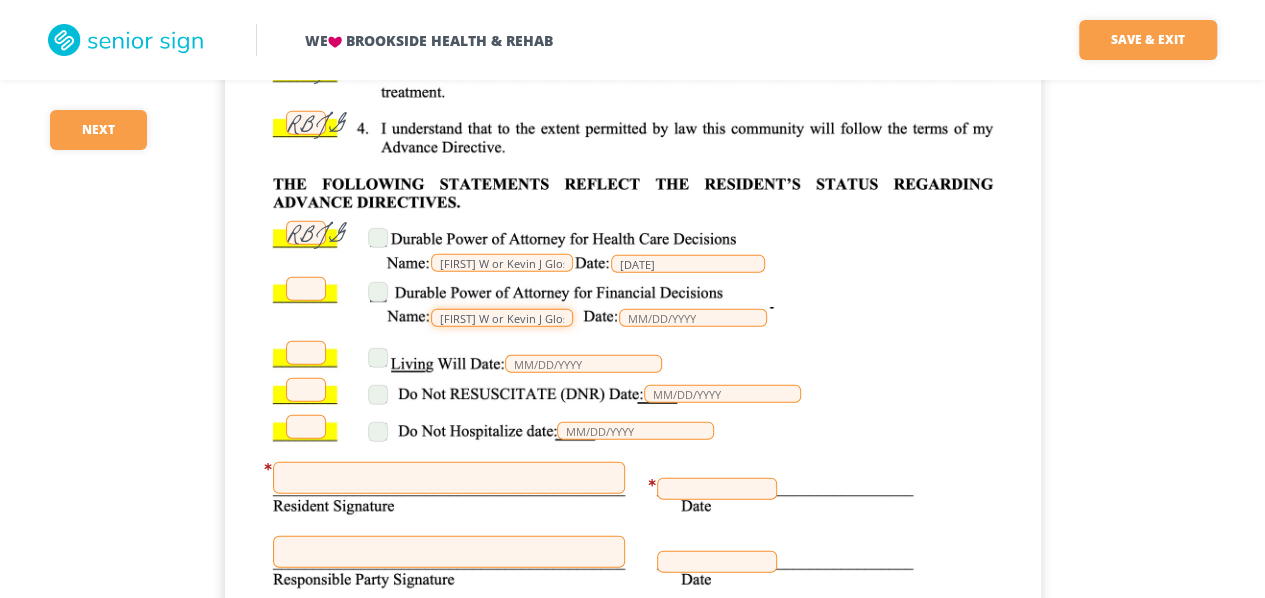 scroll, scrollTop: 0, scrollLeft: 4, axis: horizontal 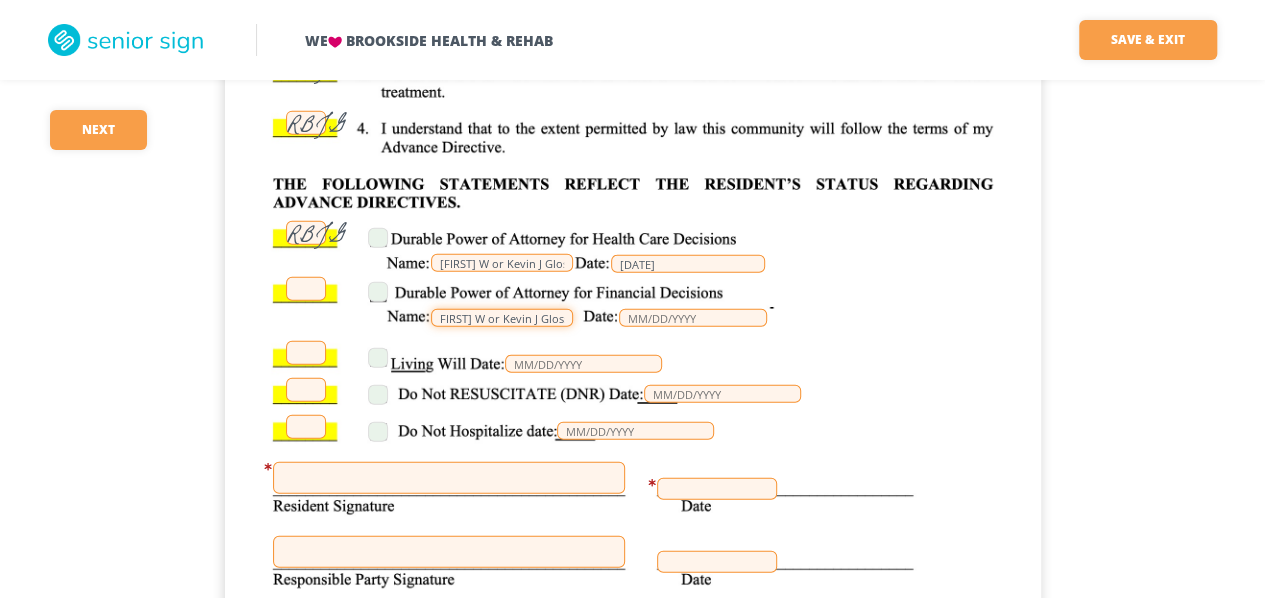type on "[FIRST] W or Kevin J Gloss" 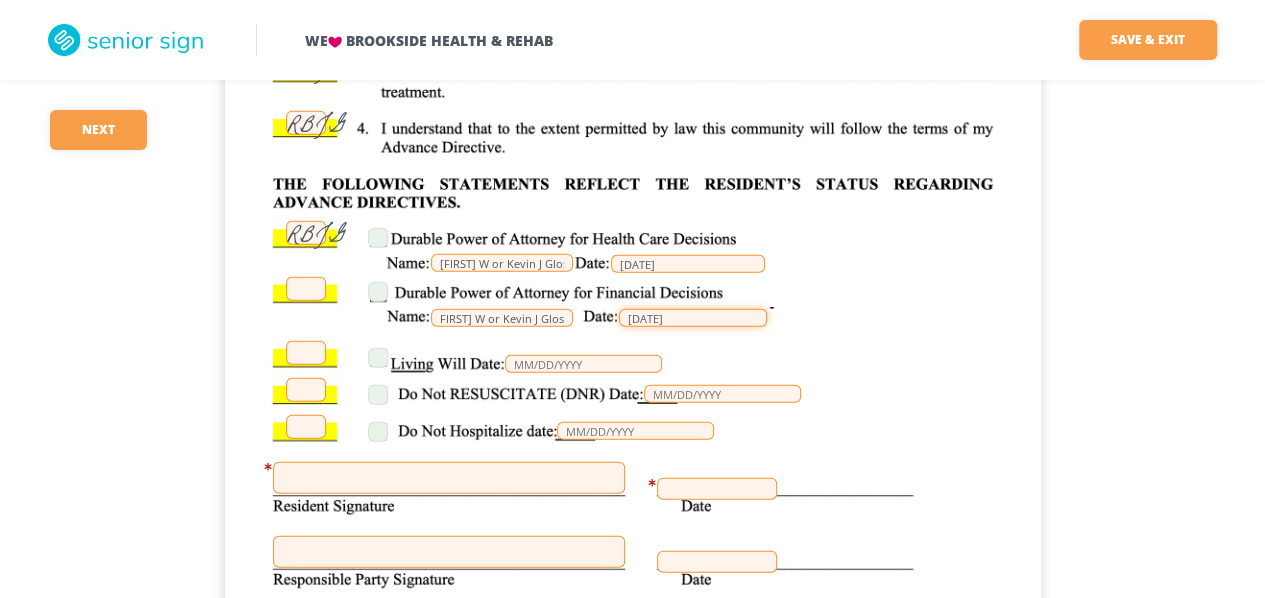 scroll, scrollTop: 0, scrollLeft: 0, axis: both 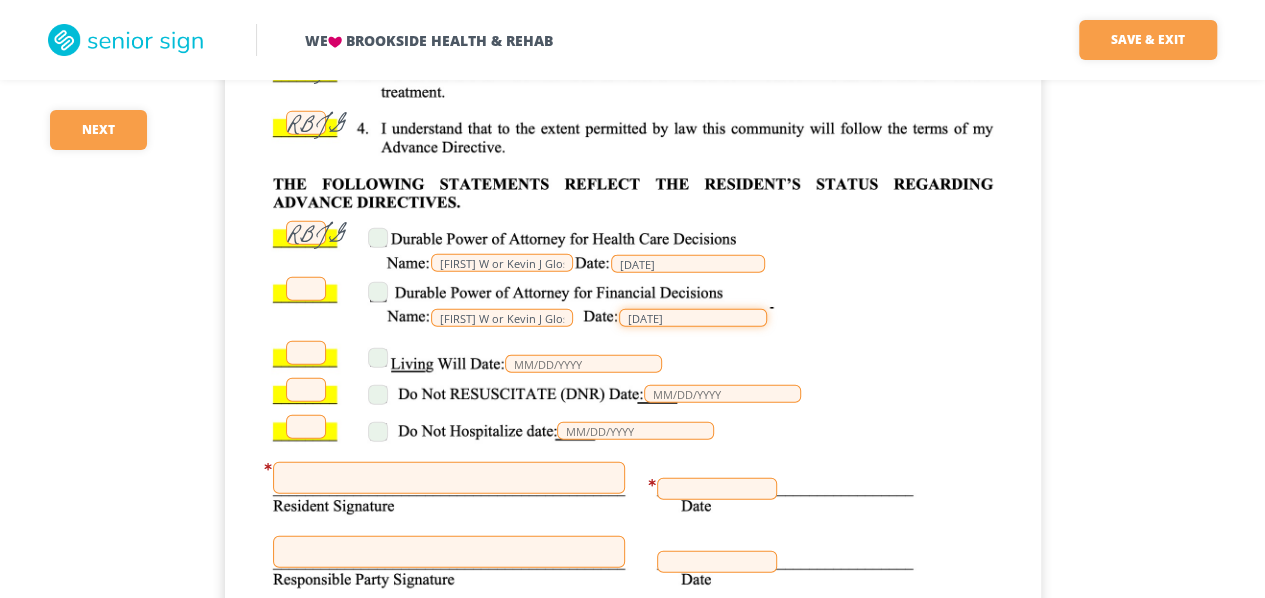 type on "[DATE]" 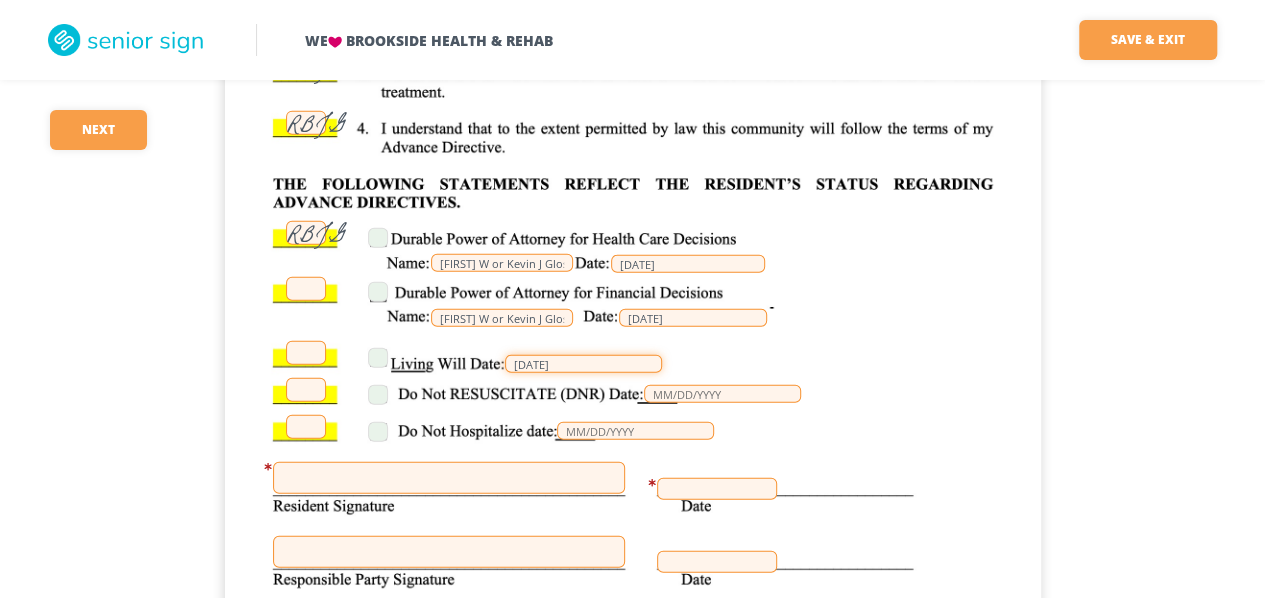 click on "[DATE]" at bounding box center (583, 364) 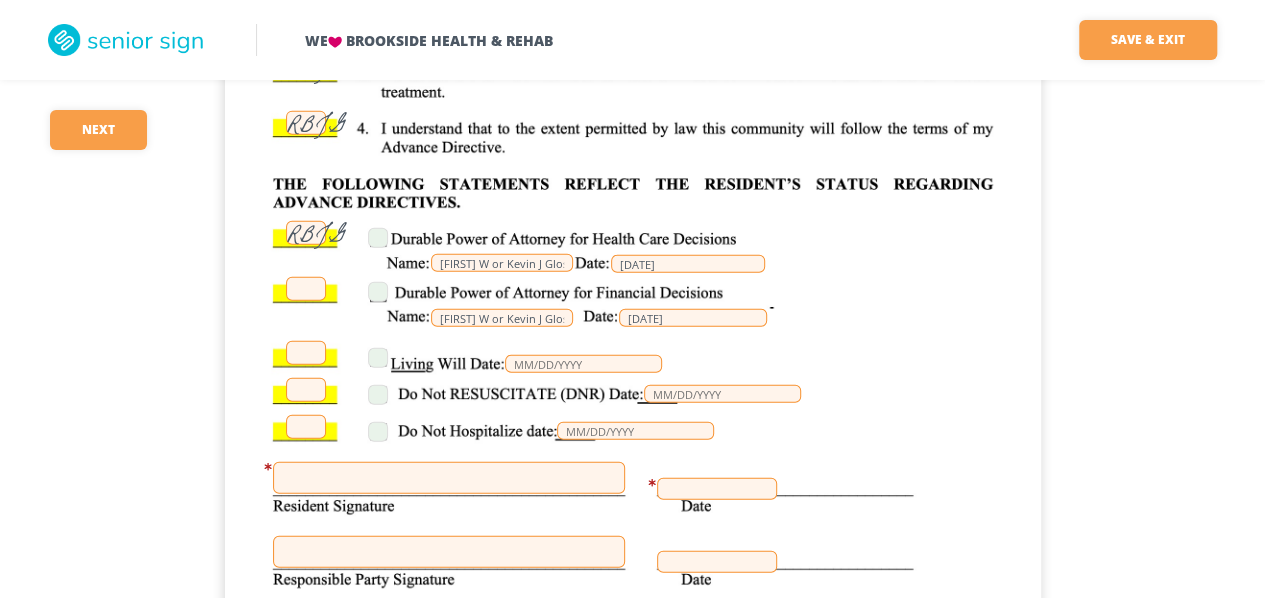 click at bounding box center (306, 289) 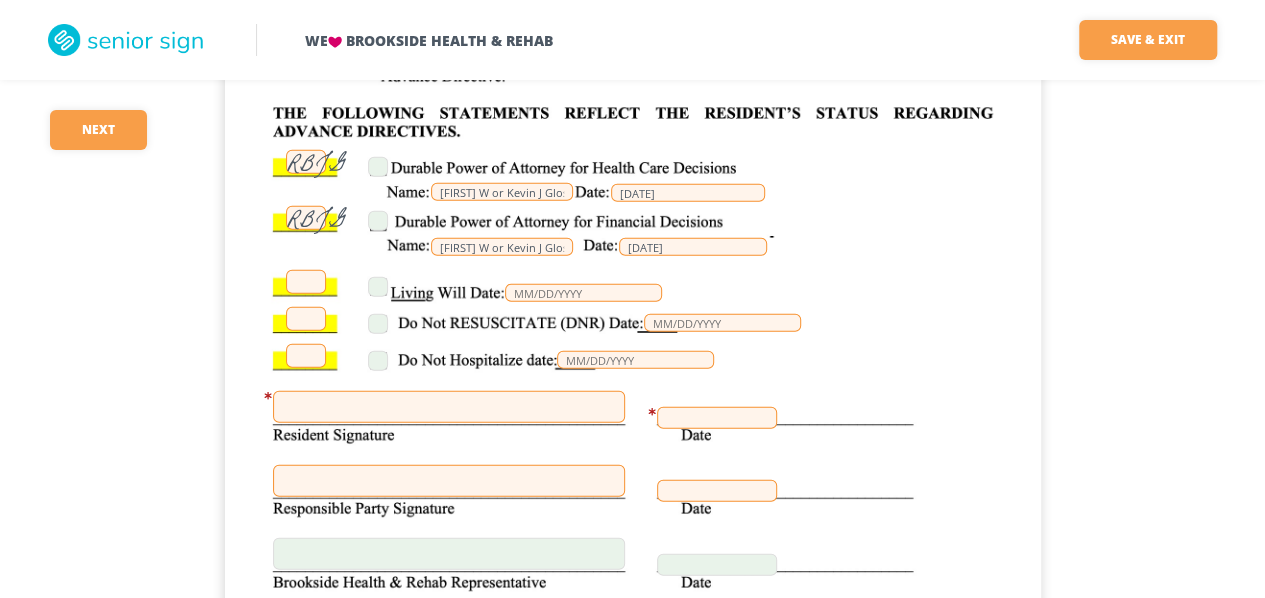 scroll, scrollTop: 17600, scrollLeft: 0, axis: vertical 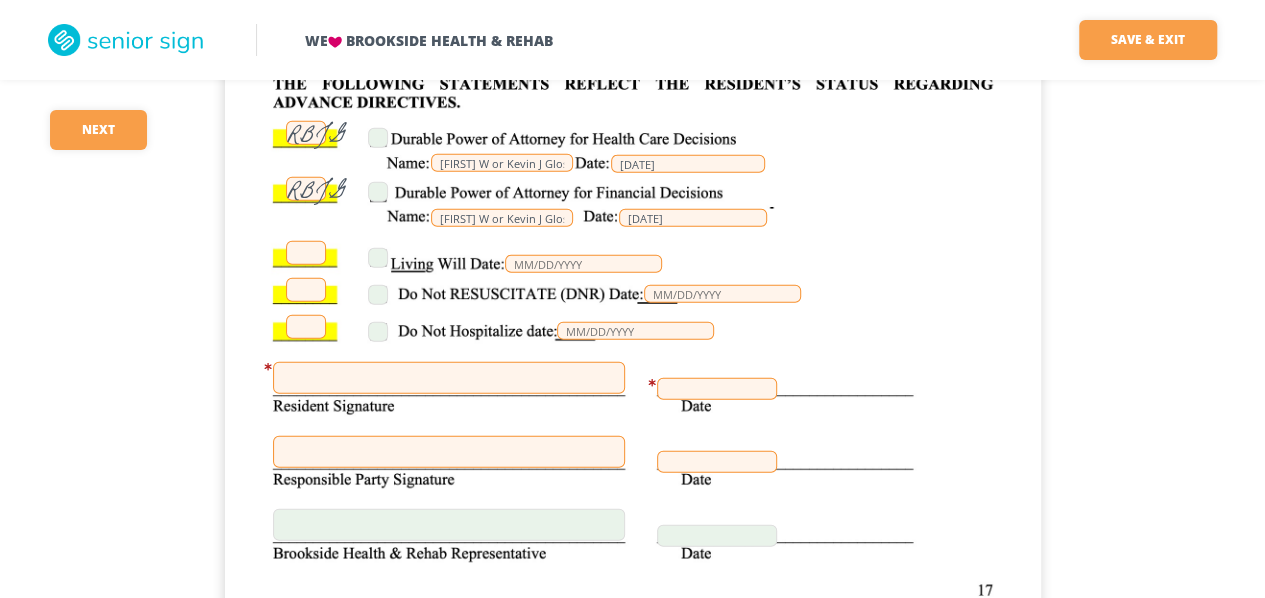 click at bounding box center [449, 452] 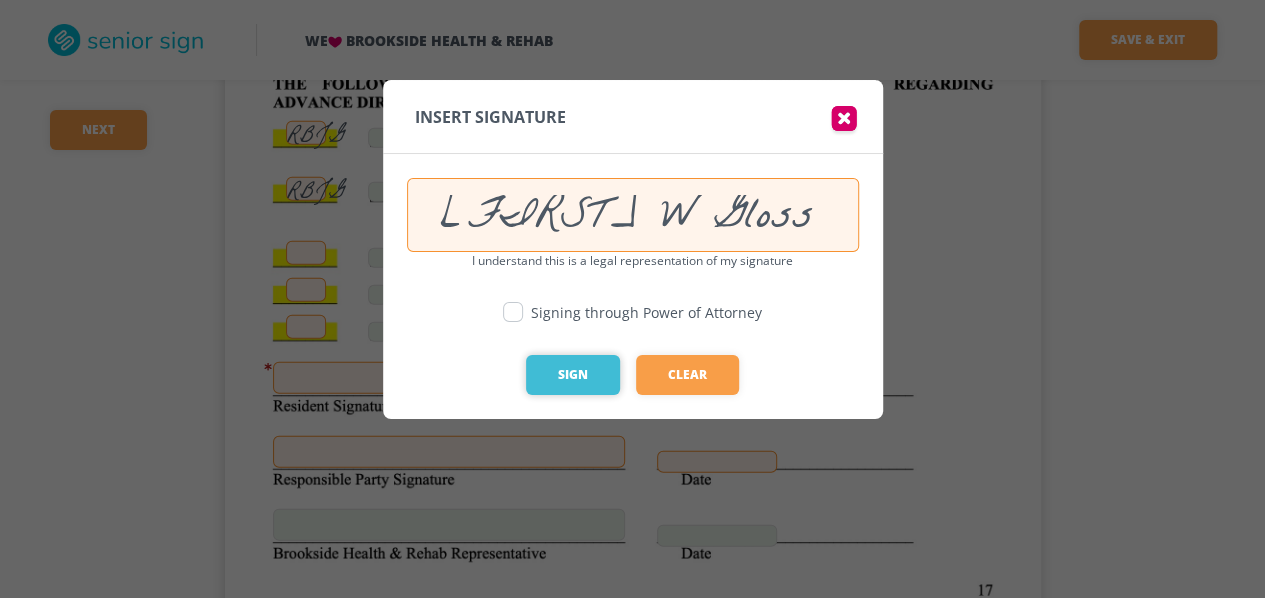 click on "Sign" at bounding box center [573, 375] 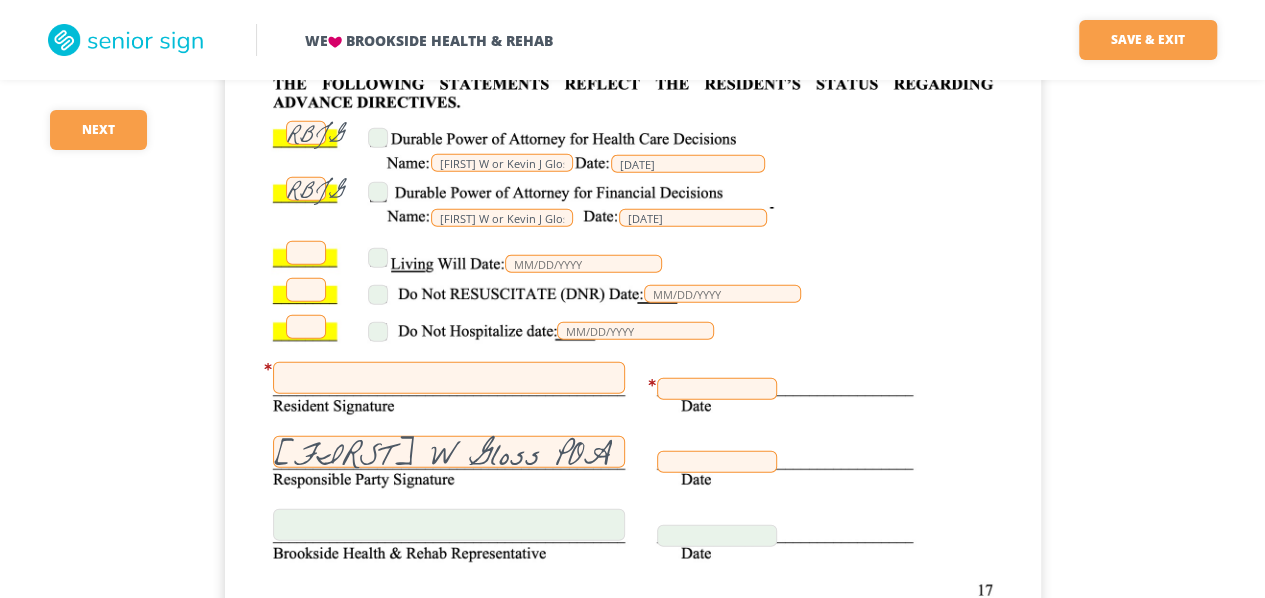 click at bounding box center (717, 462) 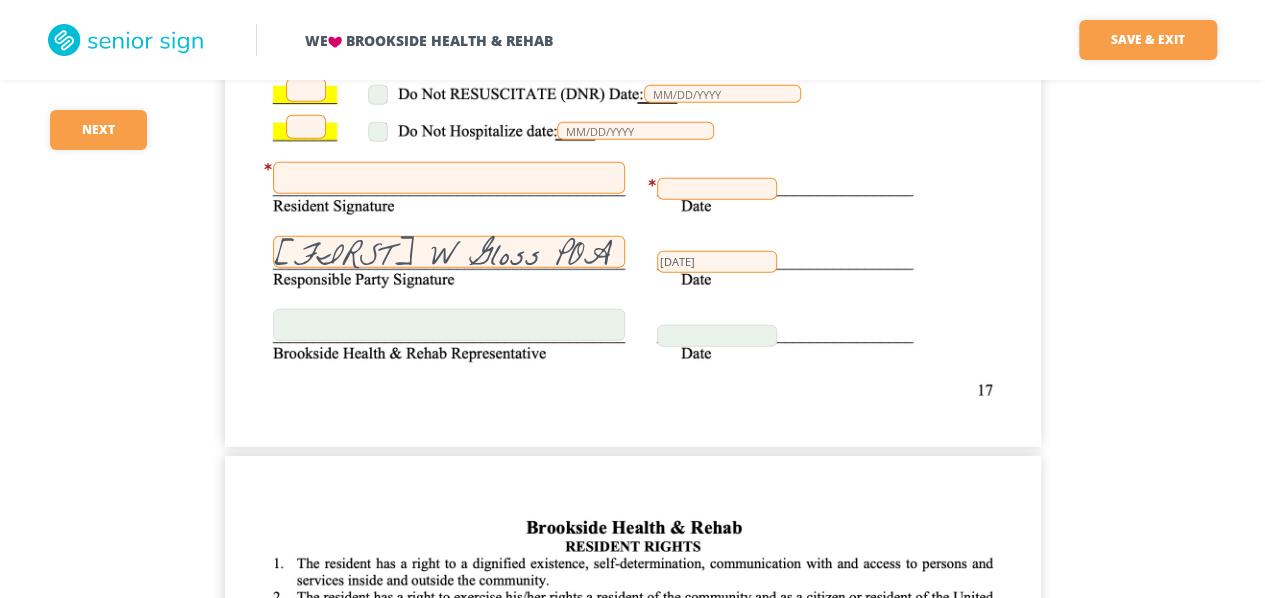 scroll, scrollTop: 17500, scrollLeft: 0, axis: vertical 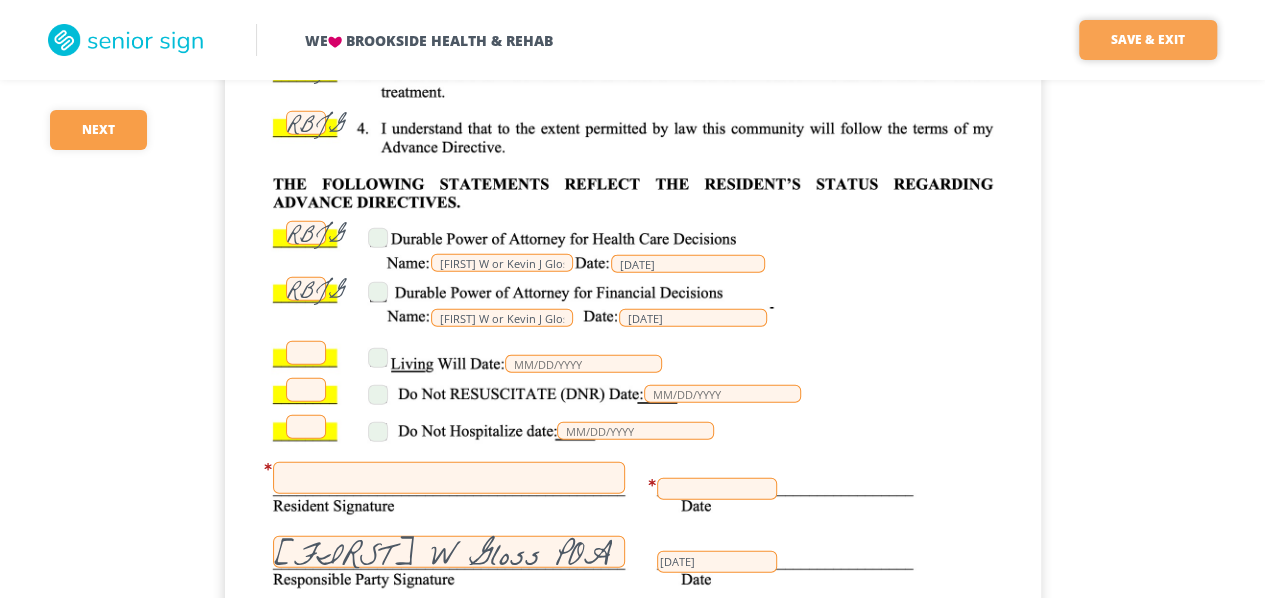 click on "Save & Exit" at bounding box center (1148, 40) 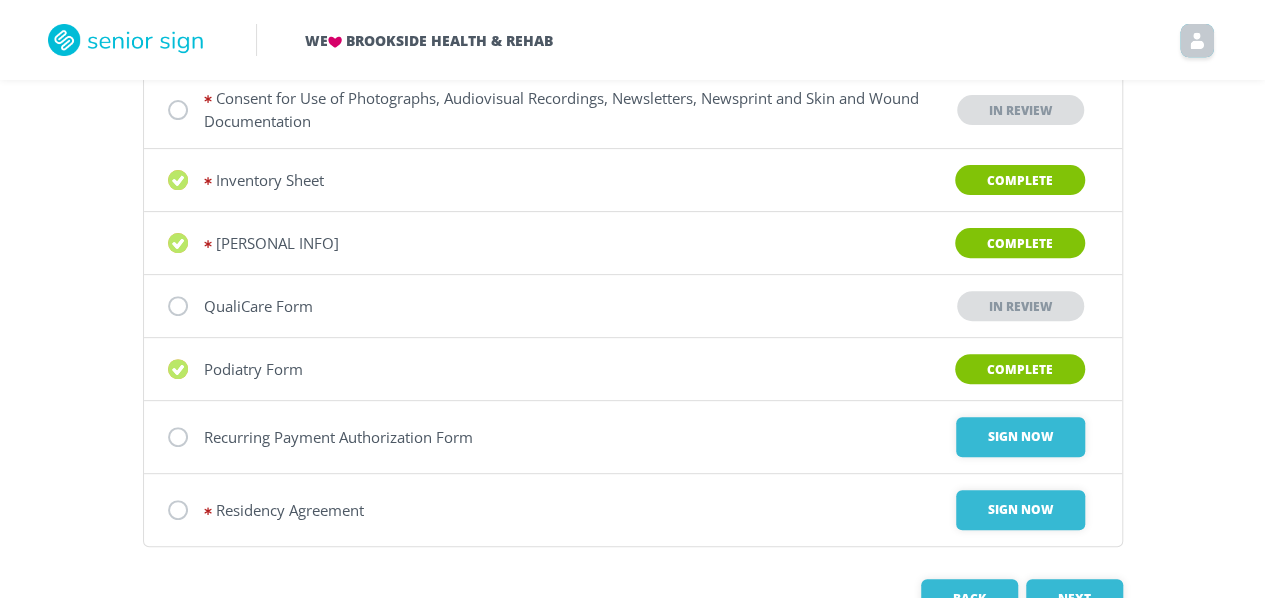 scroll, scrollTop: 290, scrollLeft: 0, axis: vertical 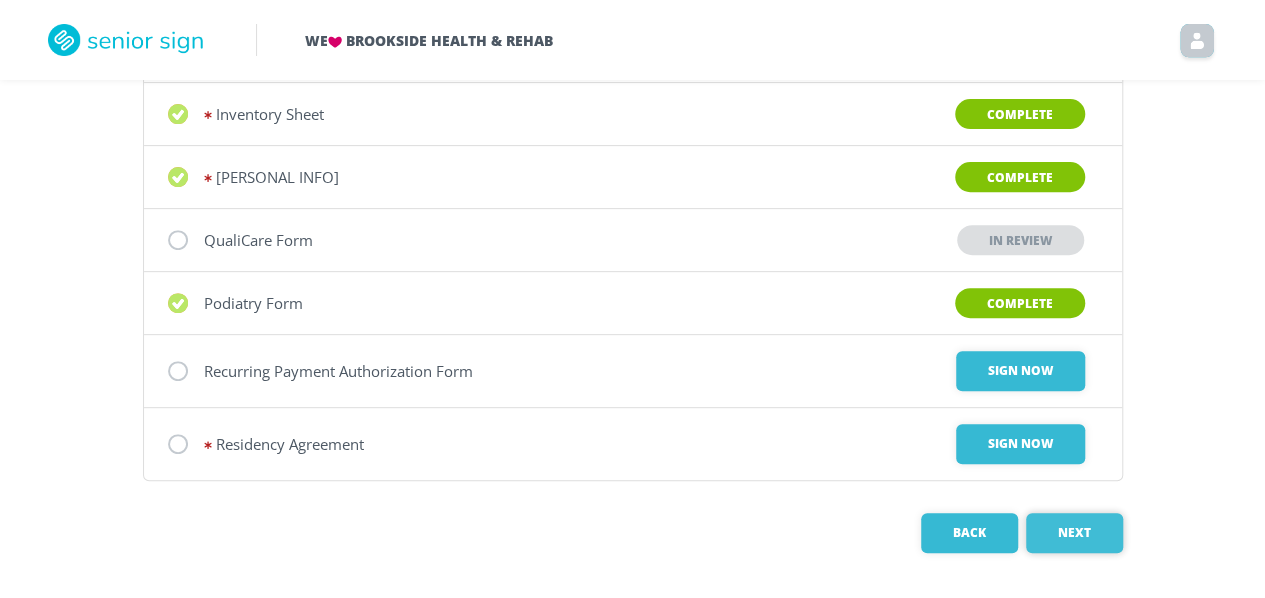 click on "Next" at bounding box center (1074, 533) 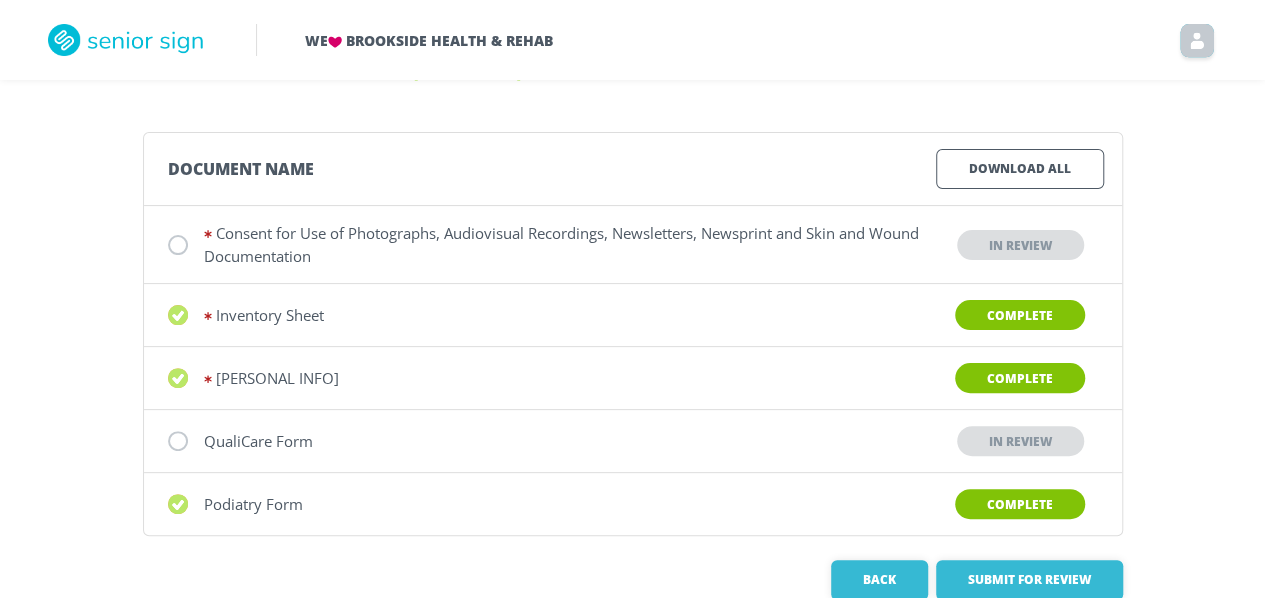 scroll, scrollTop: 180, scrollLeft: 0, axis: vertical 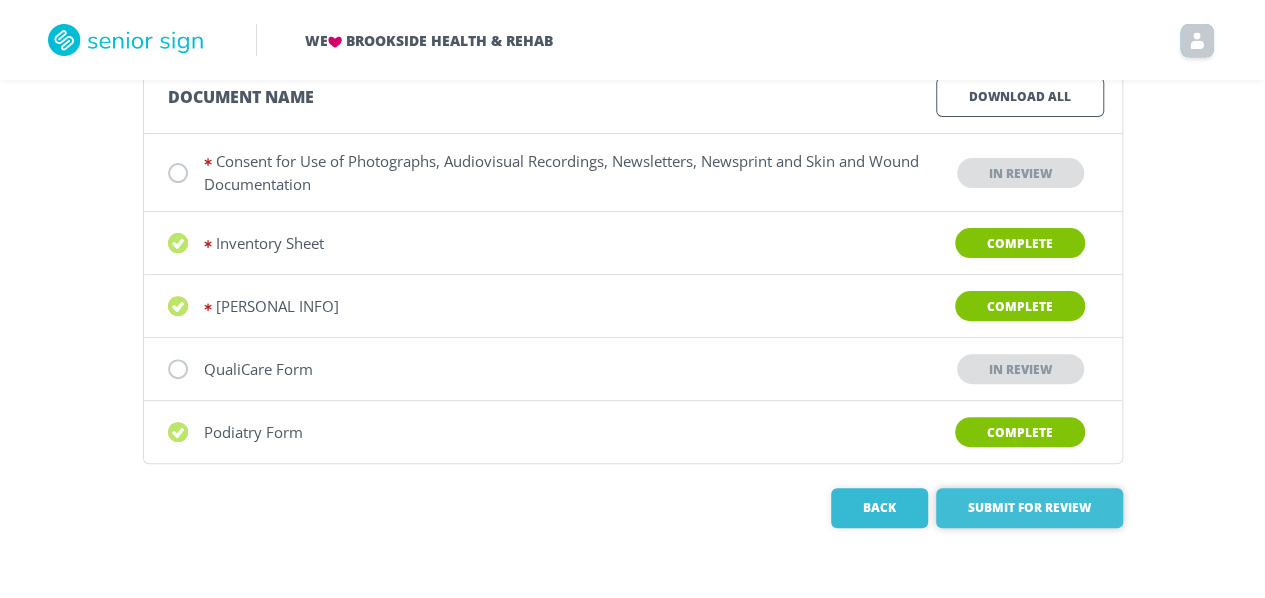 click on "Submit for Review" at bounding box center [1029, 508] 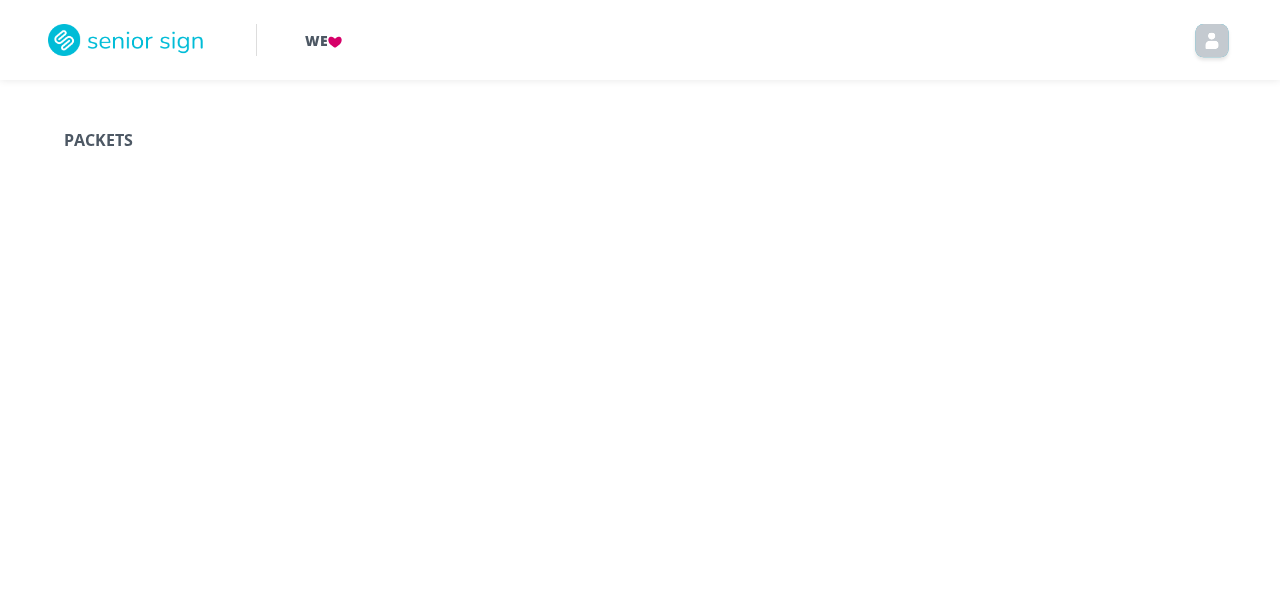 scroll, scrollTop: 0, scrollLeft: 0, axis: both 